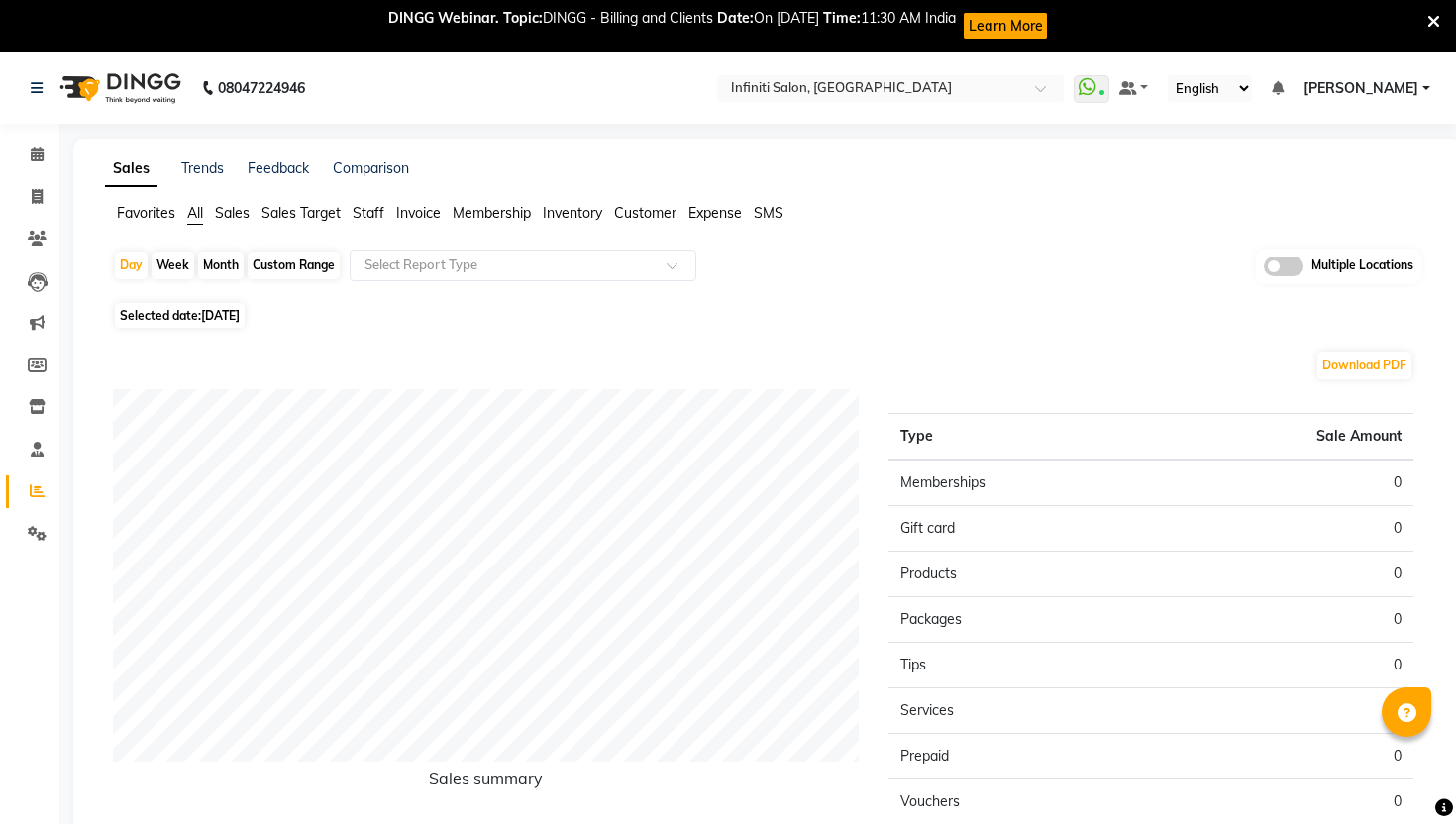 scroll, scrollTop: 0, scrollLeft: 0, axis: both 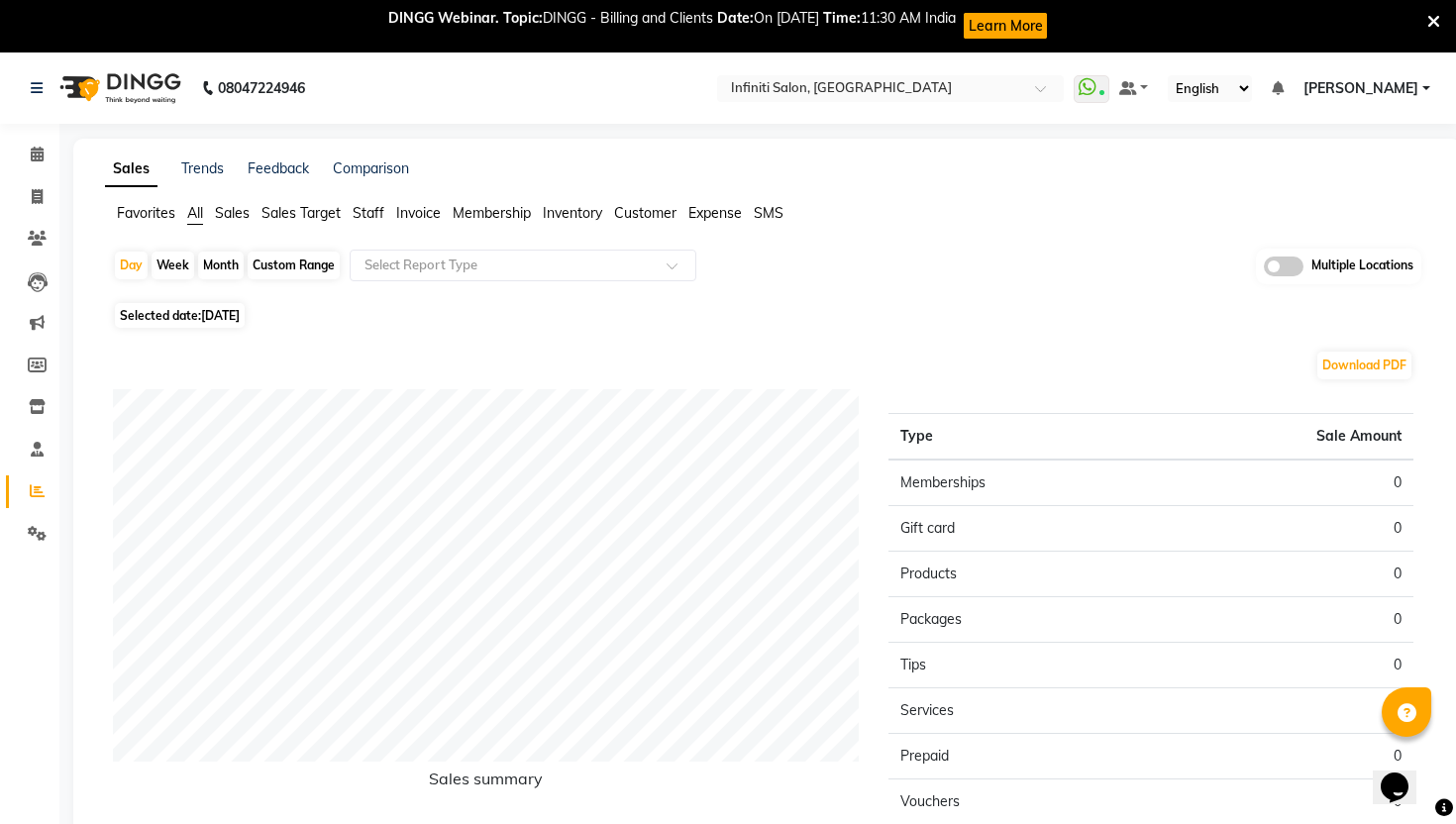click at bounding box center (1433, 22) 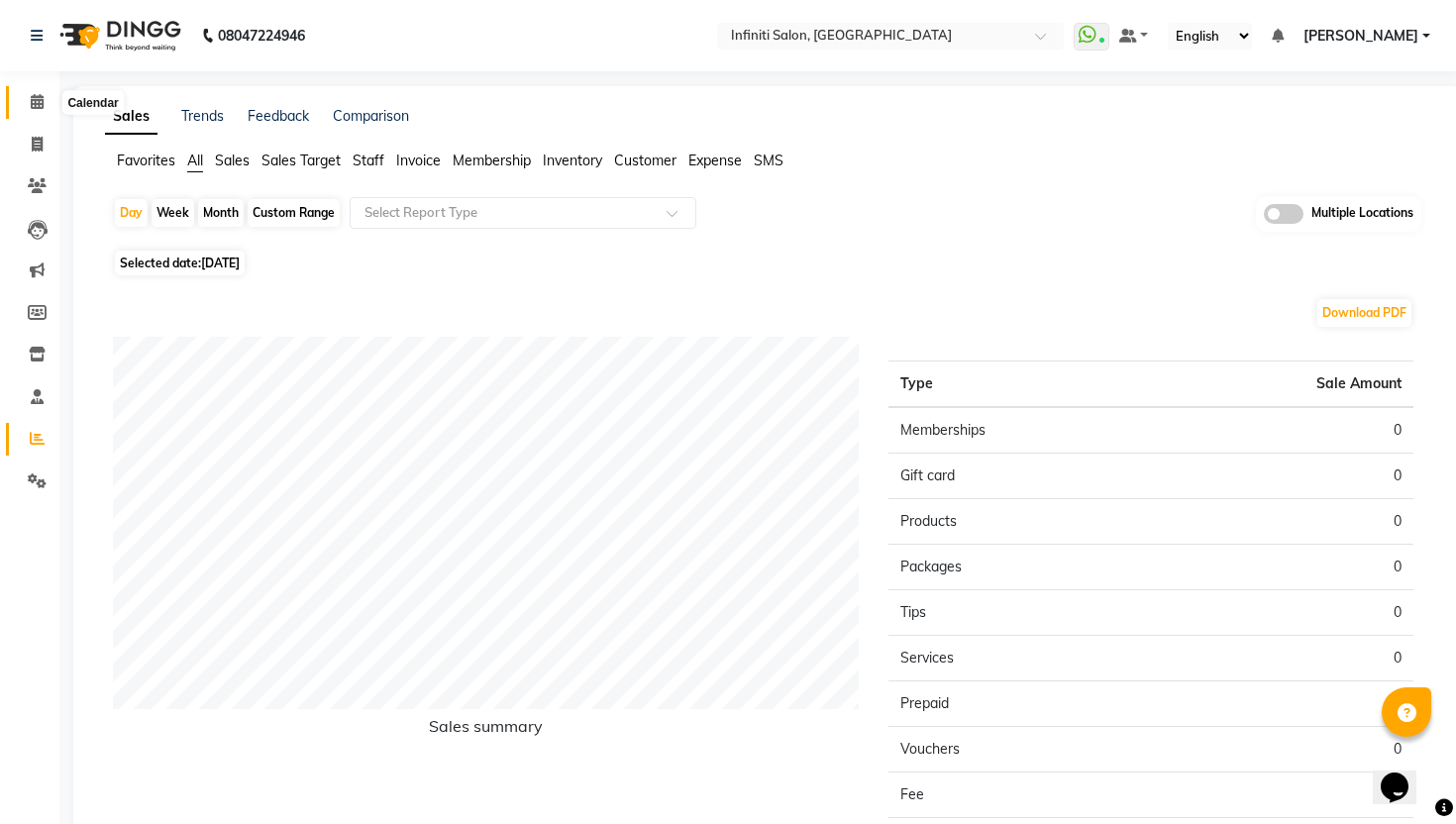 click 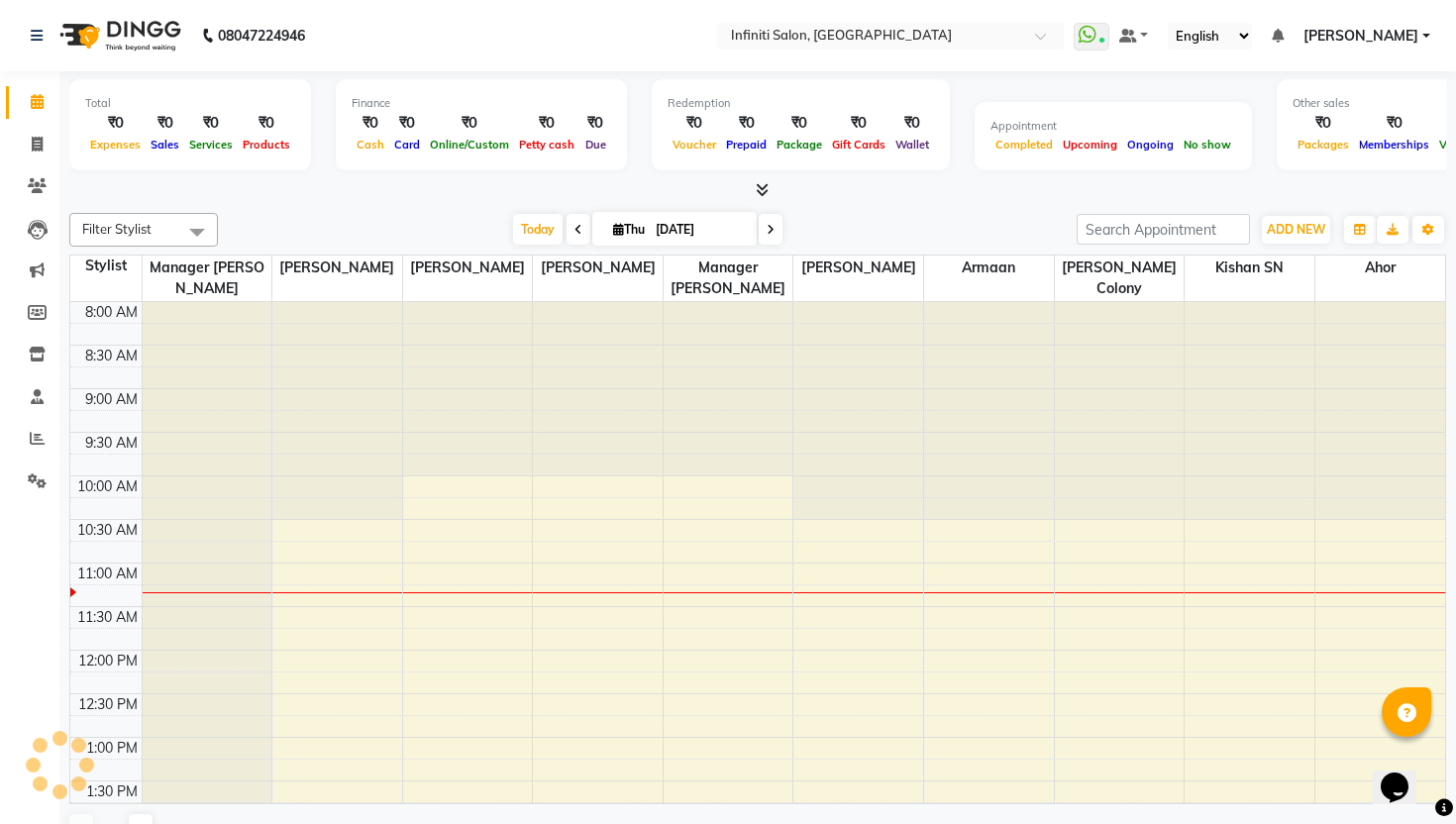 scroll, scrollTop: 0, scrollLeft: 0, axis: both 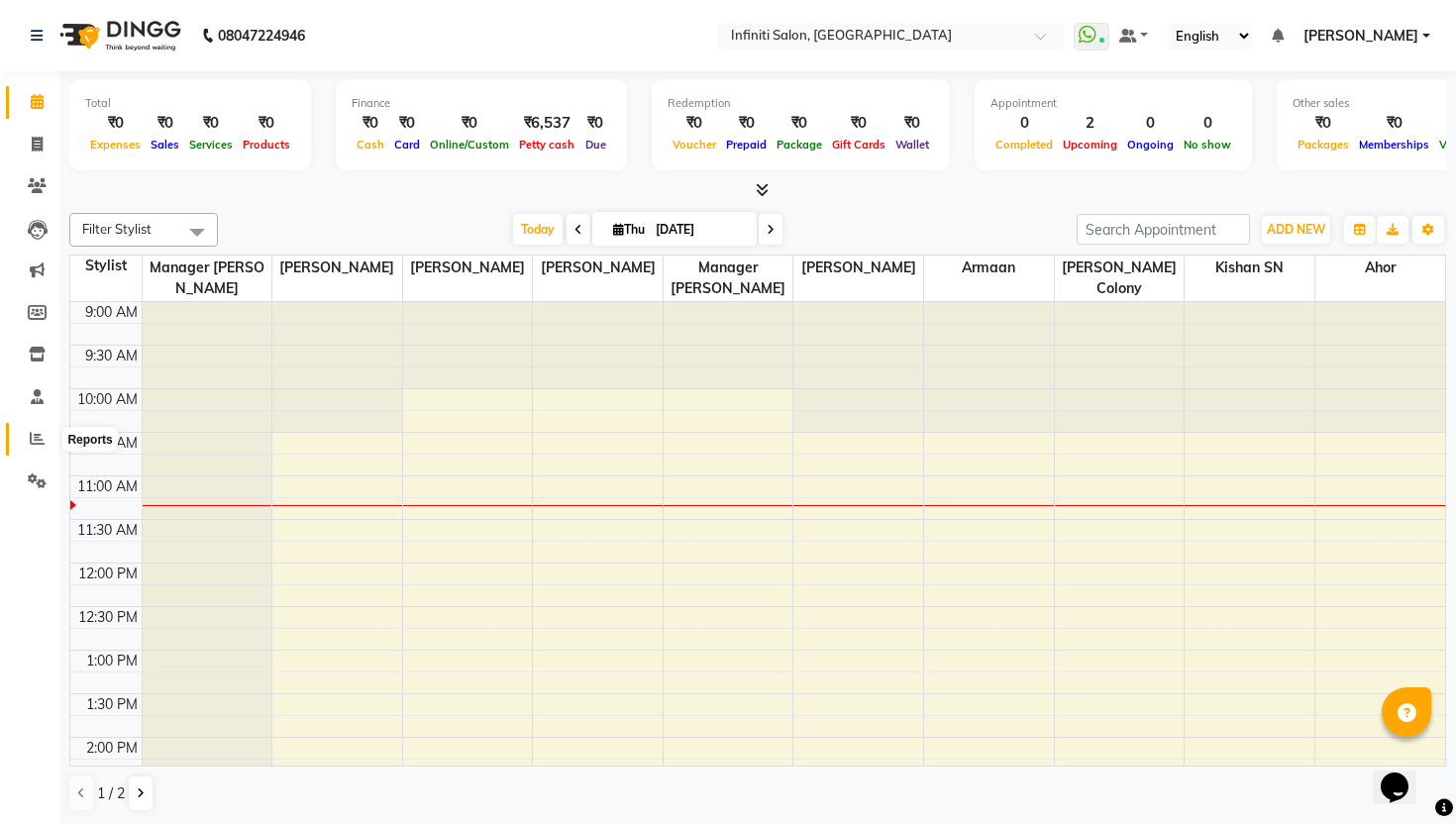 click 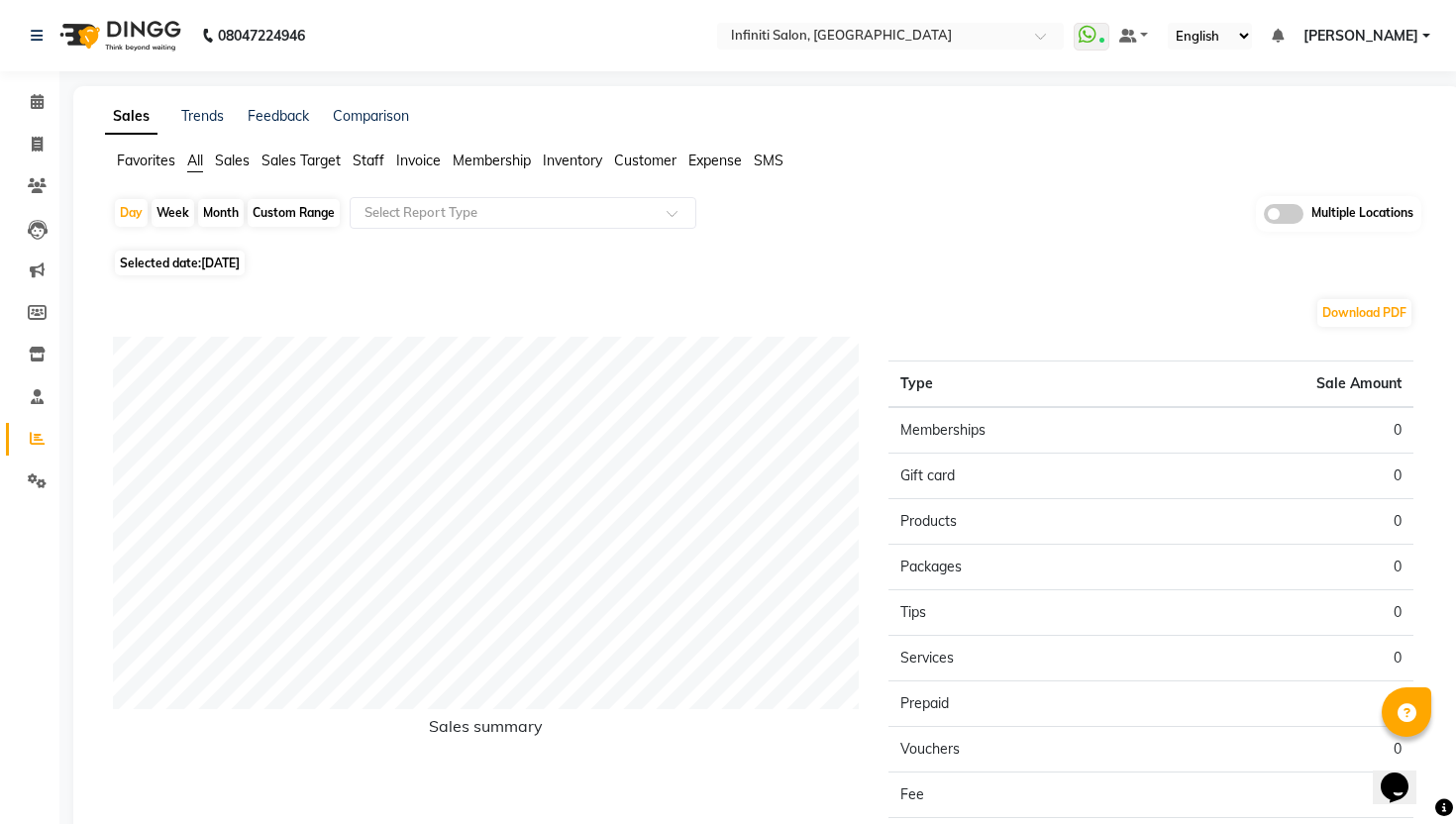 click on "[DATE]" 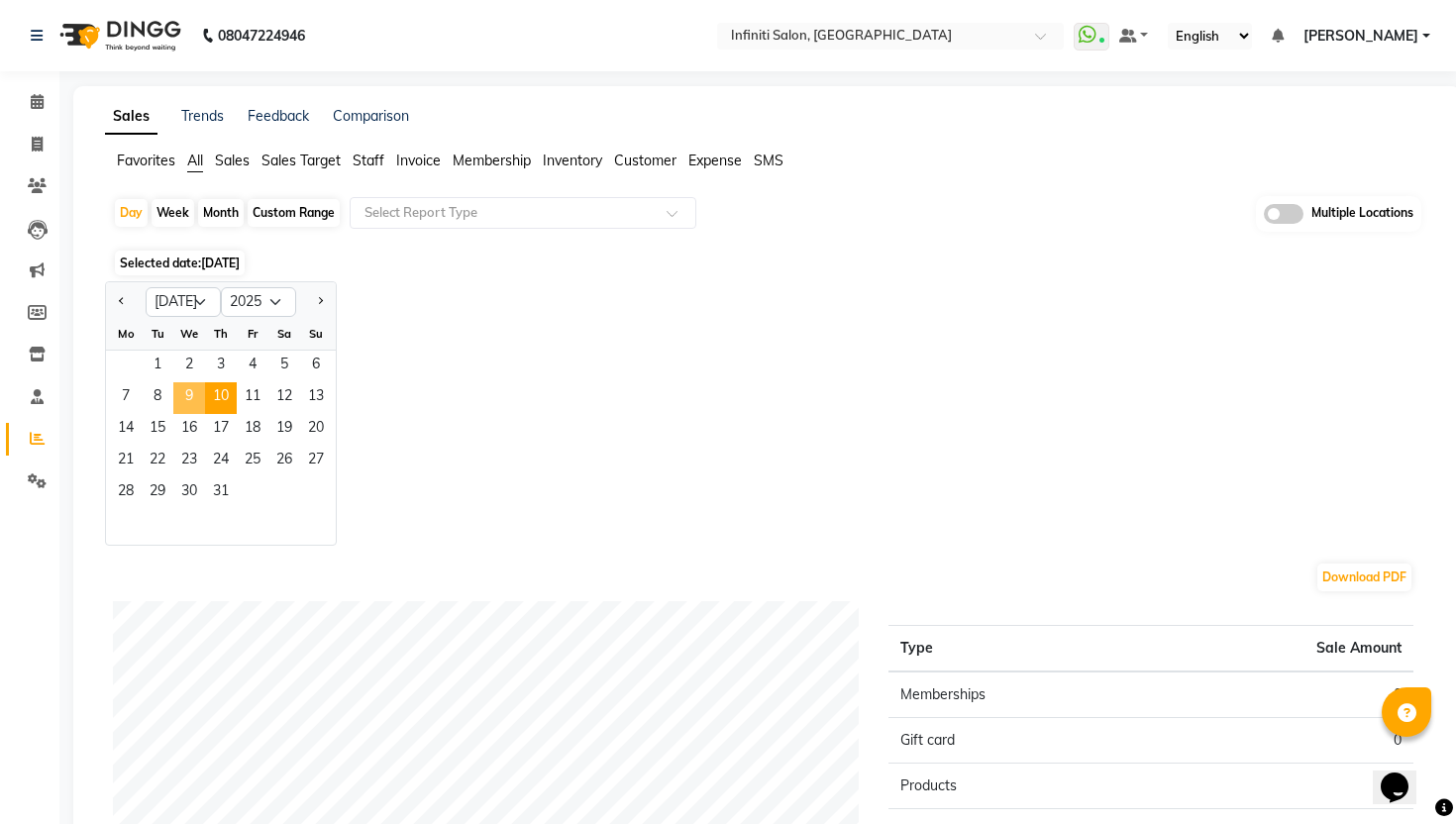 click on "9" 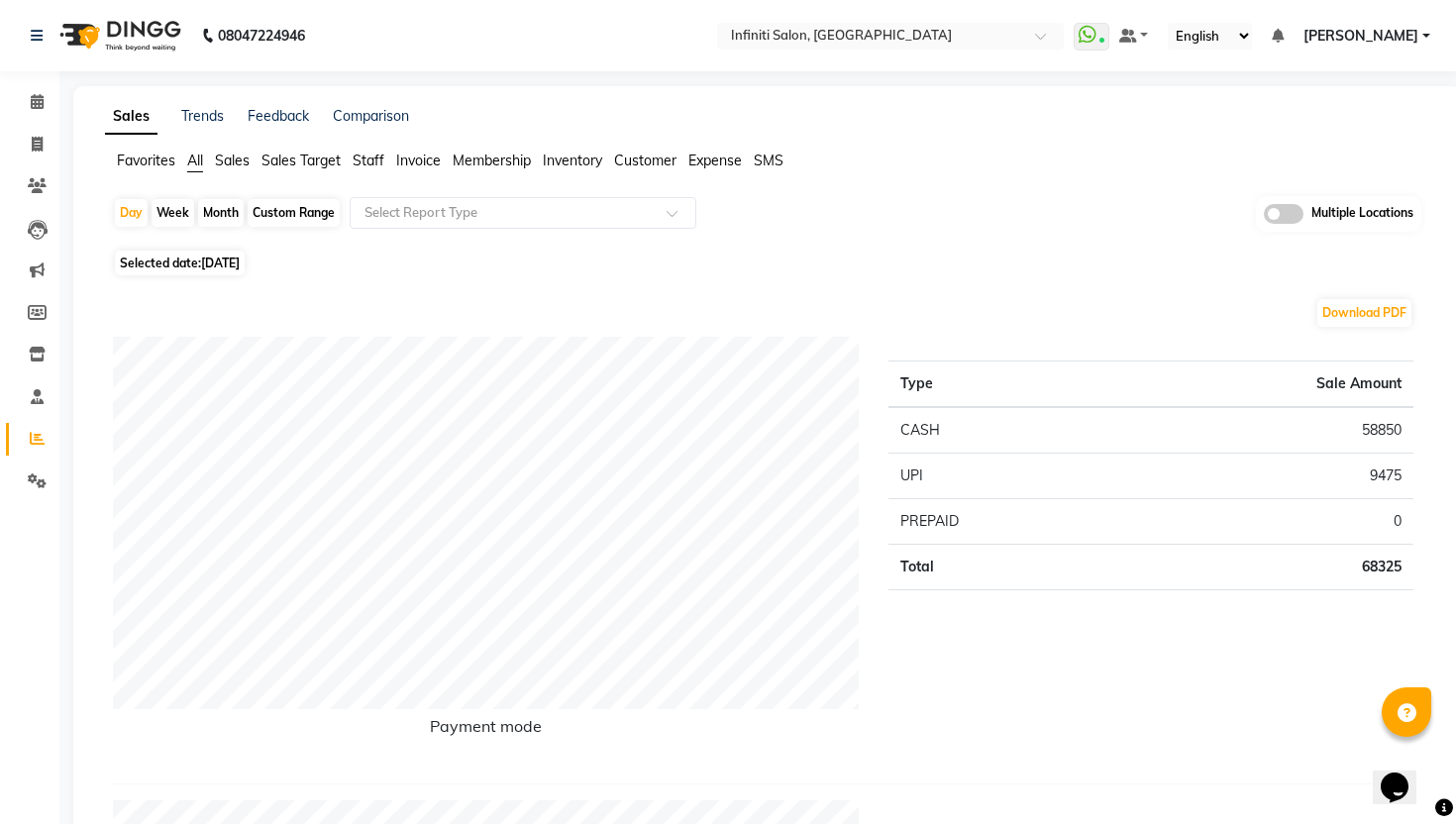 click on "Selected date:  09-07-2025" 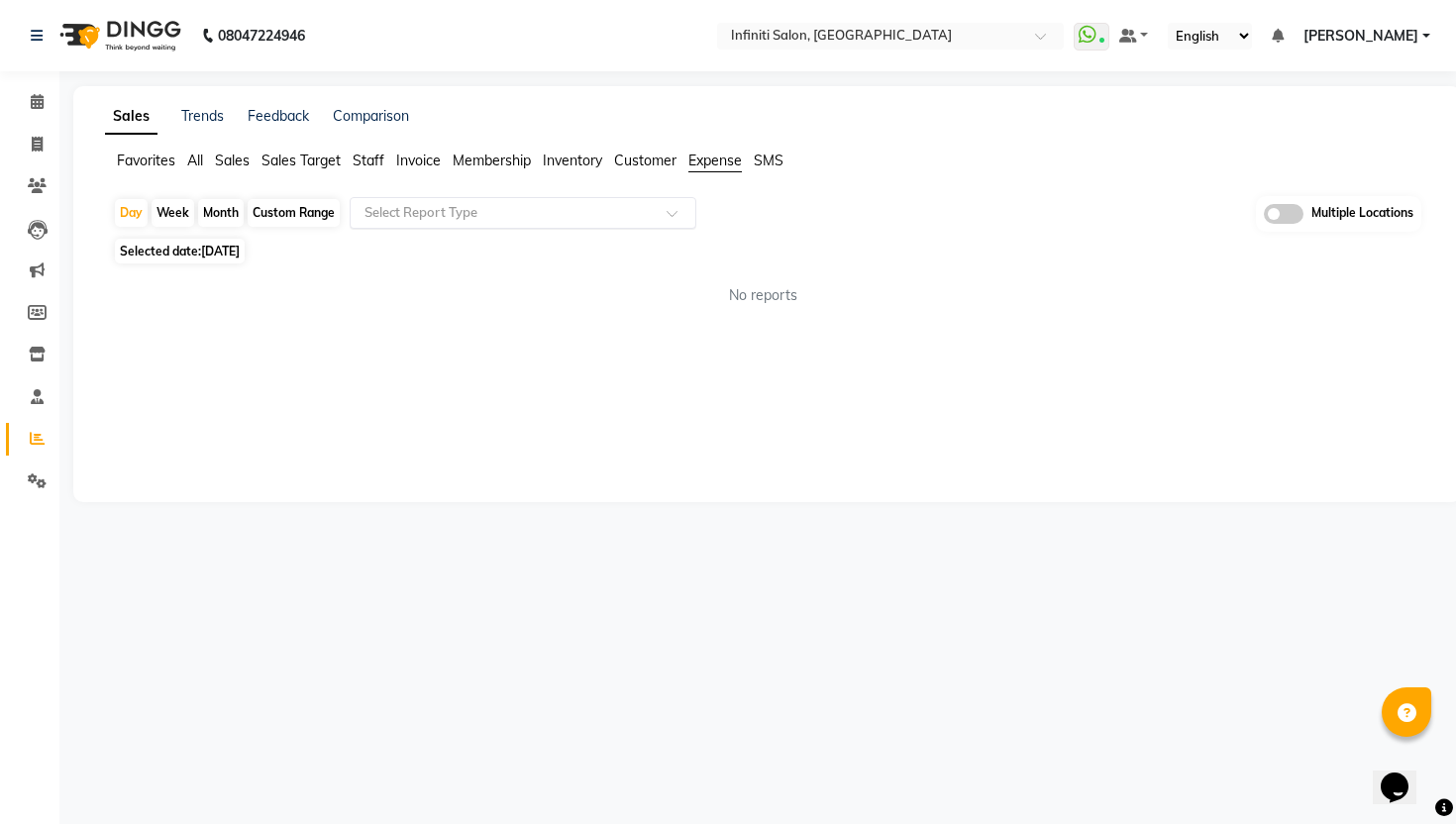 click on "Select Report Type" 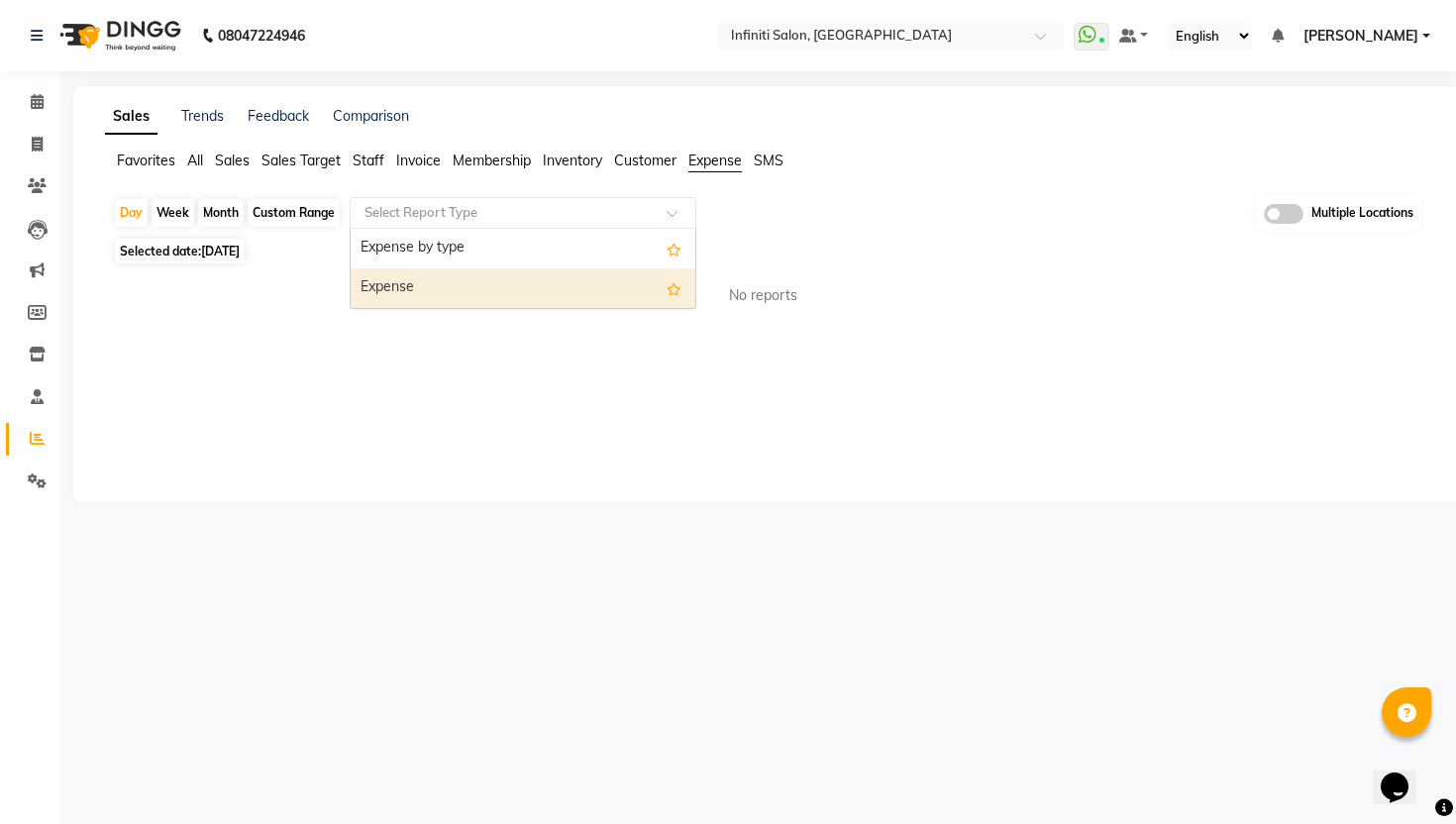 click on "Expense" at bounding box center (523, 288) 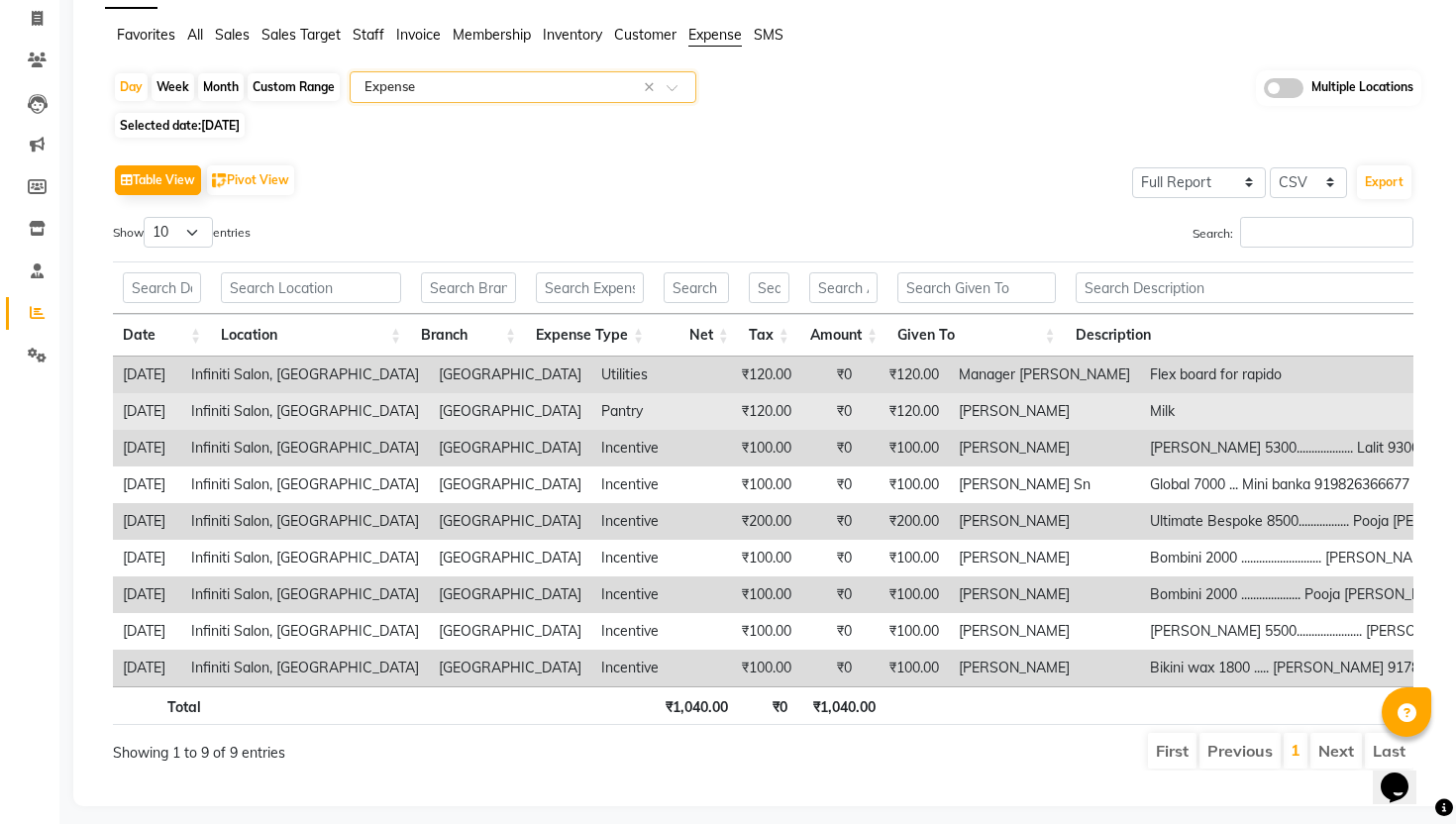 scroll, scrollTop: 138, scrollLeft: 0, axis: vertical 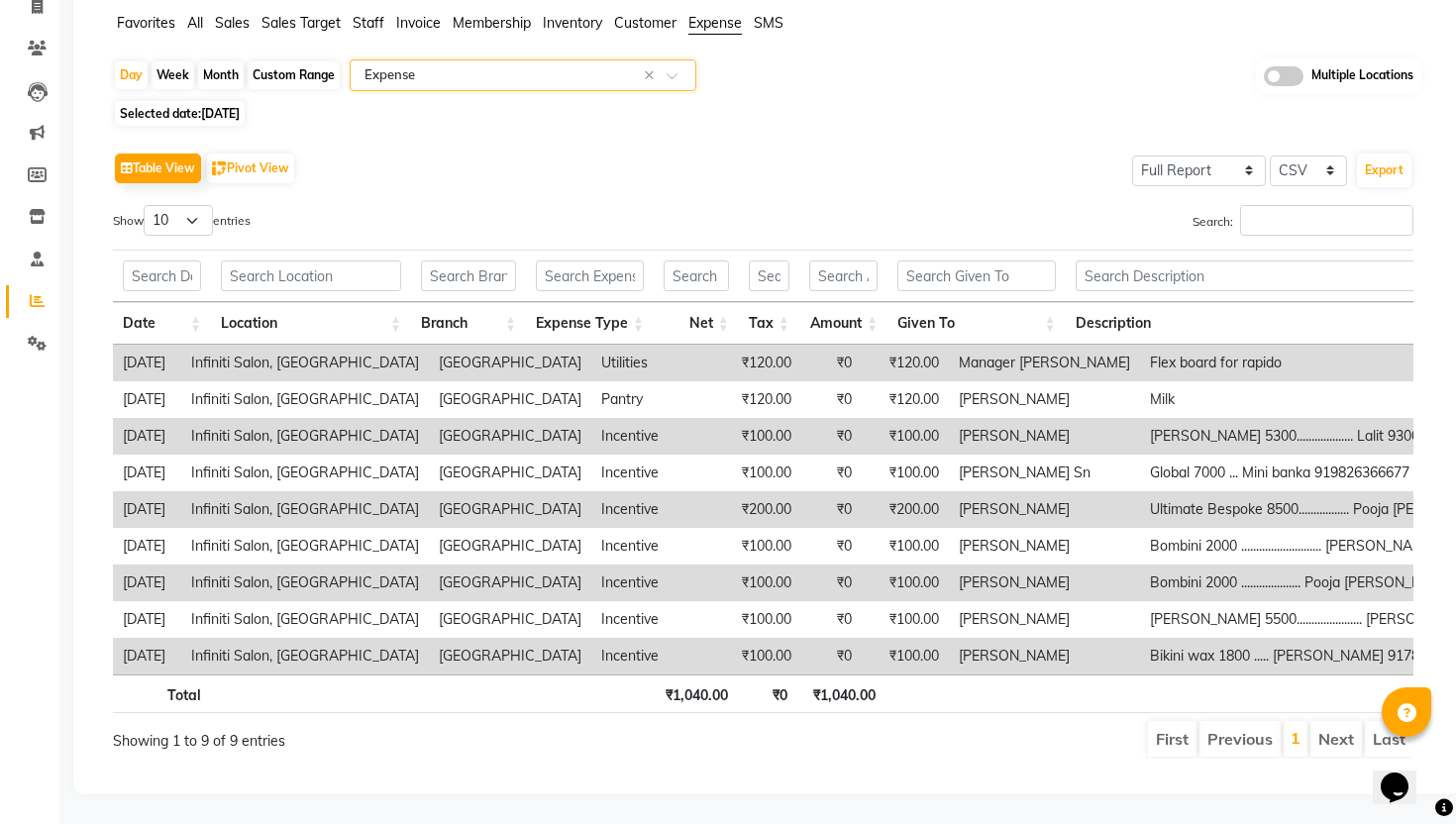 click on "Expense Type" at bounding box center (589, 323) 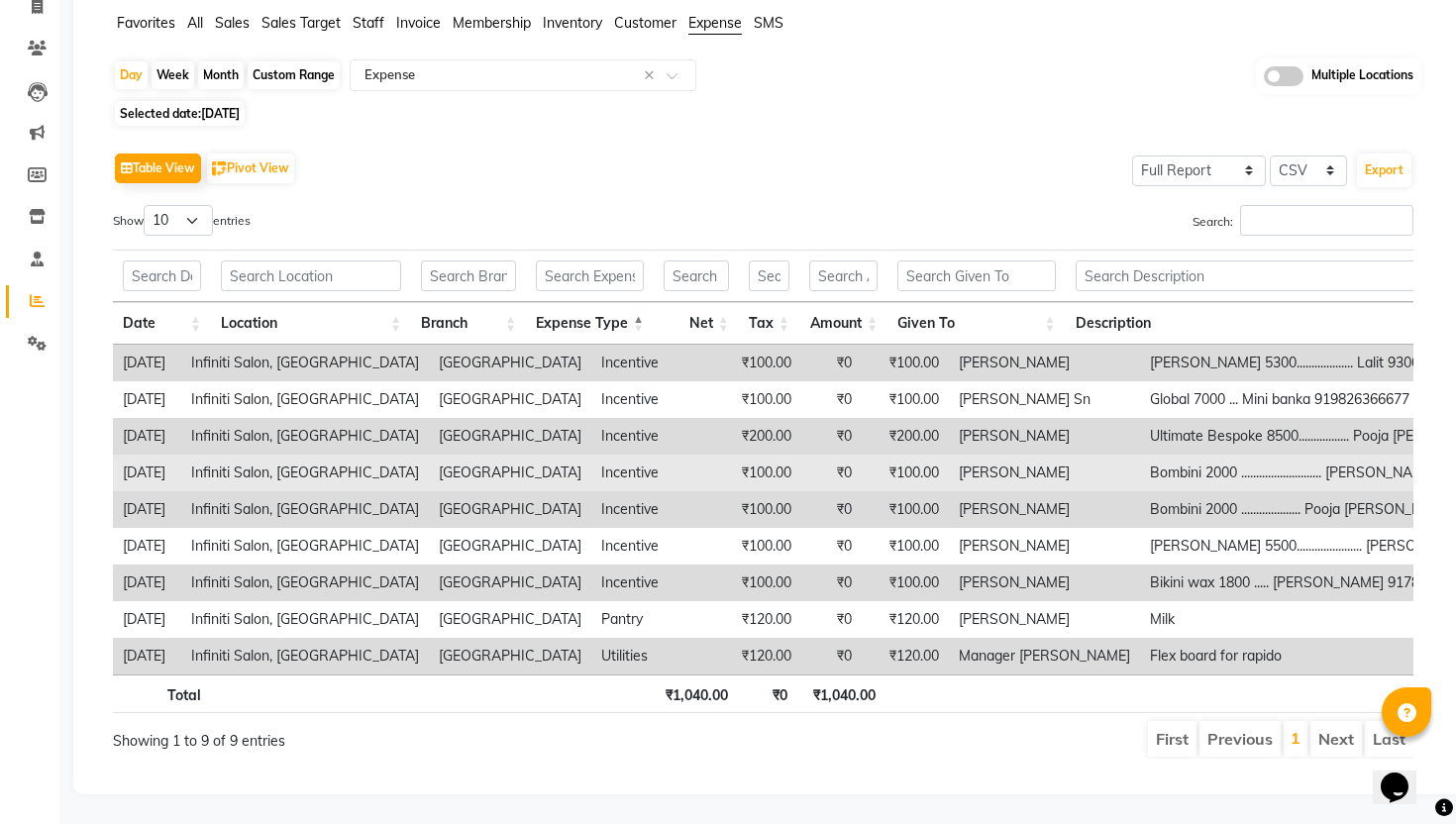 scroll, scrollTop: 0, scrollLeft: 225, axis: horizontal 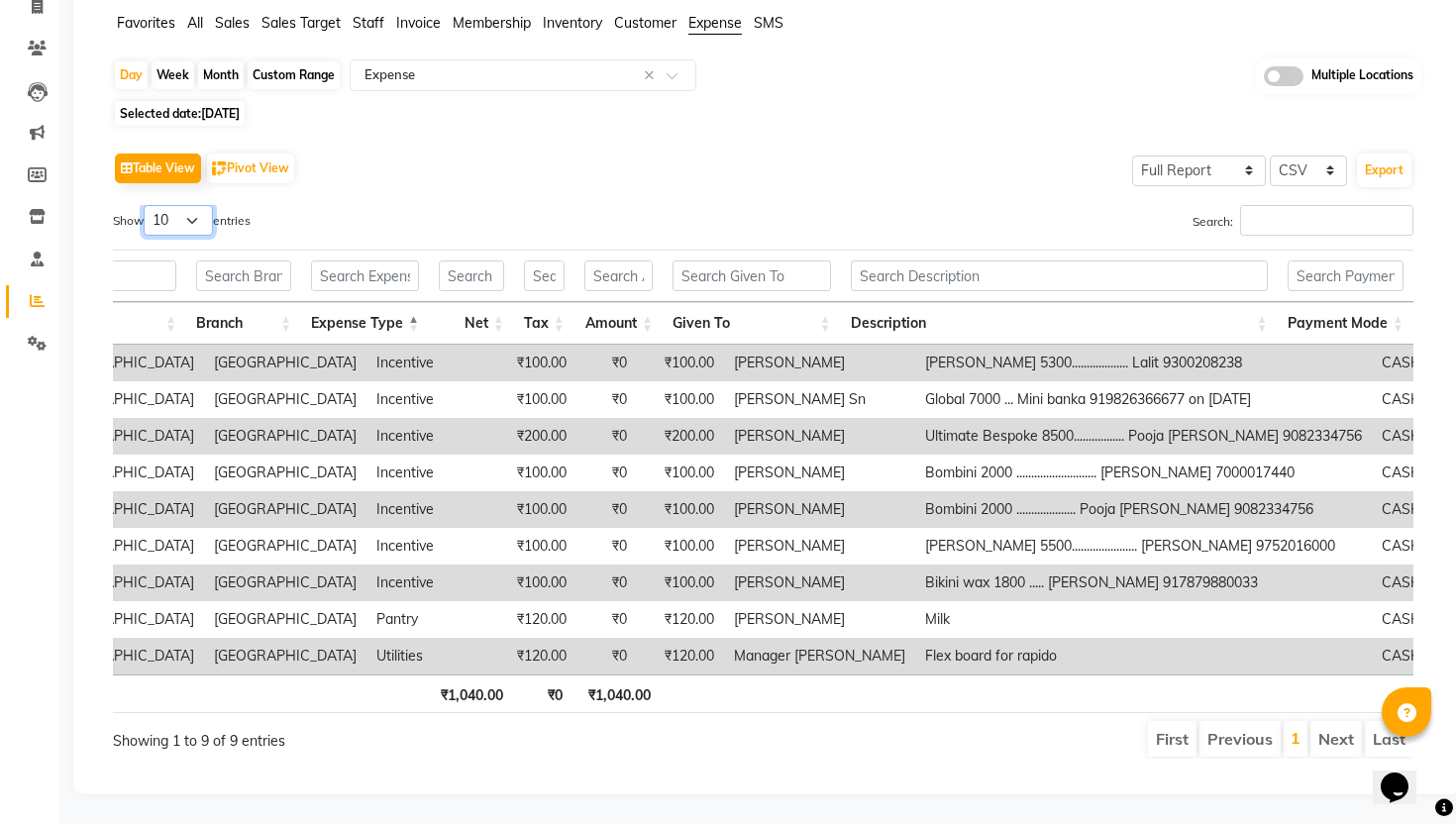 click on "10 25 50 100" at bounding box center [178, 220] 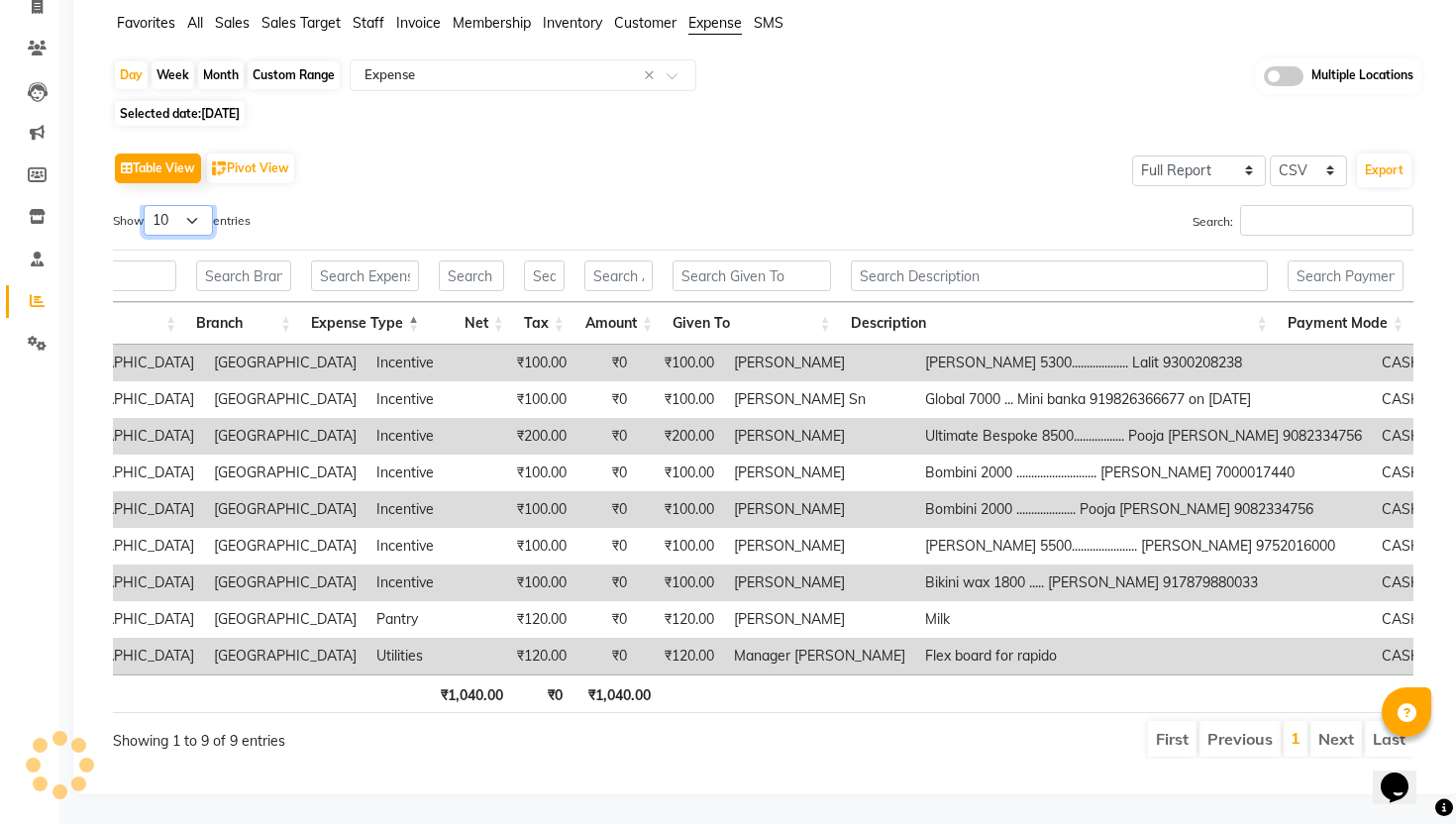 select on "25" 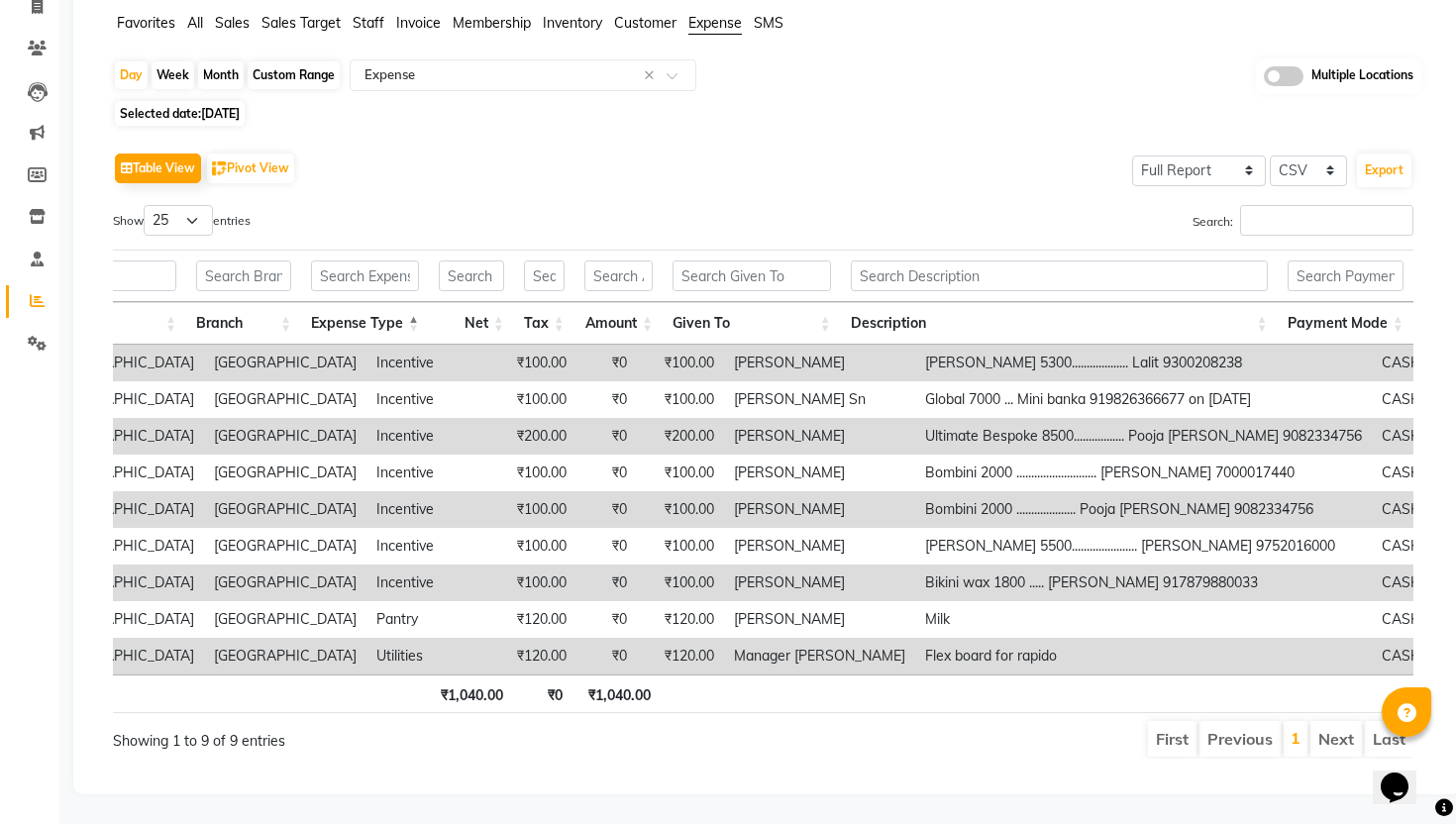 click on "Favorites All Sales Sales Target Staff Invoice Membership Inventory Customer Expense SMS" 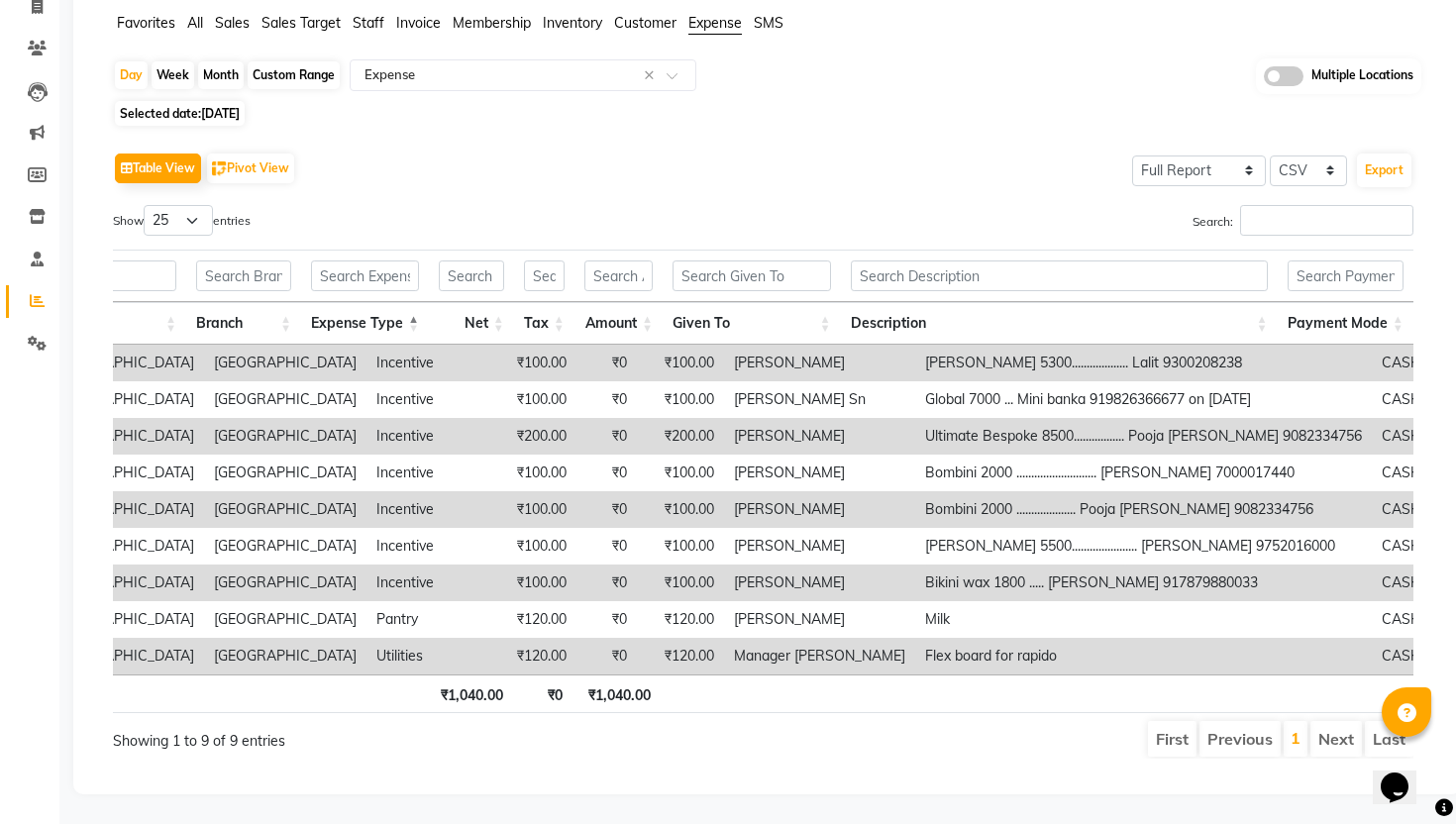 click on "Table View   Pivot View  Select Full Report Filtered Report Select CSV PDF  Export" 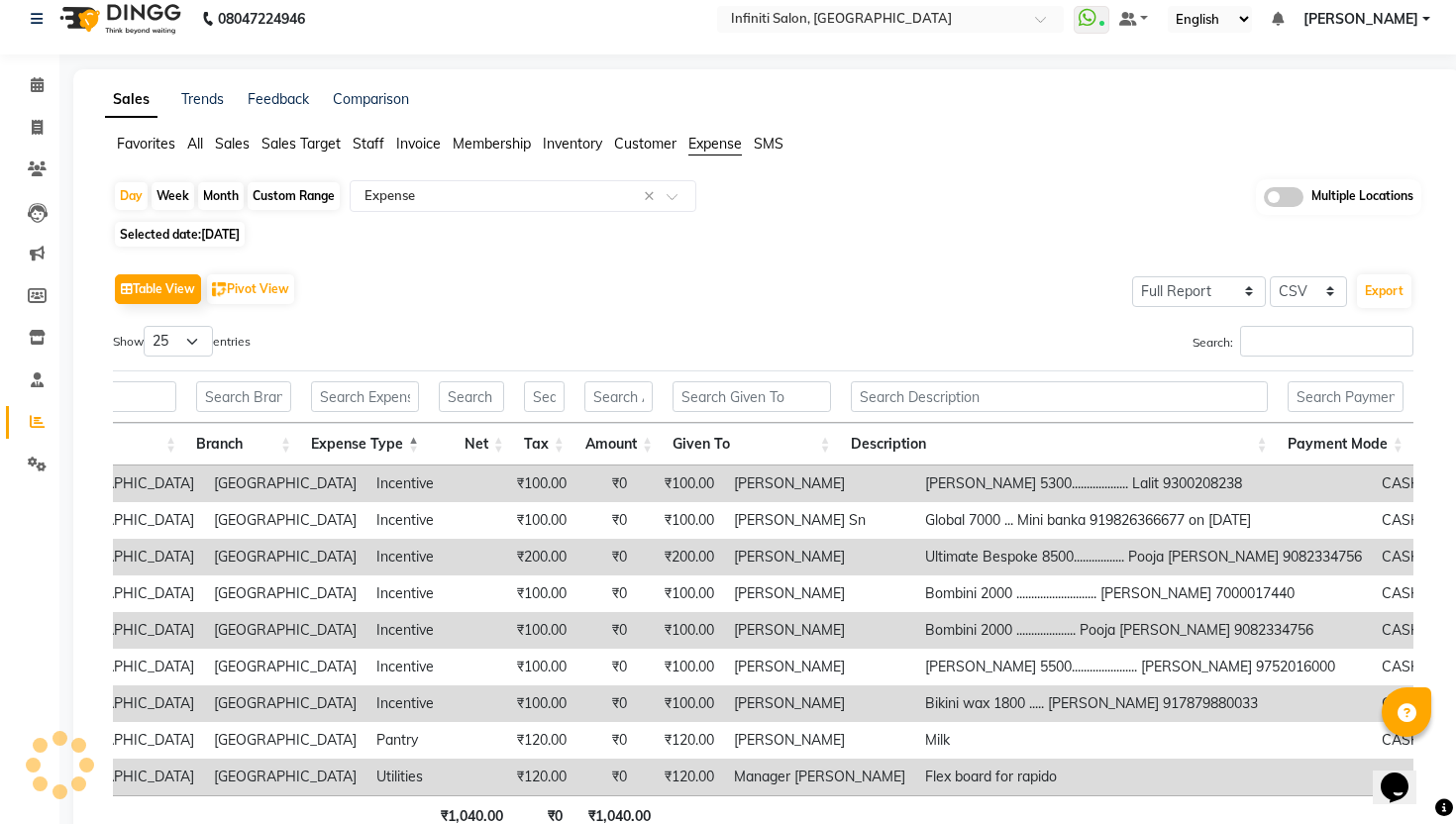 scroll, scrollTop: 0, scrollLeft: 0, axis: both 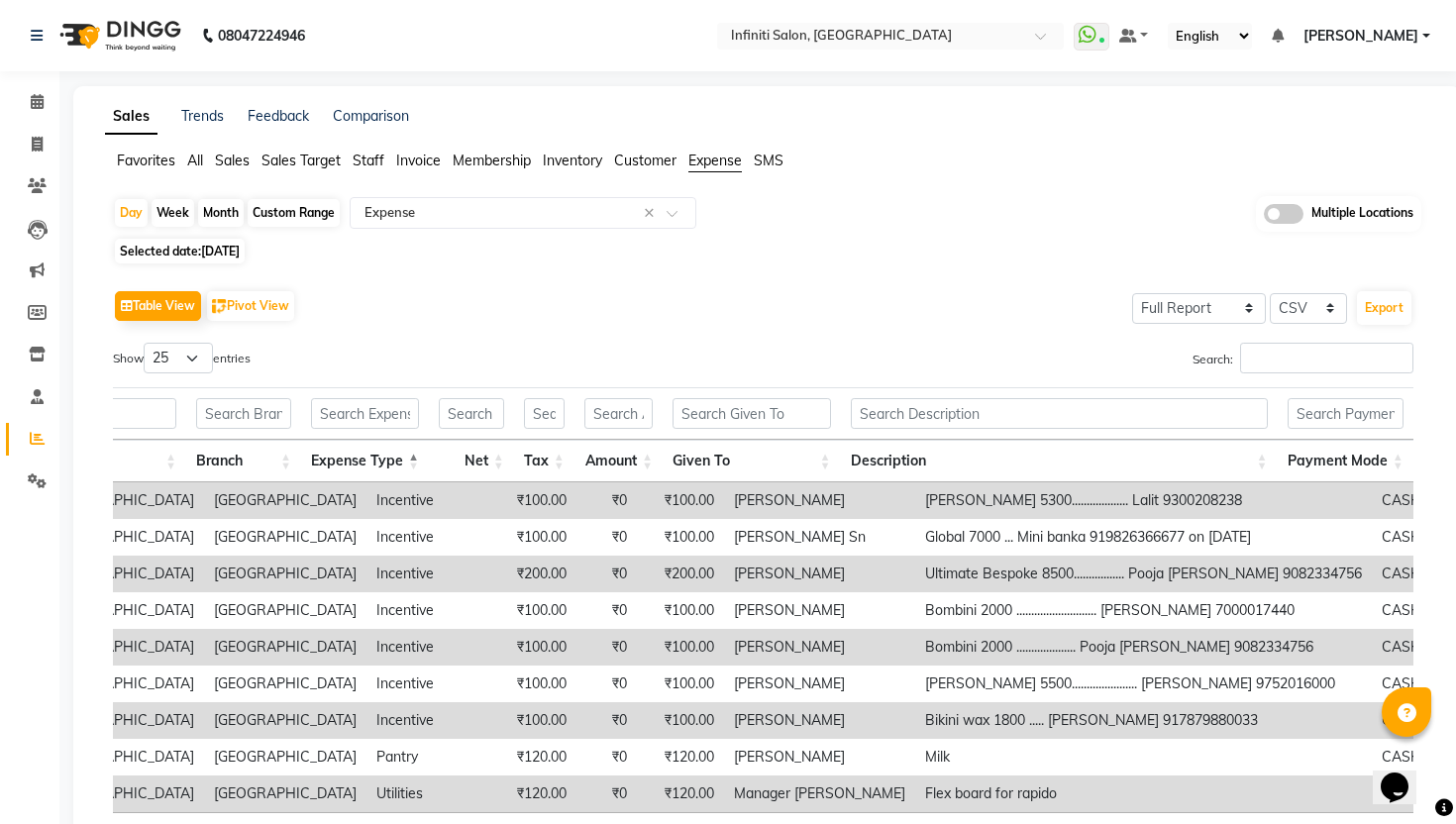 click on "Staff" 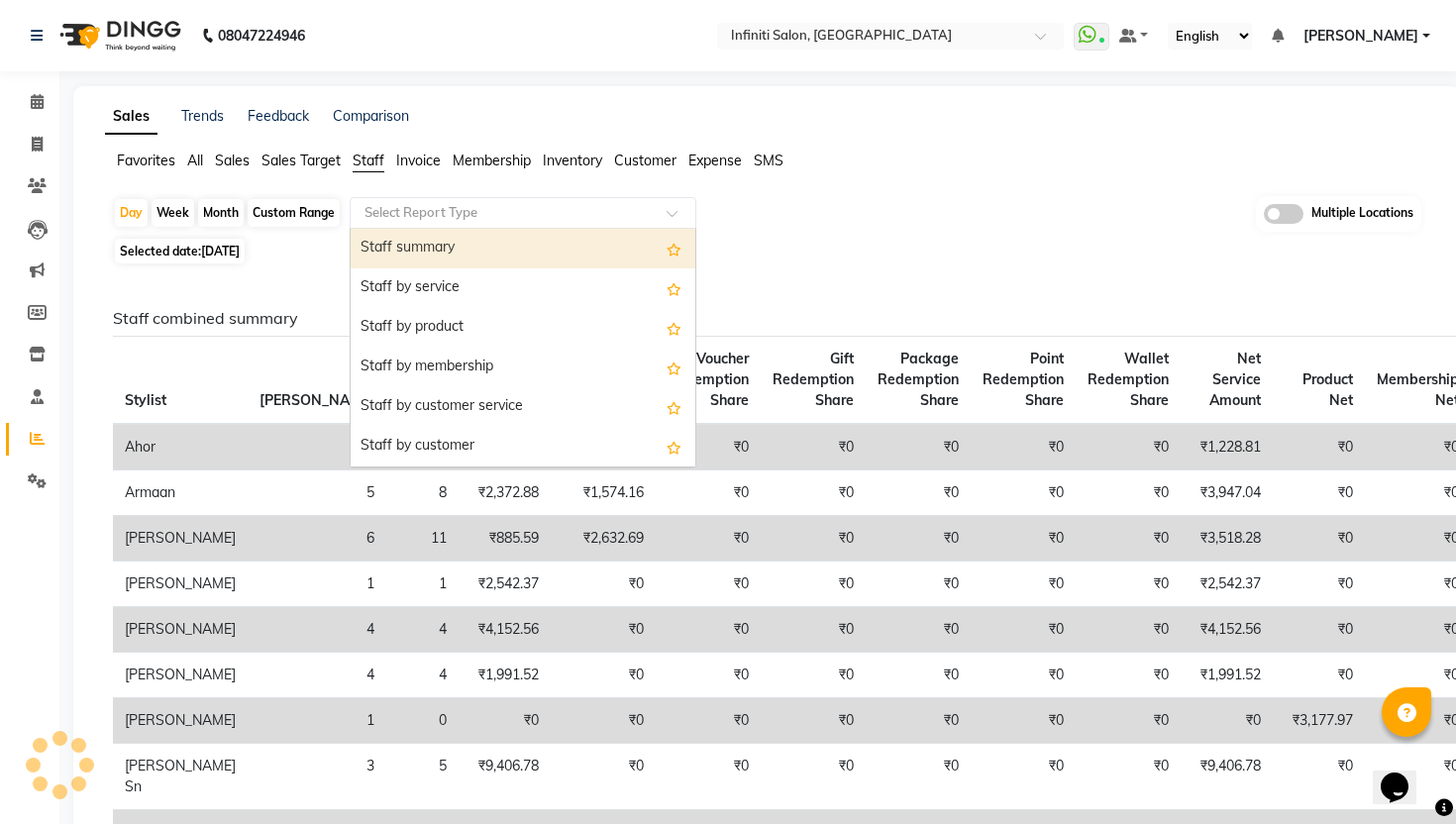 click 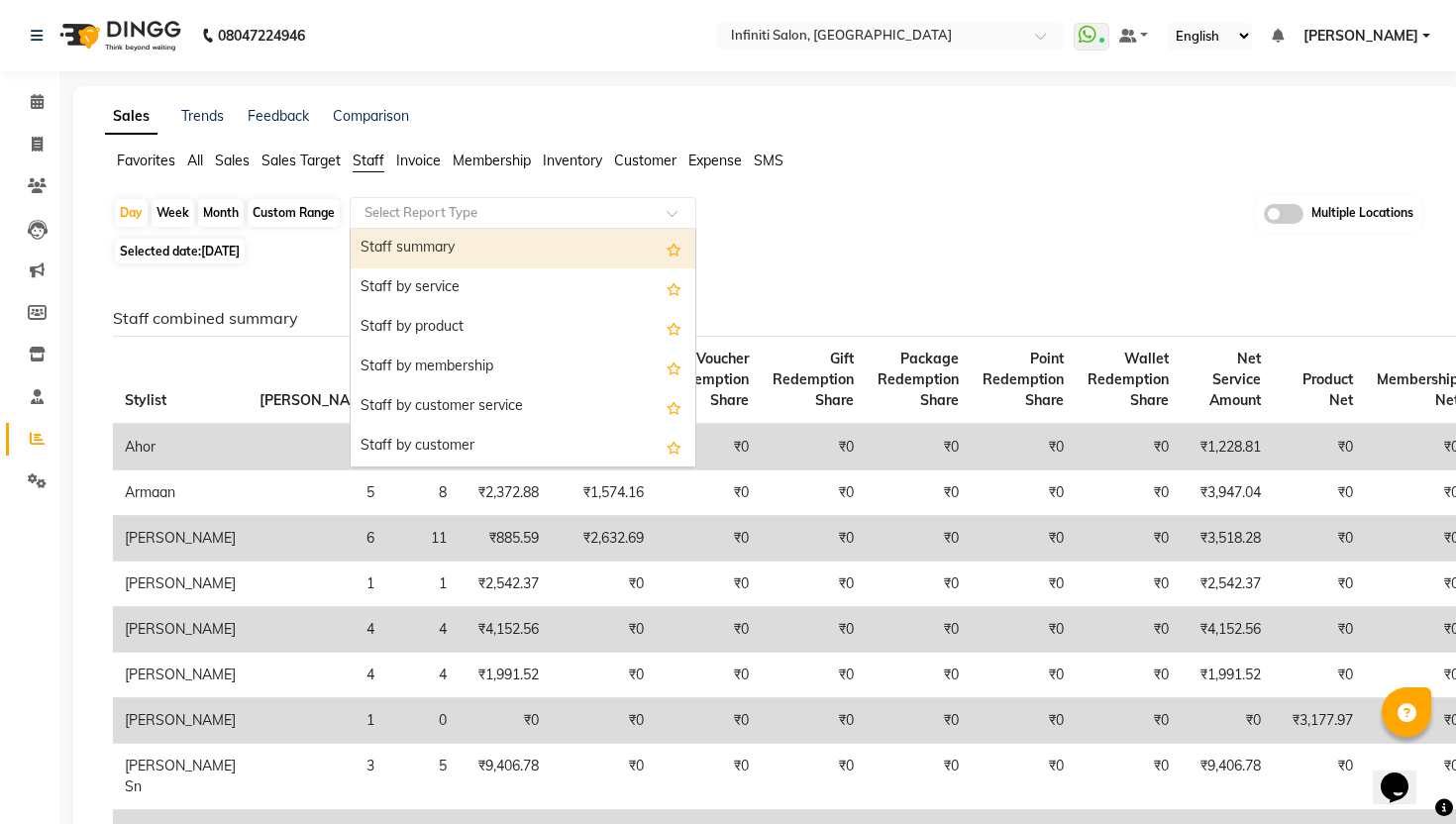 click on "Staff summary" at bounding box center [523, 249] 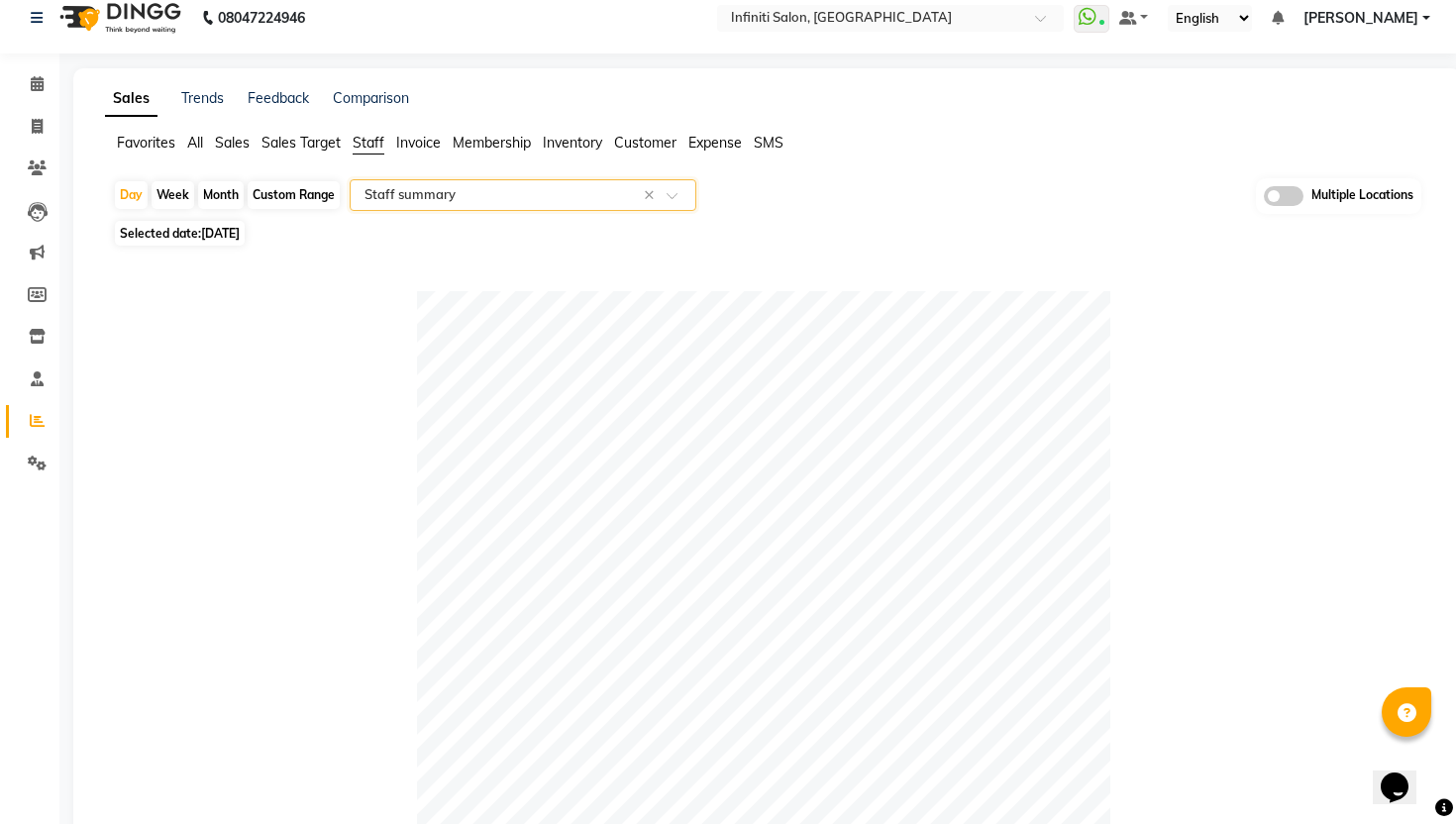 scroll, scrollTop: 0, scrollLeft: 0, axis: both 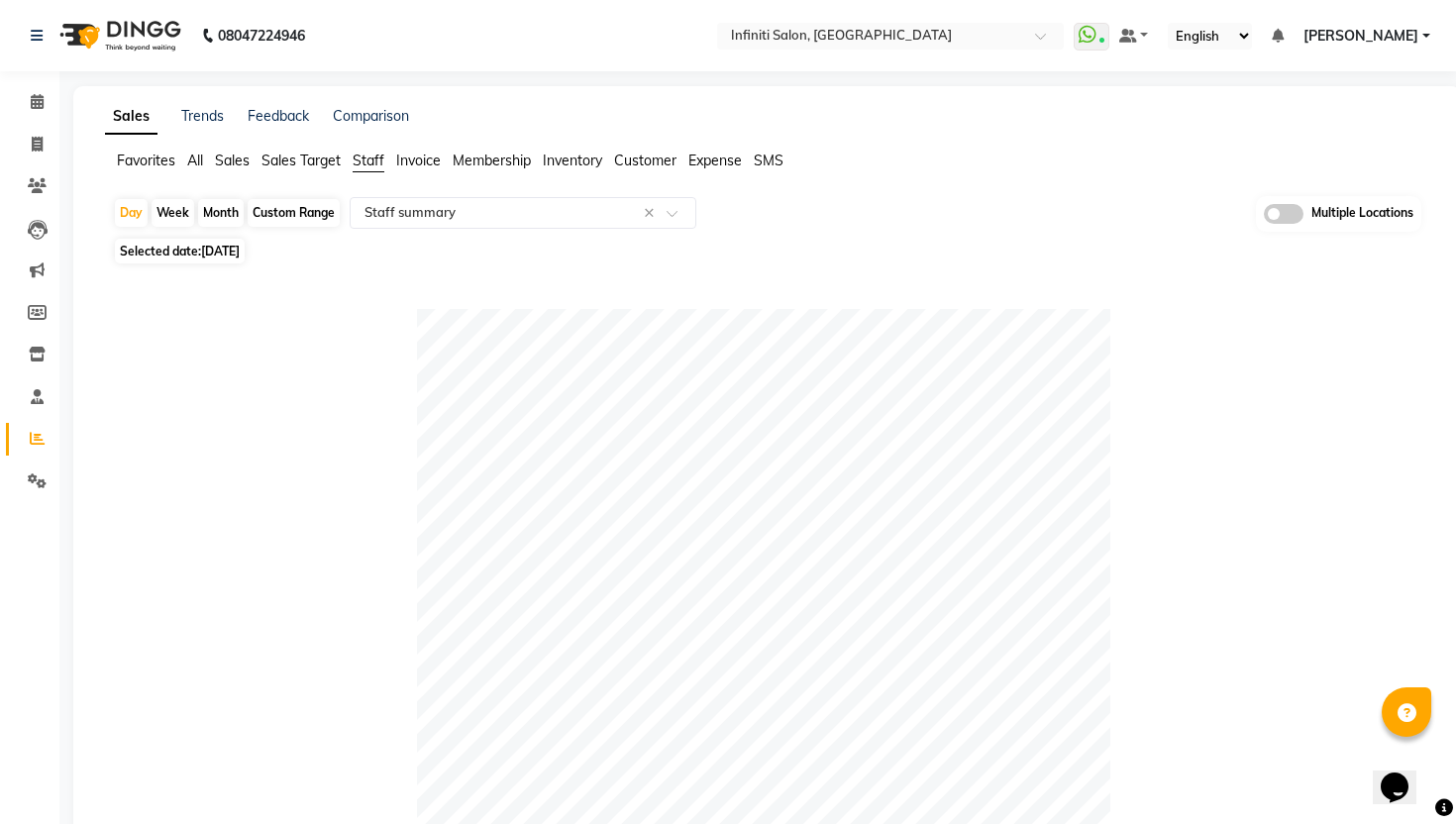 click on "All" 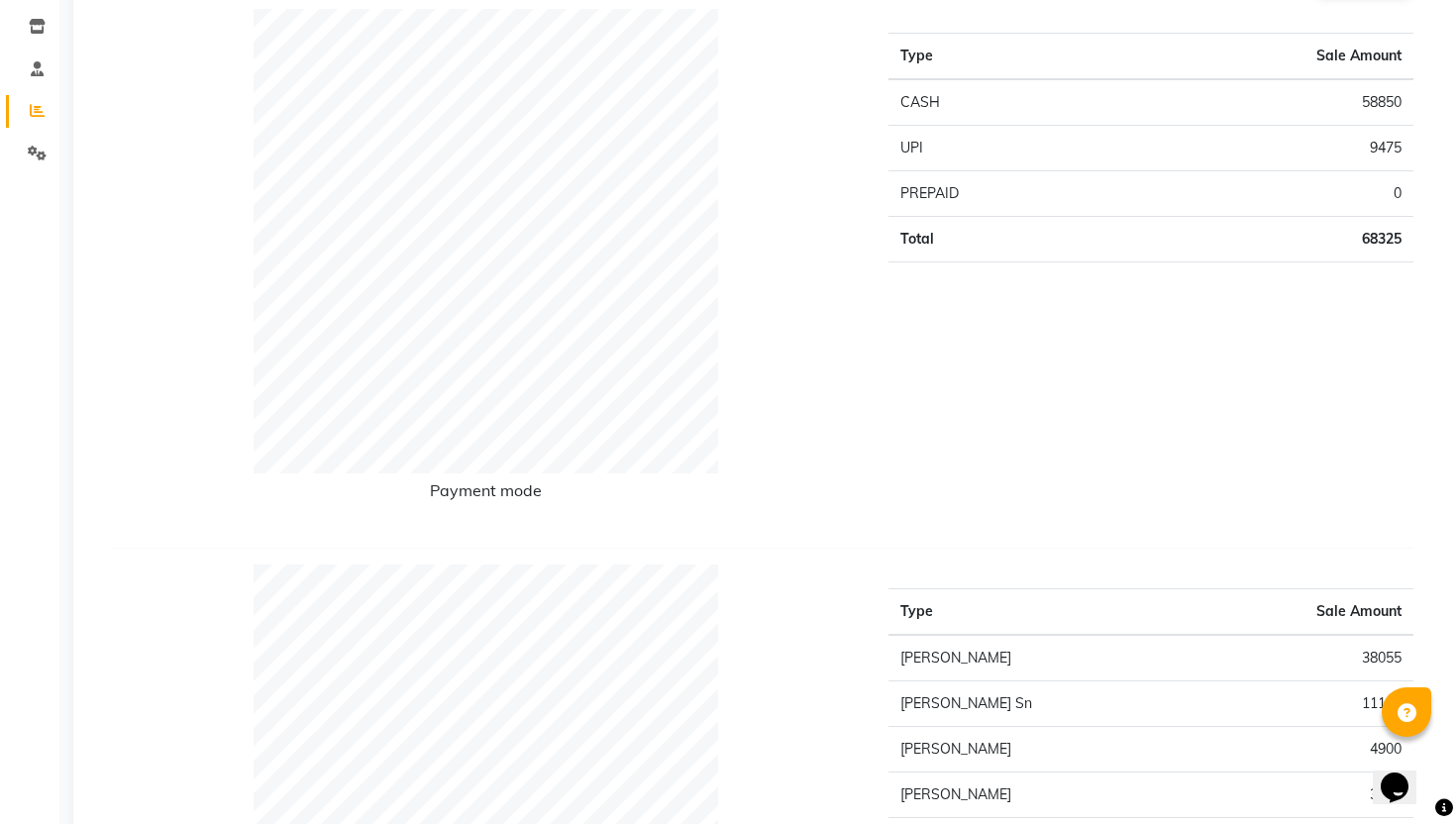 scroll, scrollTop: 0, scrollLeft: 0, axis: both 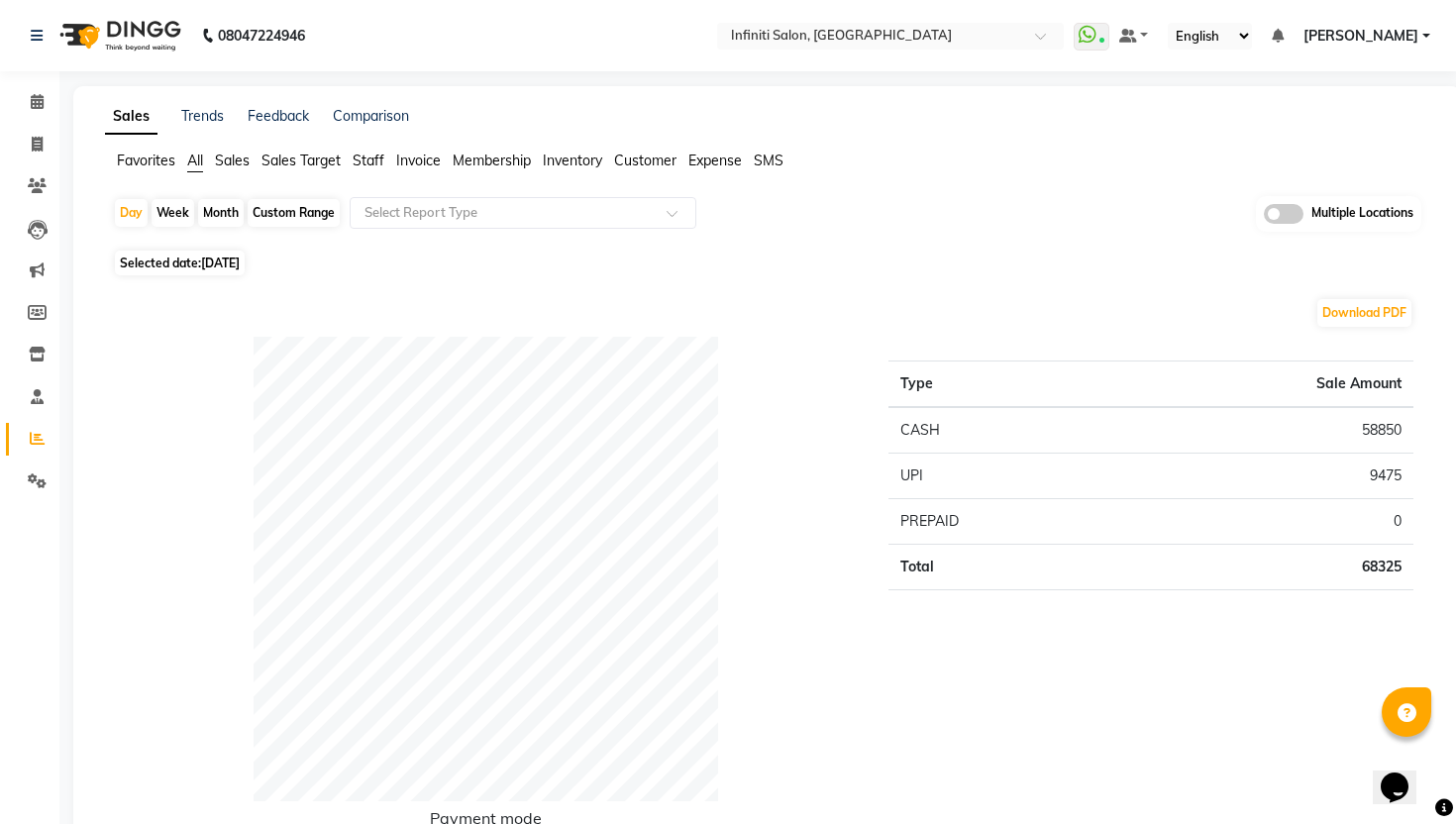 click on "Sales Trends Feedback Comparison Favorites All Sales Sales Target Staff Invoice Membership Inventory Customer Expense SMS  Day   Week   Month   Custom Range  Select Report Type Multiple Locations Selected date:  09-07-2025  Download PDF Payment mode Type Sale Amount CASH 58850 UPI 9475 PREPAID 0 Total 68325 Staff summary Type Sale Amount Rizwan  38055 Rahul Devrani Sn 11100 Khilesh 4900 Muskan Parihar 3750 Jaspreet 3000 Armaan  4889 Kishan Sn 2350 Saraswati 2175 Ahor 1450 Chandu 4711 Total 76380 Sales summary Type Sale Amount Memberships 0 Tips 0 Prepaid 0 Vouchers 0 Gift card 0 Packages 0 Services 52130 Products 24250 Fee 0 Total 76380 Expense by type Type Sale Amount Incentive 800 Pantry 120 Utilities 120 Total 1040 Service by category Type Sale Amount Hair (Men/women) 19219 Signature Rituals (Kerastase) 8500 Face & Body (Men/Women) 6086 Facials (Men/women) 5525 Hands & Feet (Men/women) 4900 Spa &  Treatment  4000 Nails 3400 Recruitment Rituals (Kerastase) 500 Total 52130 Service sales Type Sale Amount ★" 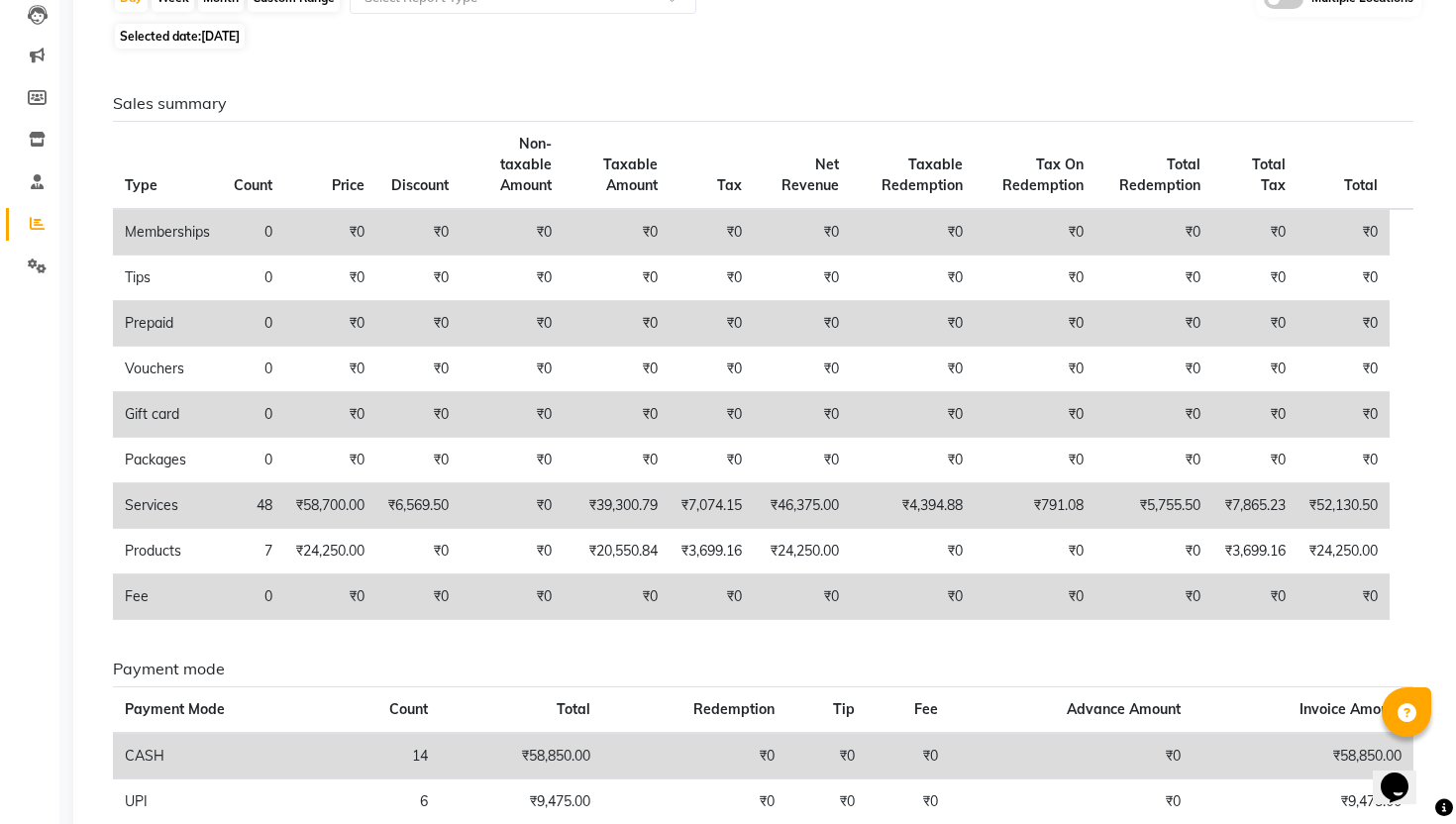 scroll, scrollTop: 0, scrollLeft: 0, axis: both 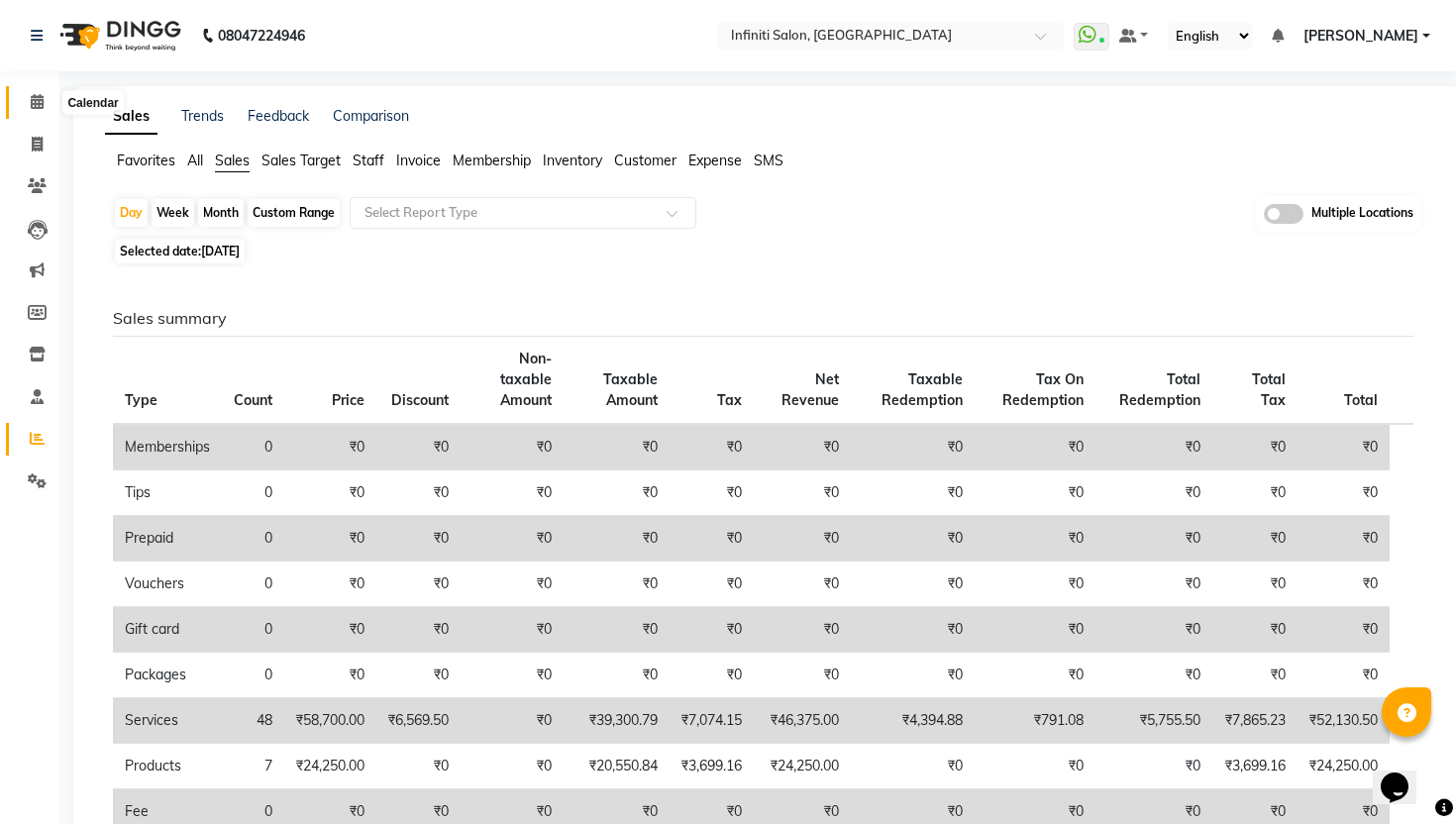 click 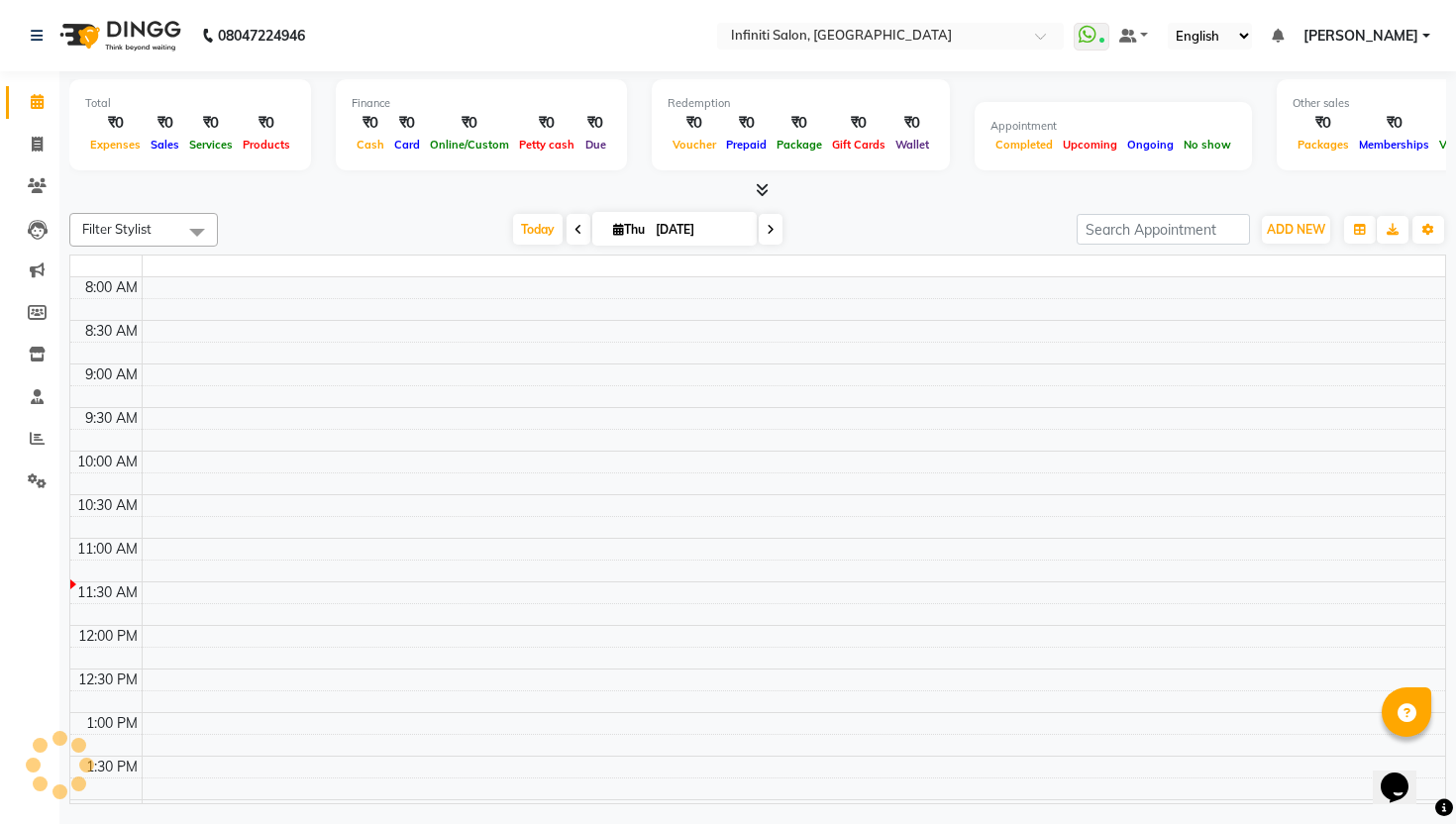 scroll, scrollTop: 0, scrollLeft: 0, axis: both 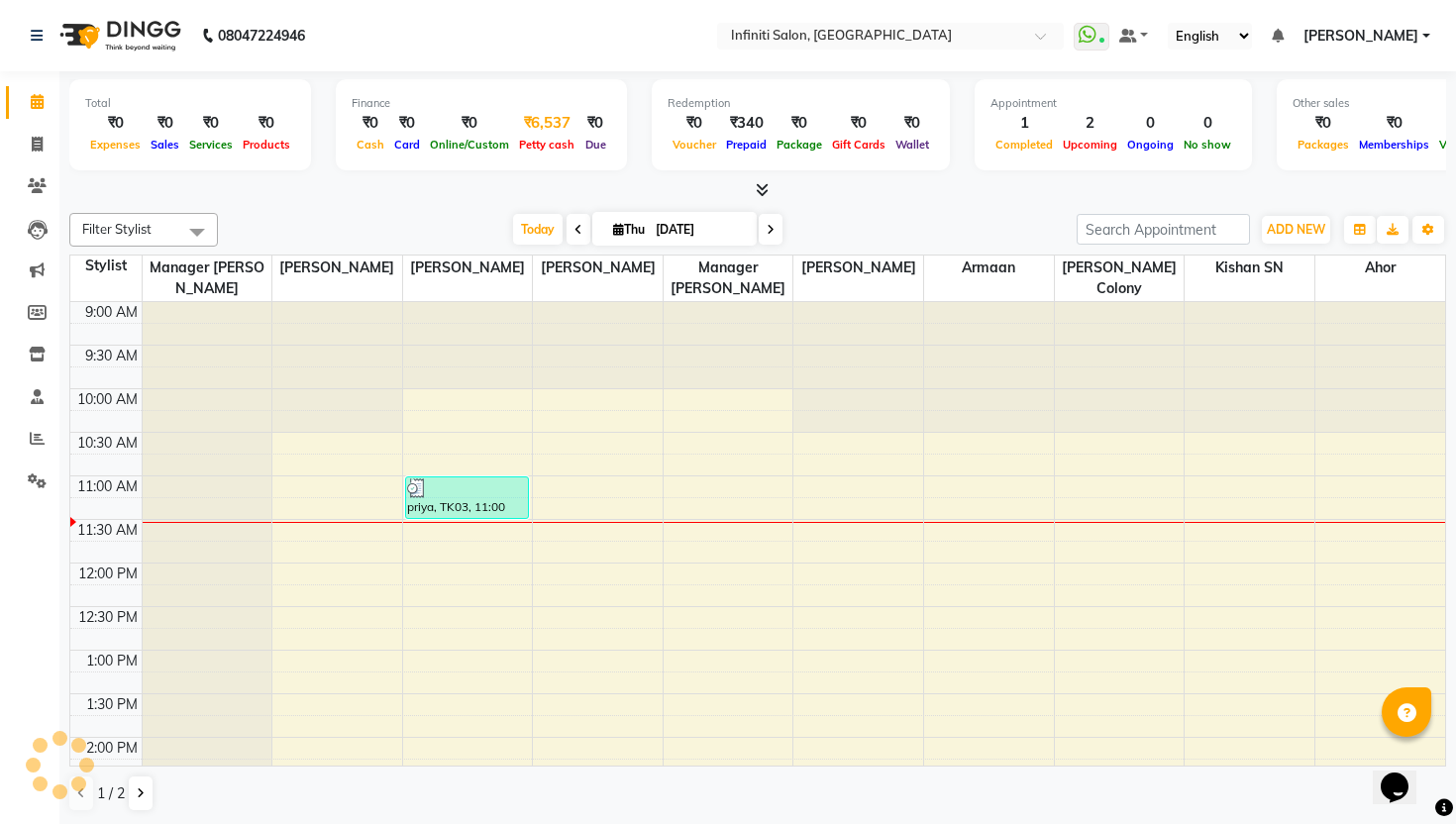 click on "₹6,537" at bounding box center (547, 123) 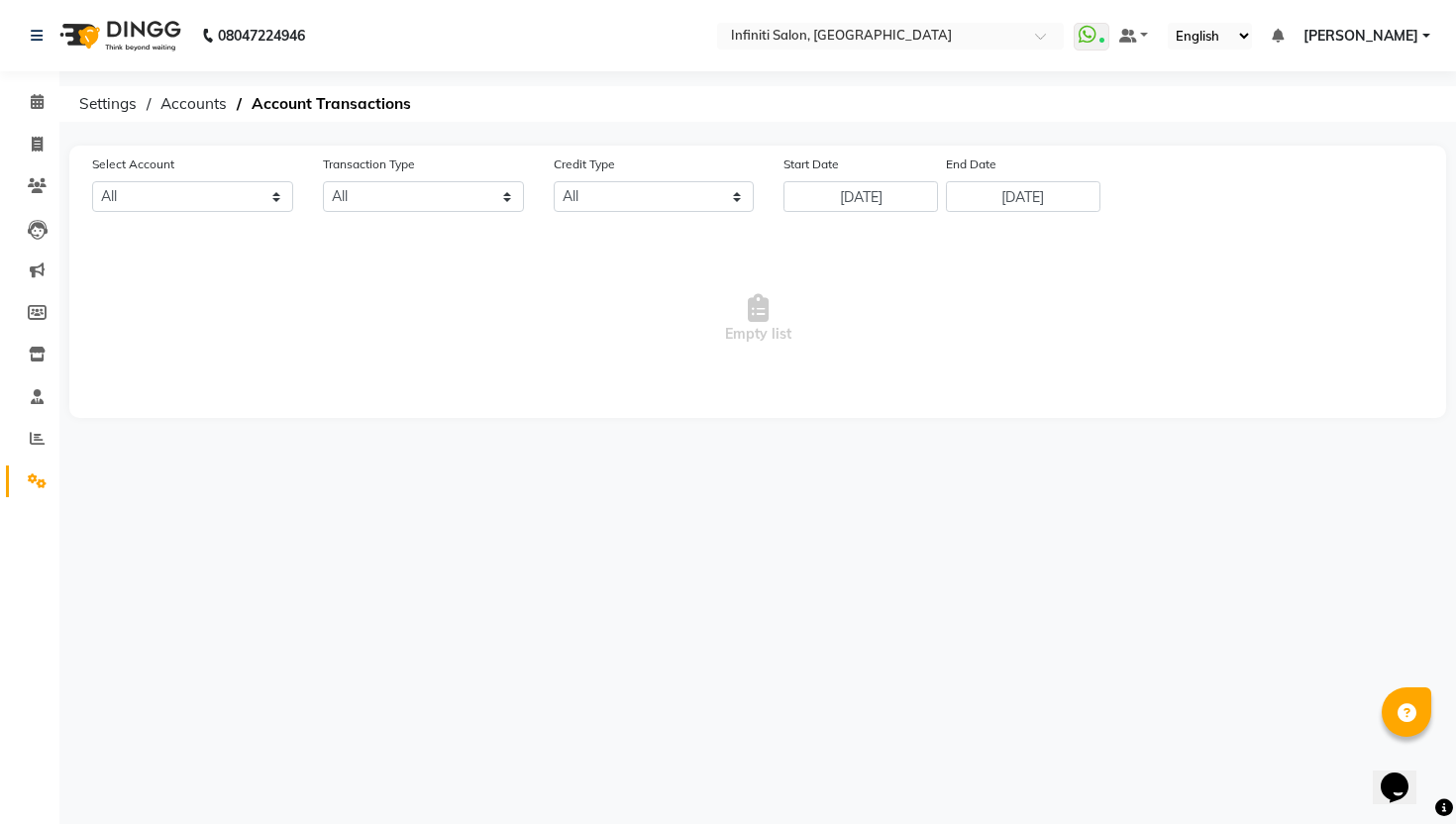 select on "4757" 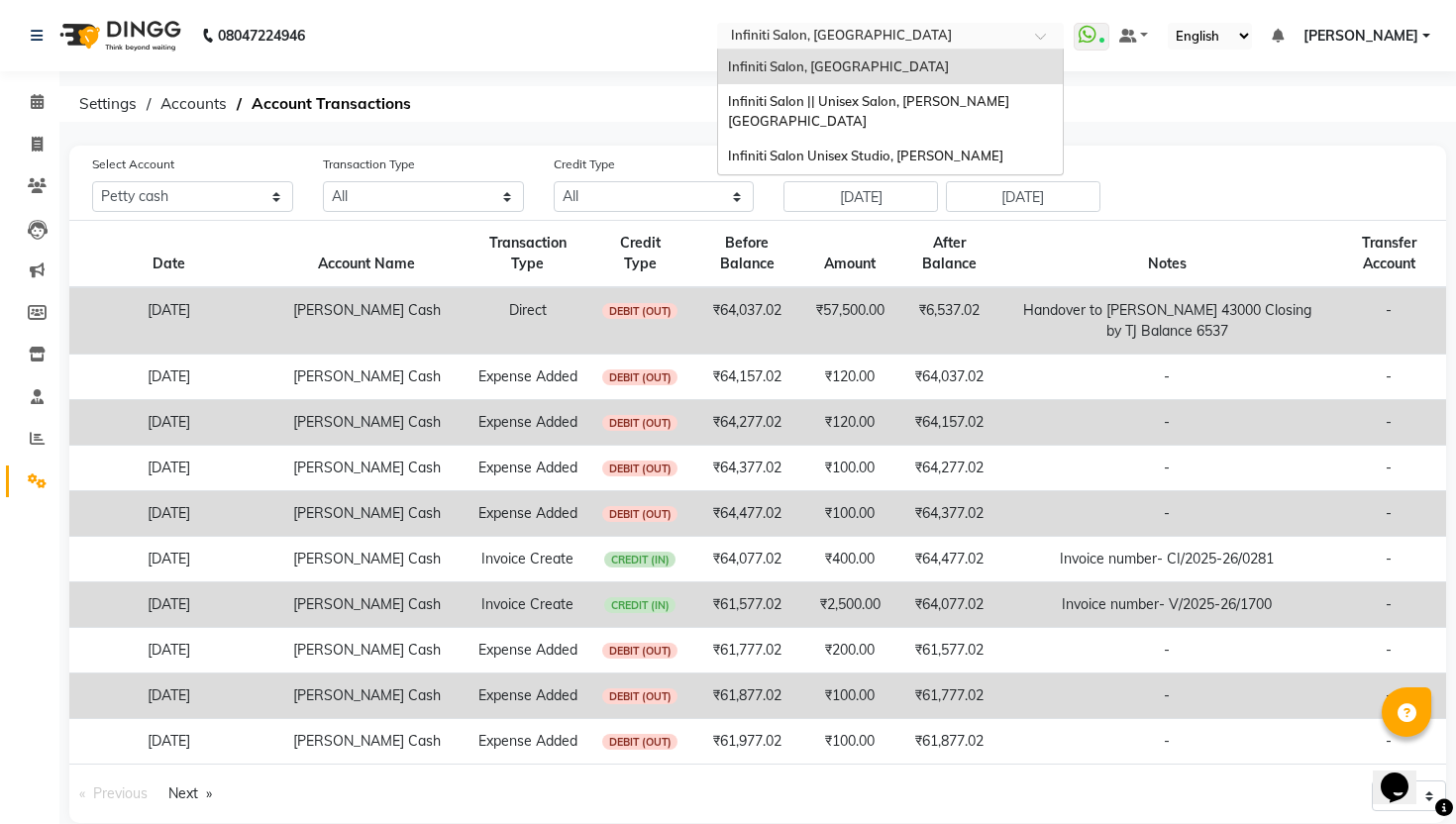 click at bounding box center (871, 38) 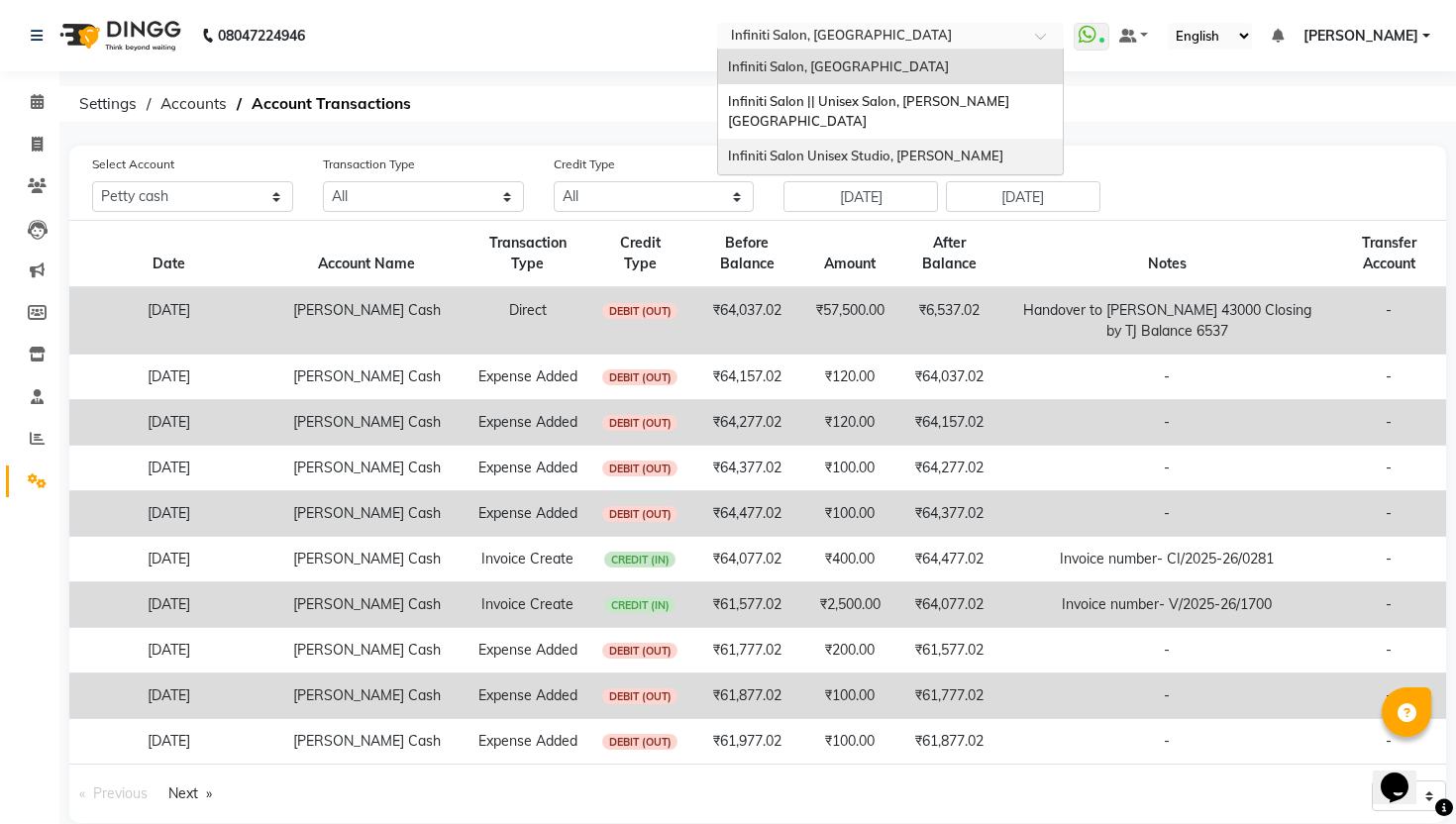 click on "Infiniti Salon Unisex Studio, Devendra Nagar" at bounding box center (866, 155) 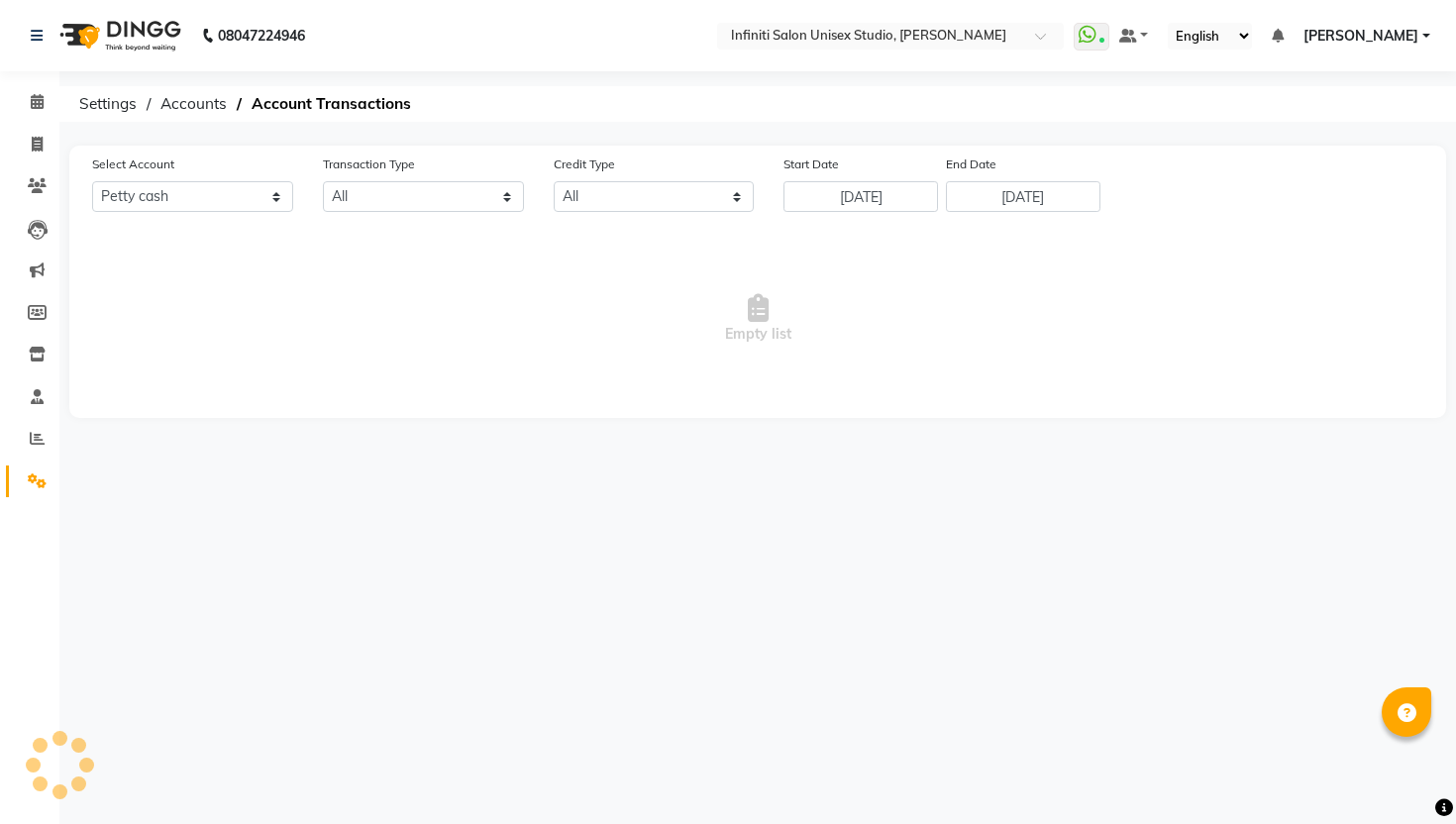 select on "5538" 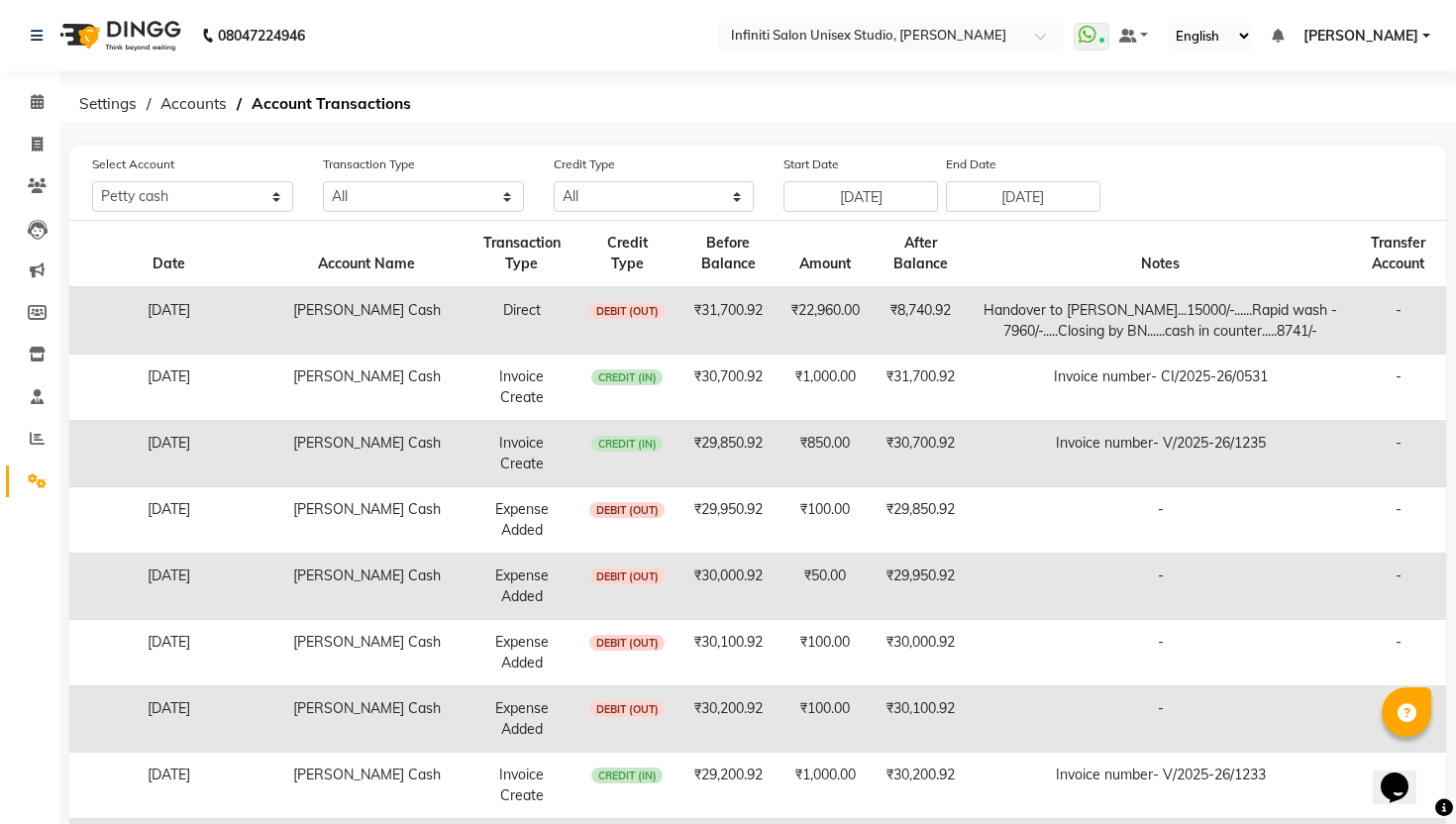 scroll, scrollTop: 0, scrollLeft: 0, axis: both 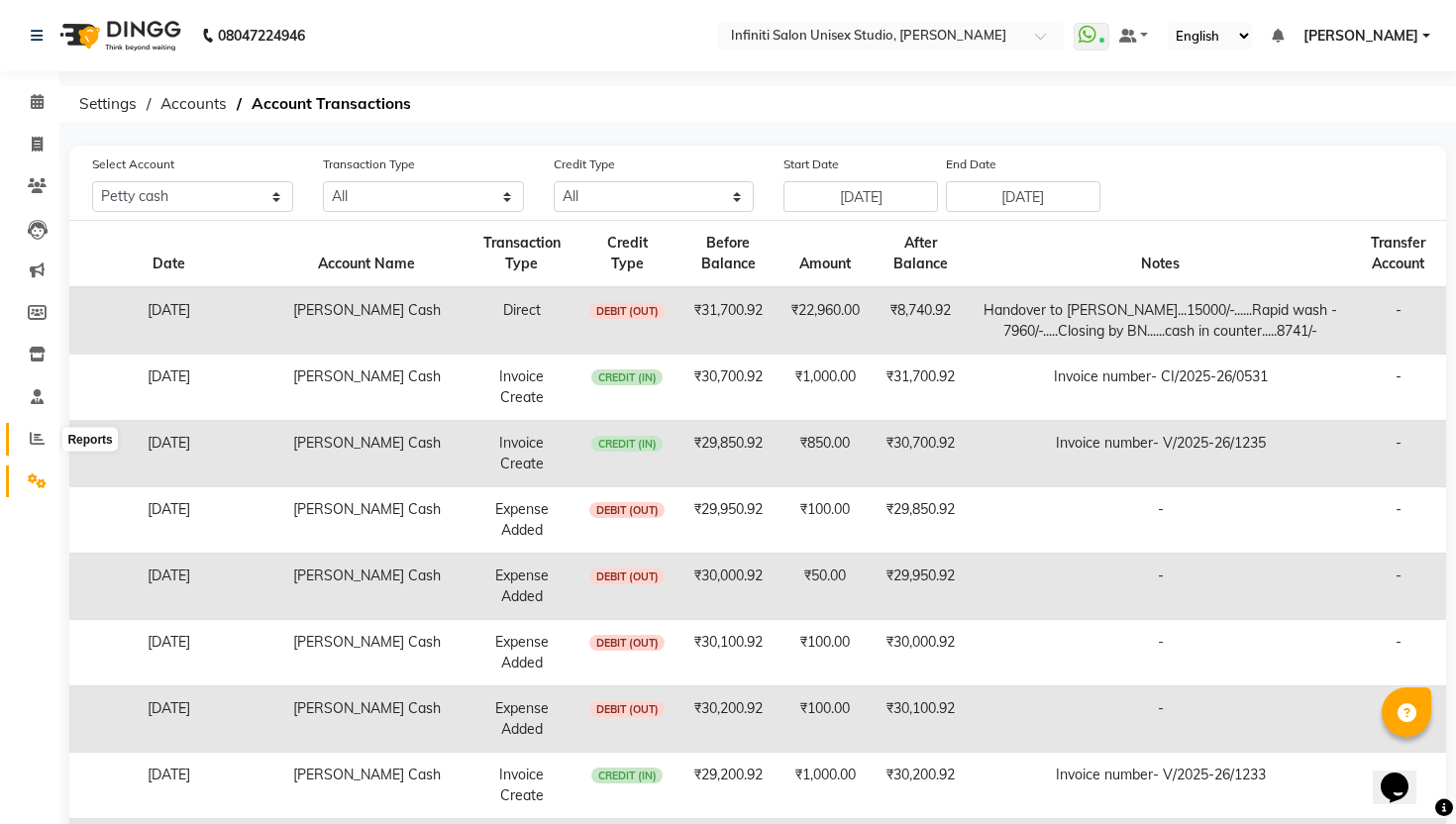 click 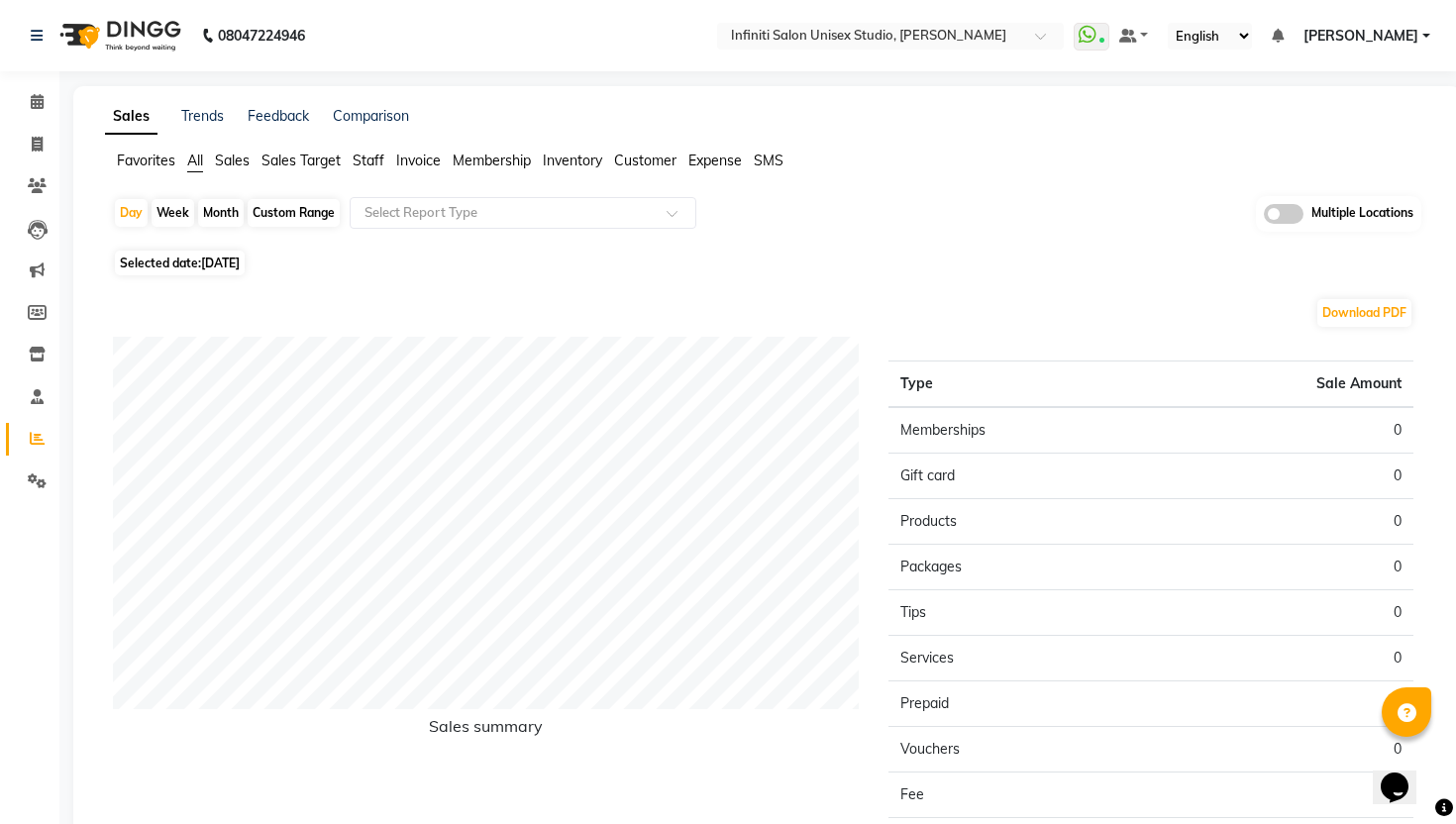 click on "[DATE]" 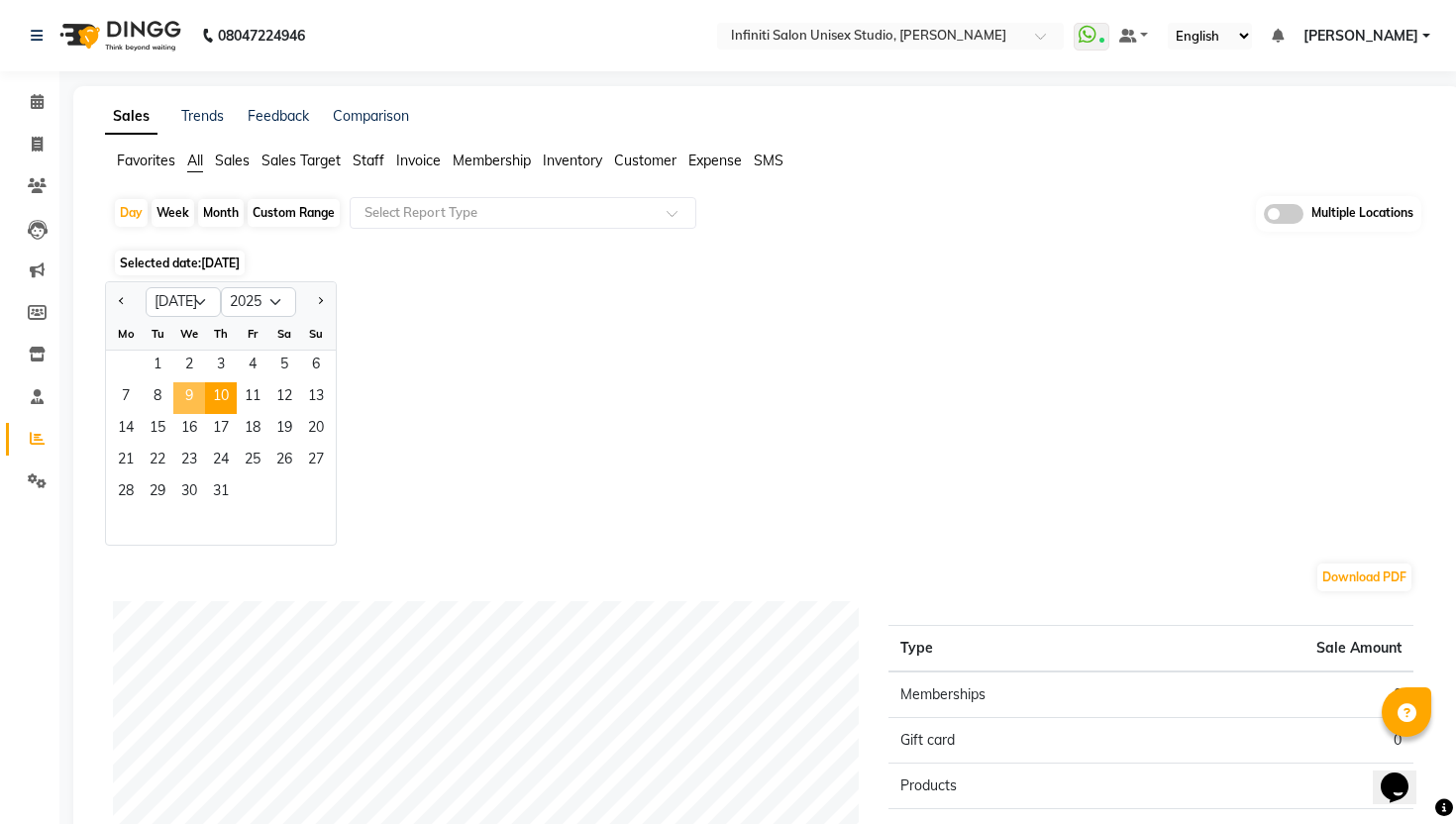 click on "9" 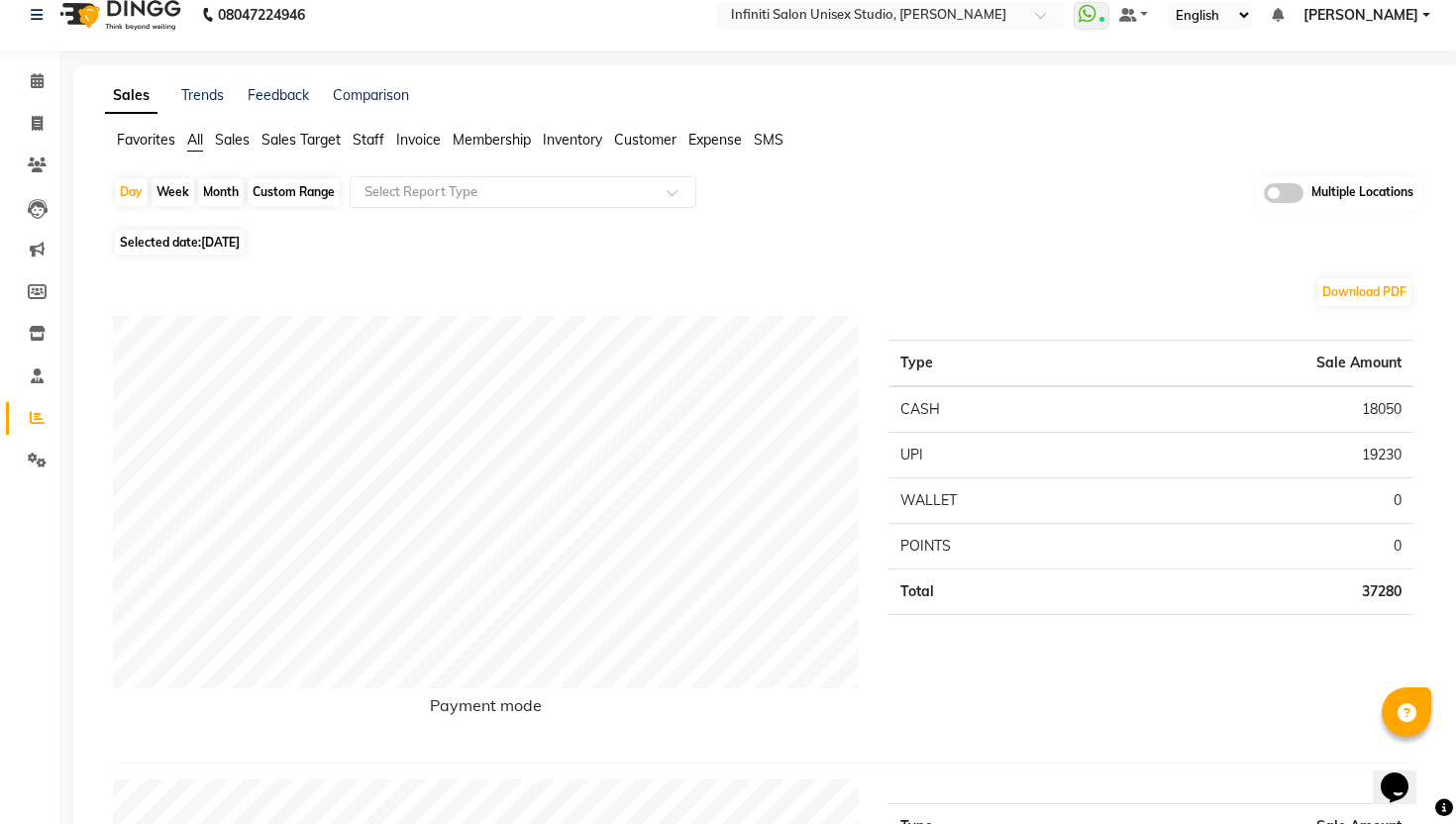 scroll, scrollTop: 0, scrollLeft: 0, axis: both 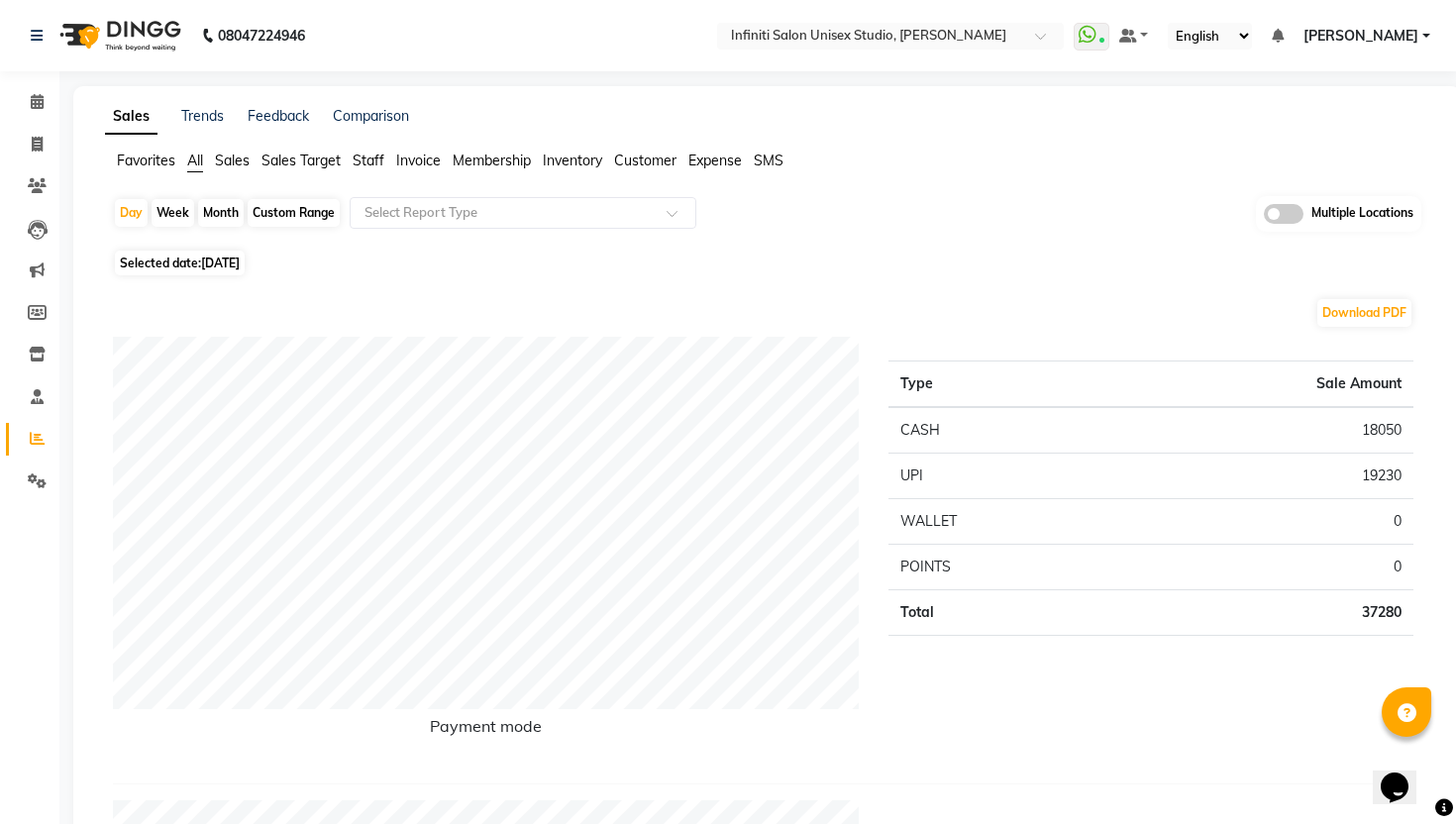 click on "Sales" 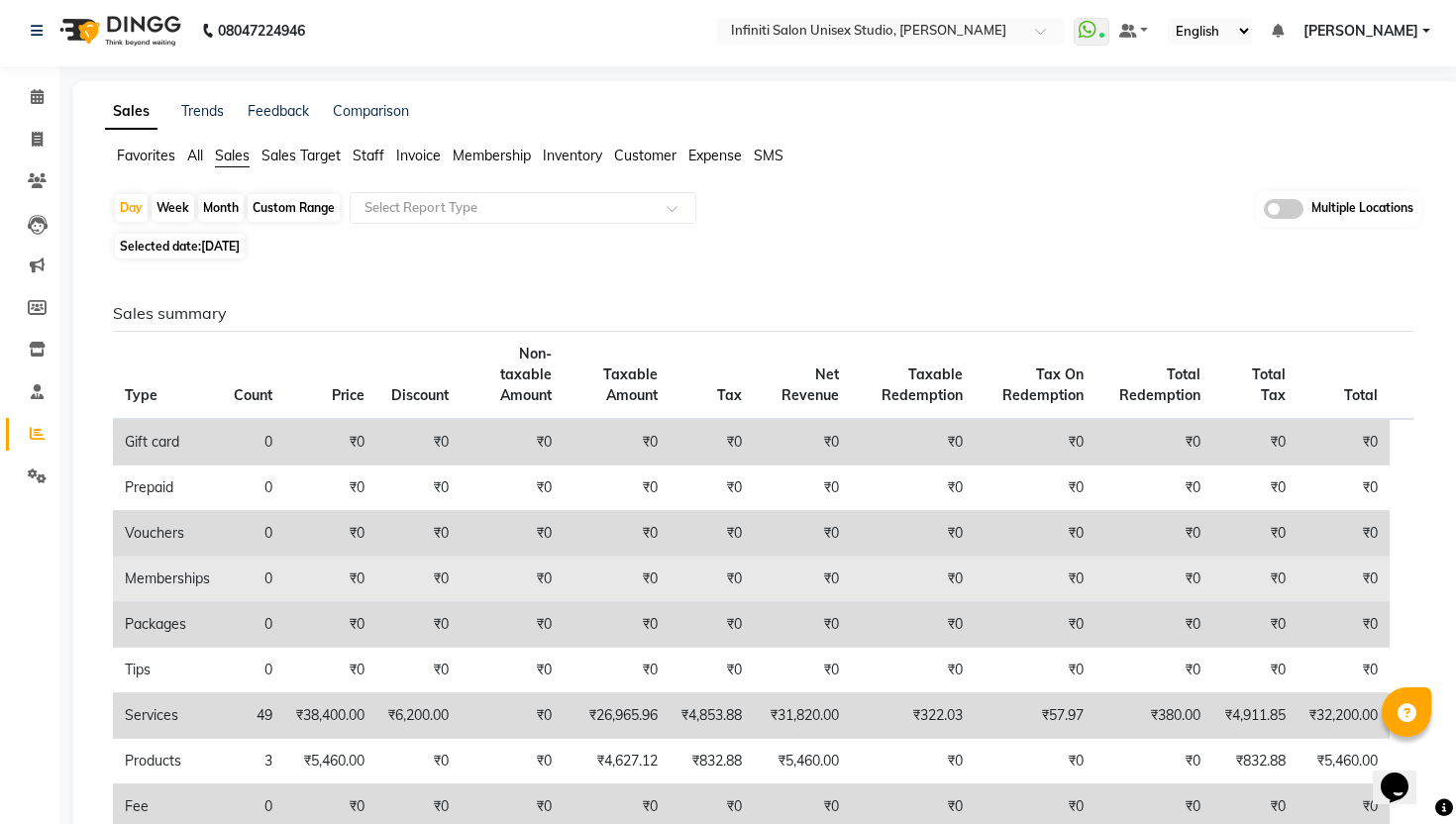 scroll, scrollTop: 0, scrollLeft: 0, axis: both 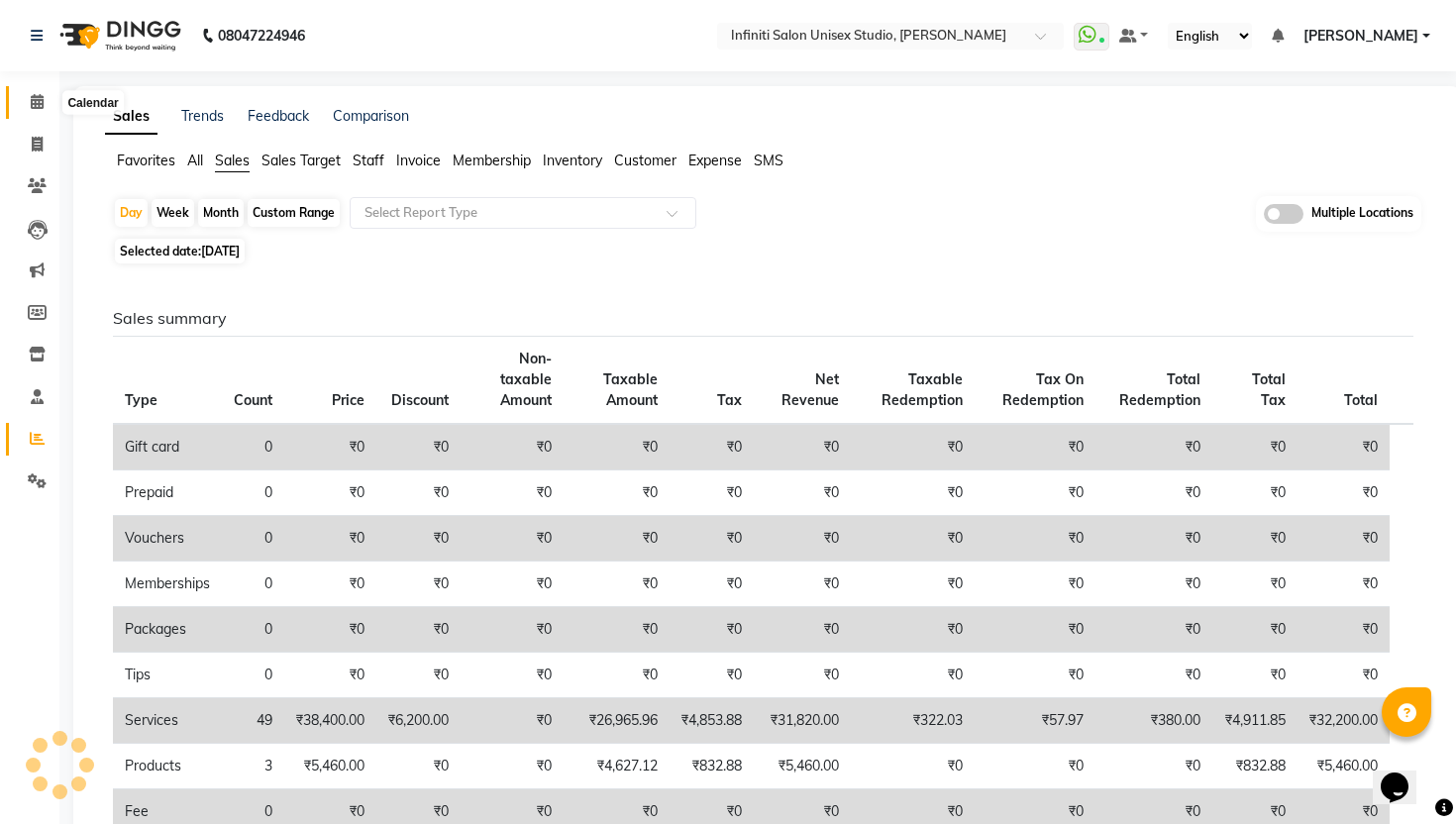 click 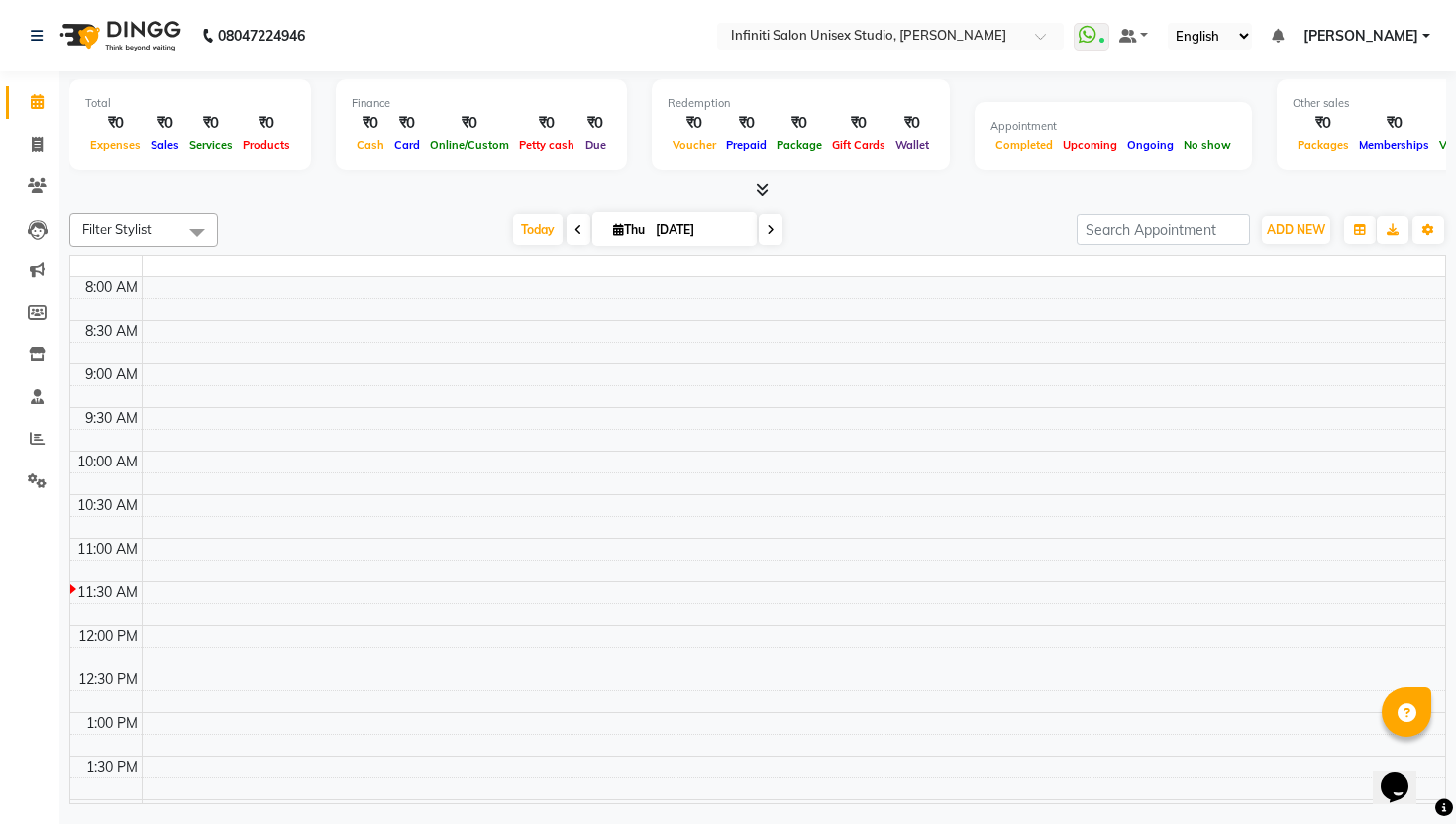scroll, scrollTop: 0, scrollLeft: 0, axis: both 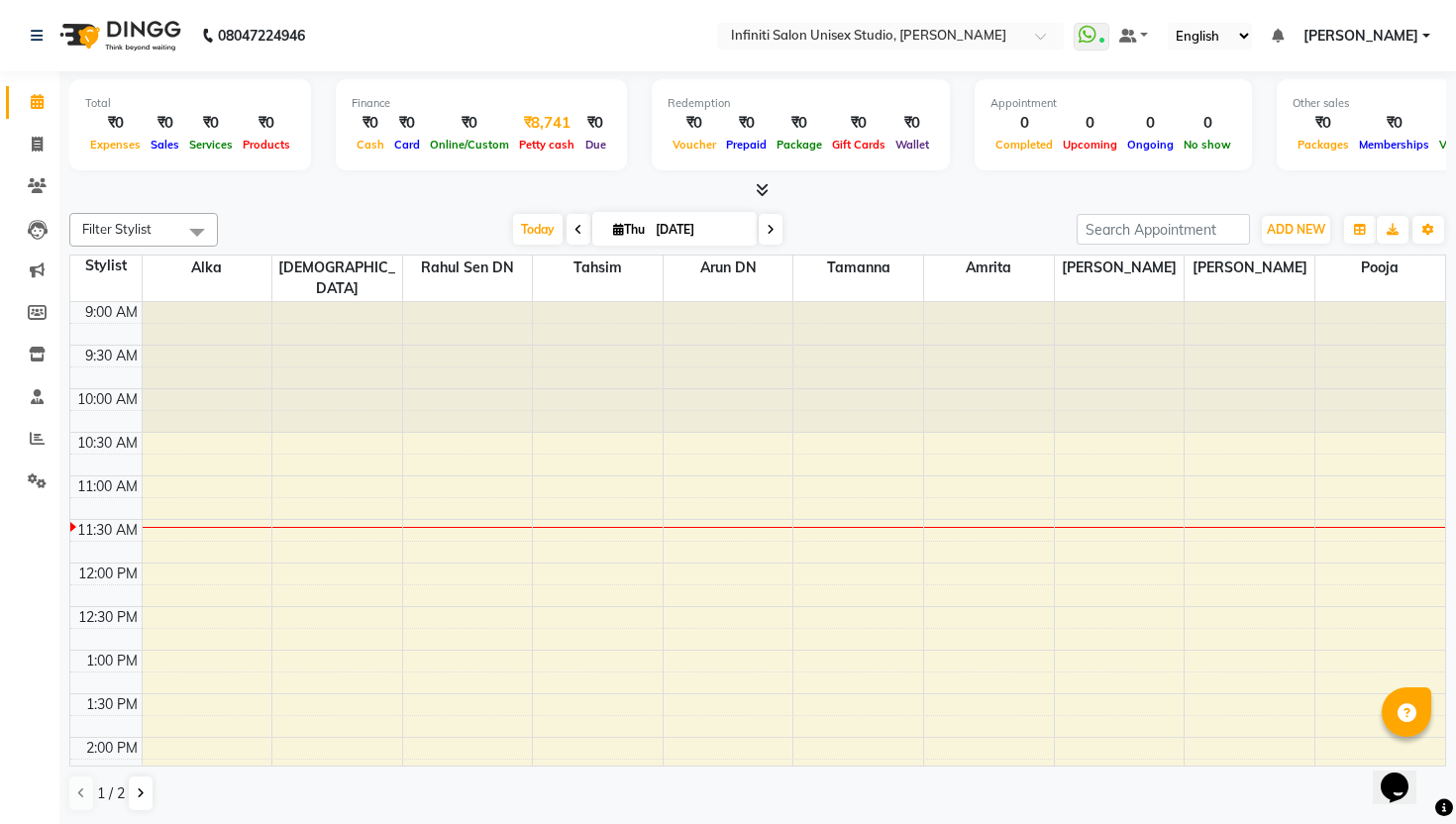 click on "₹8,741" at bounding box center (547, 123) 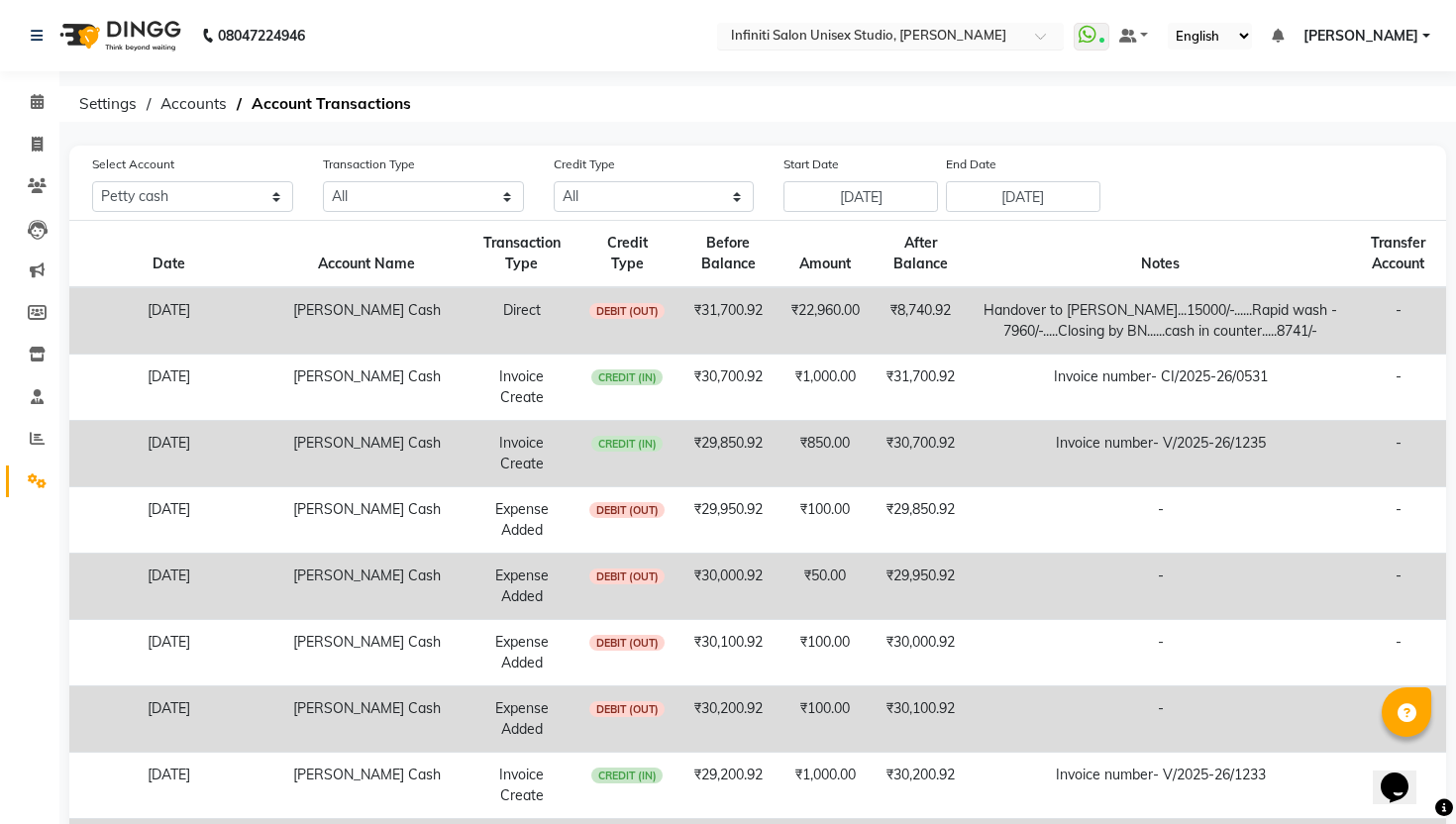 click at bounding box center (871, 38) 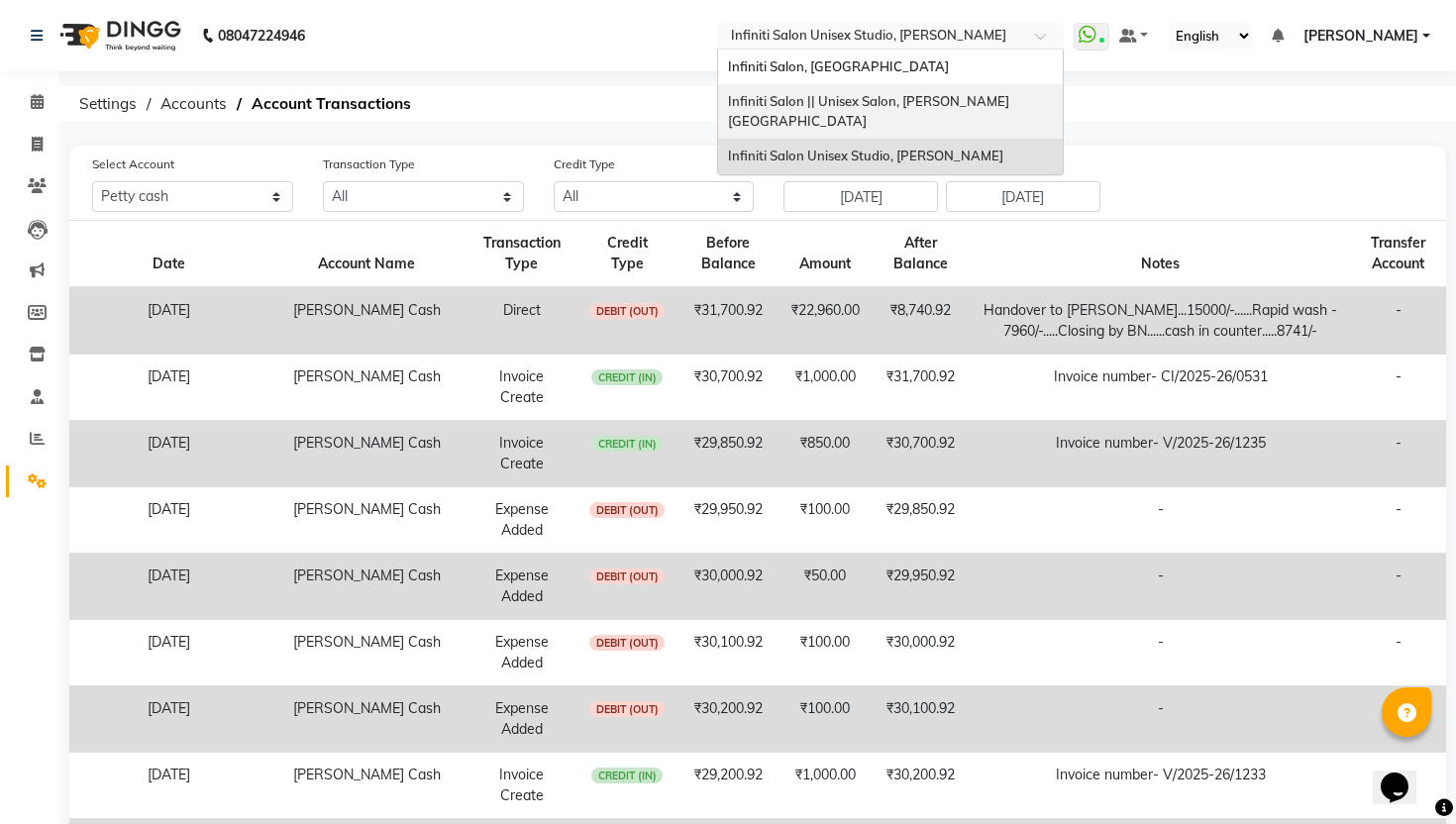 click on "Infiniti Salon || Unisex Salon, [PERSON_NAME][GEOGRAPHIC_DATA]" at bounding box center [890, 111] 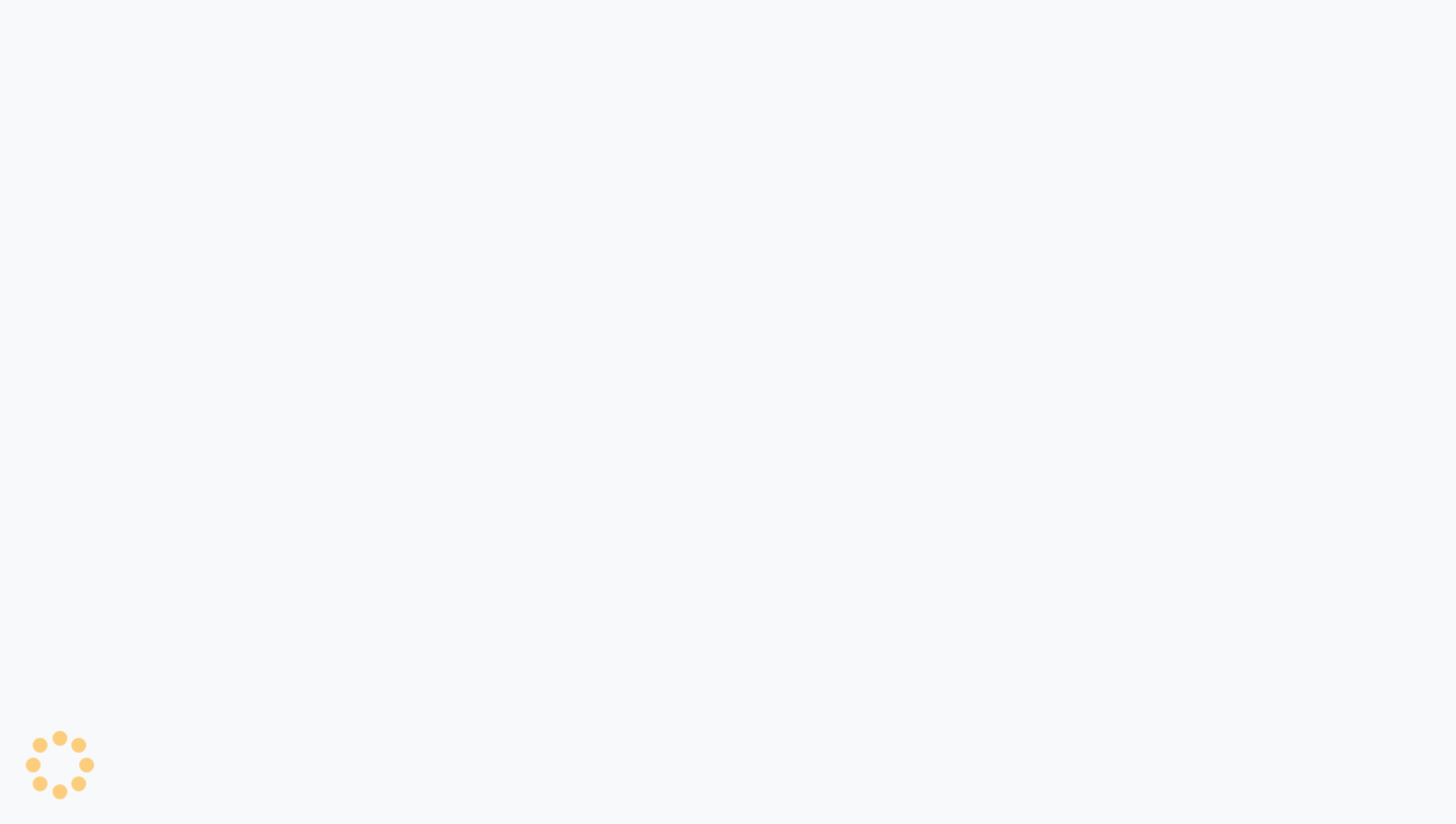 scroll, scrollTop: 0, scrollLeft: 0, axis: both 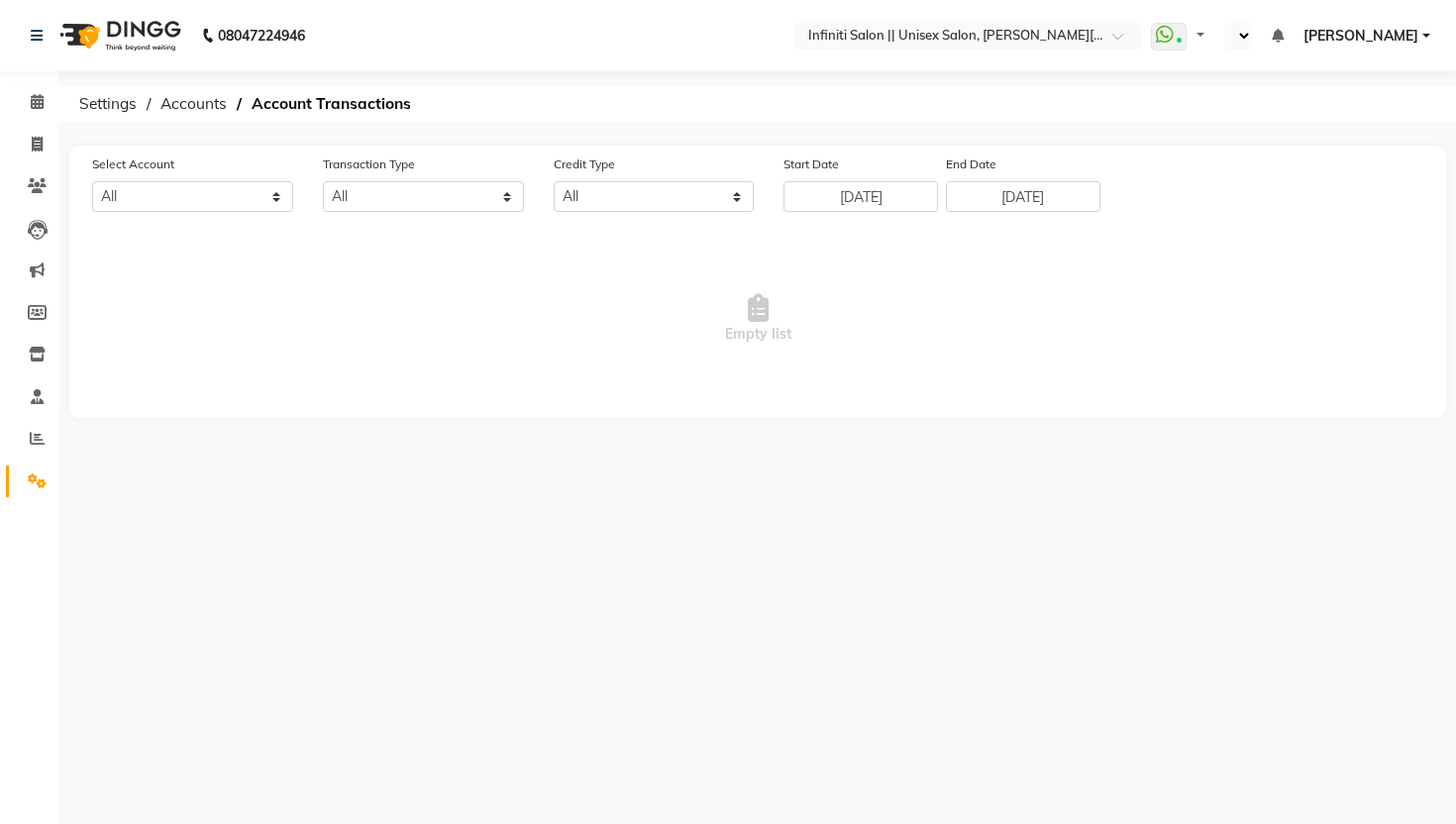 select on "en" 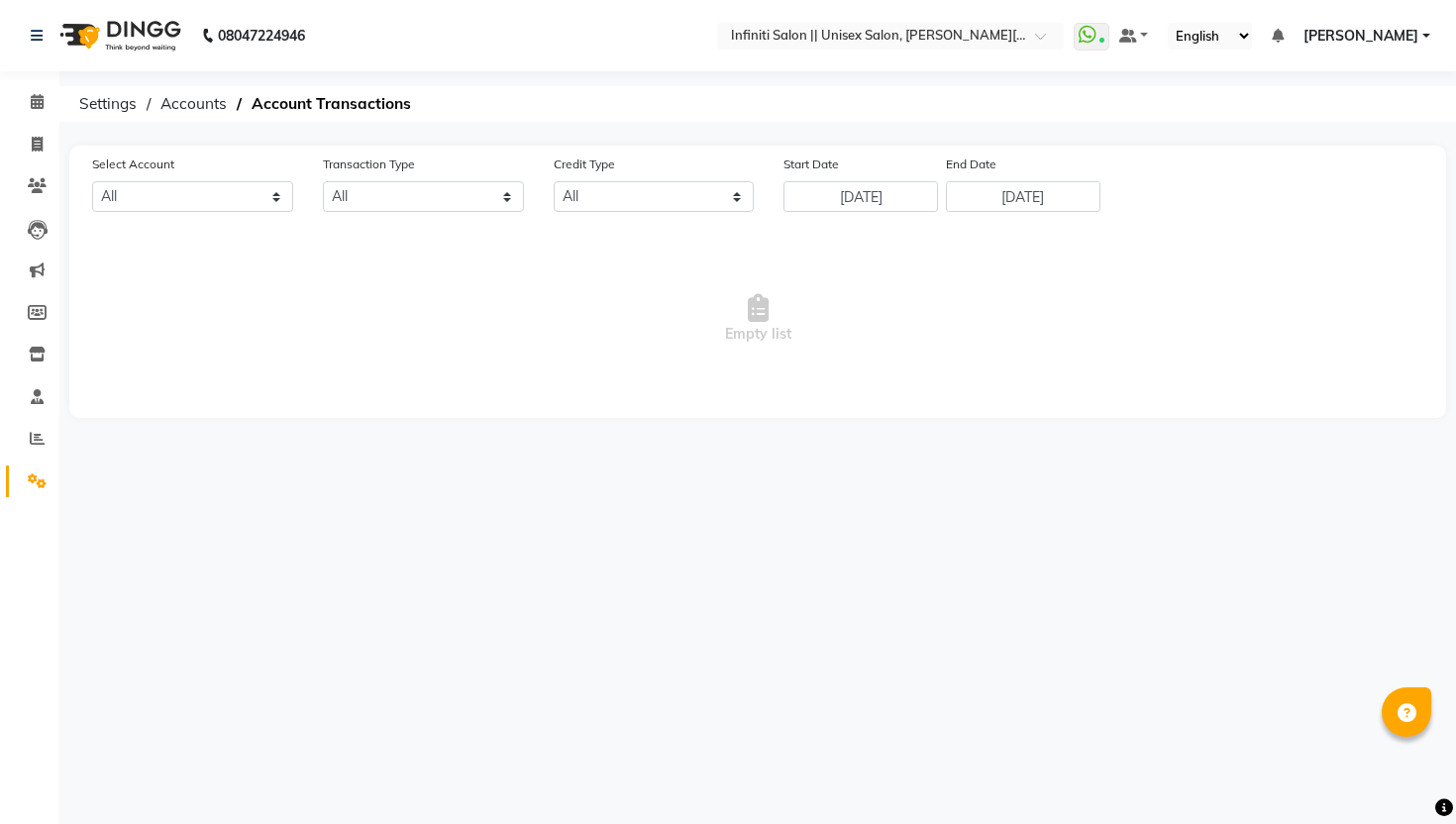 select on "7361" 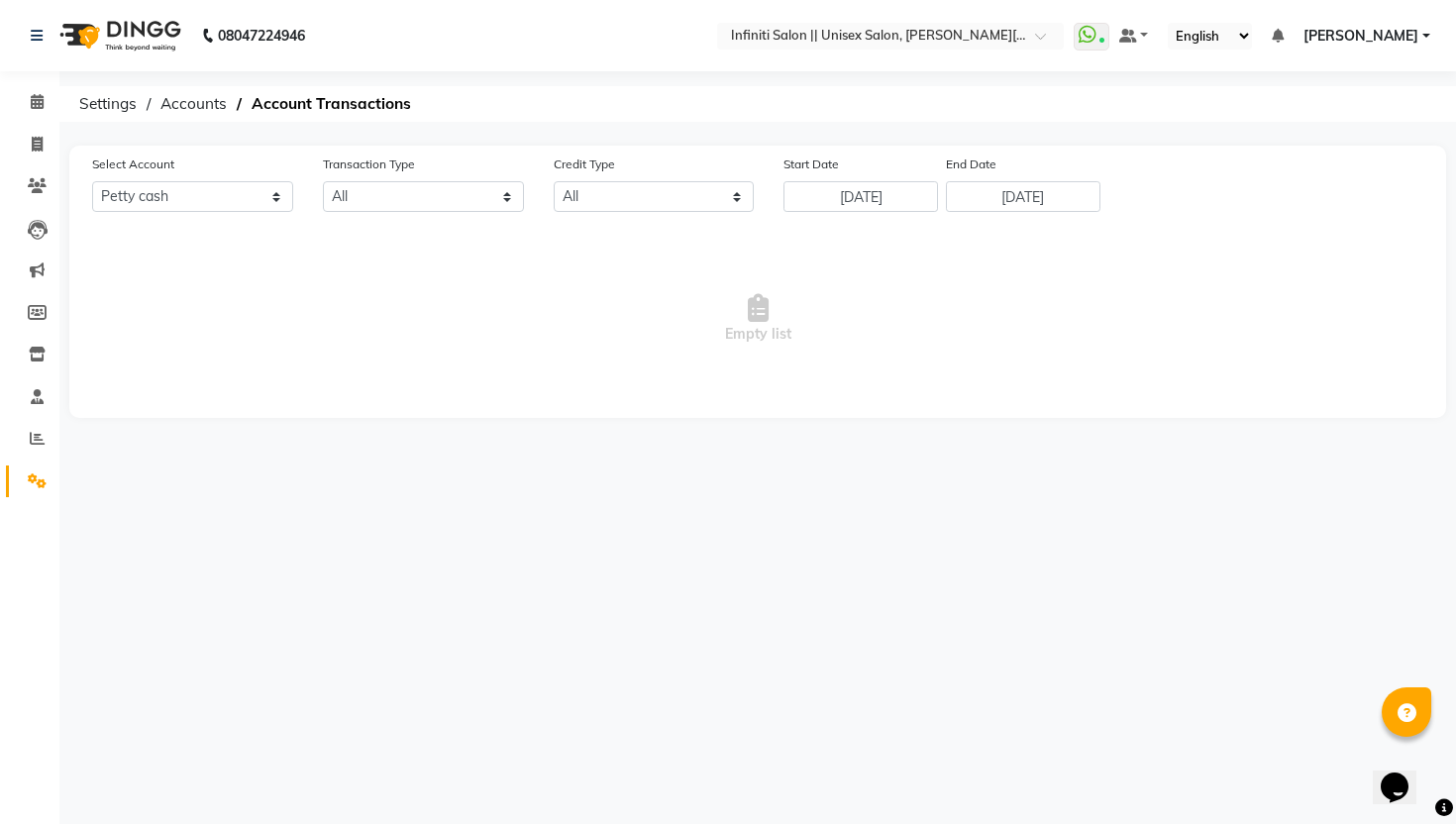 scroll, scrollTop: 0, scrollLeft: 0, axis: both 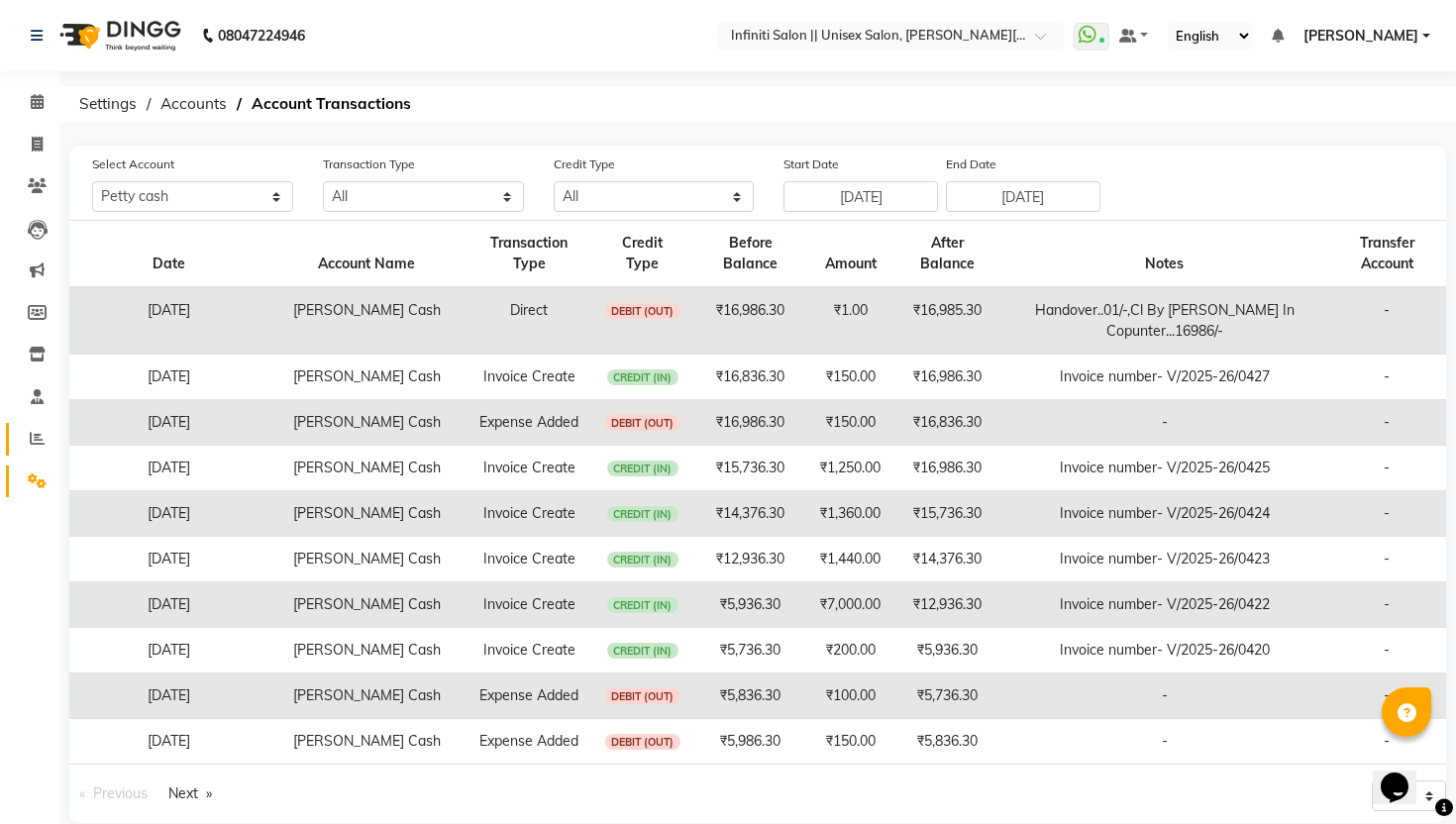 click 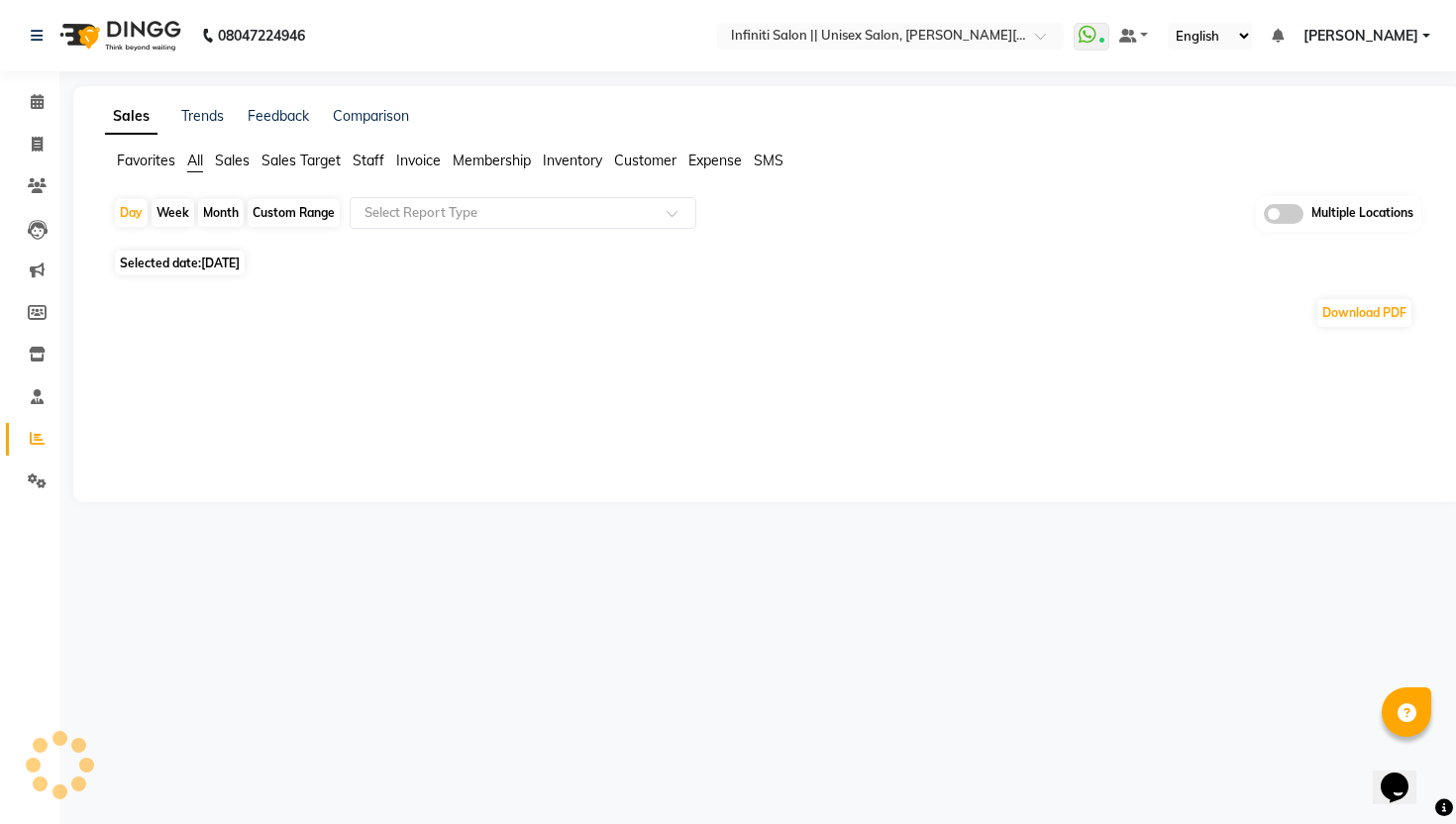 click on "[DATE]" 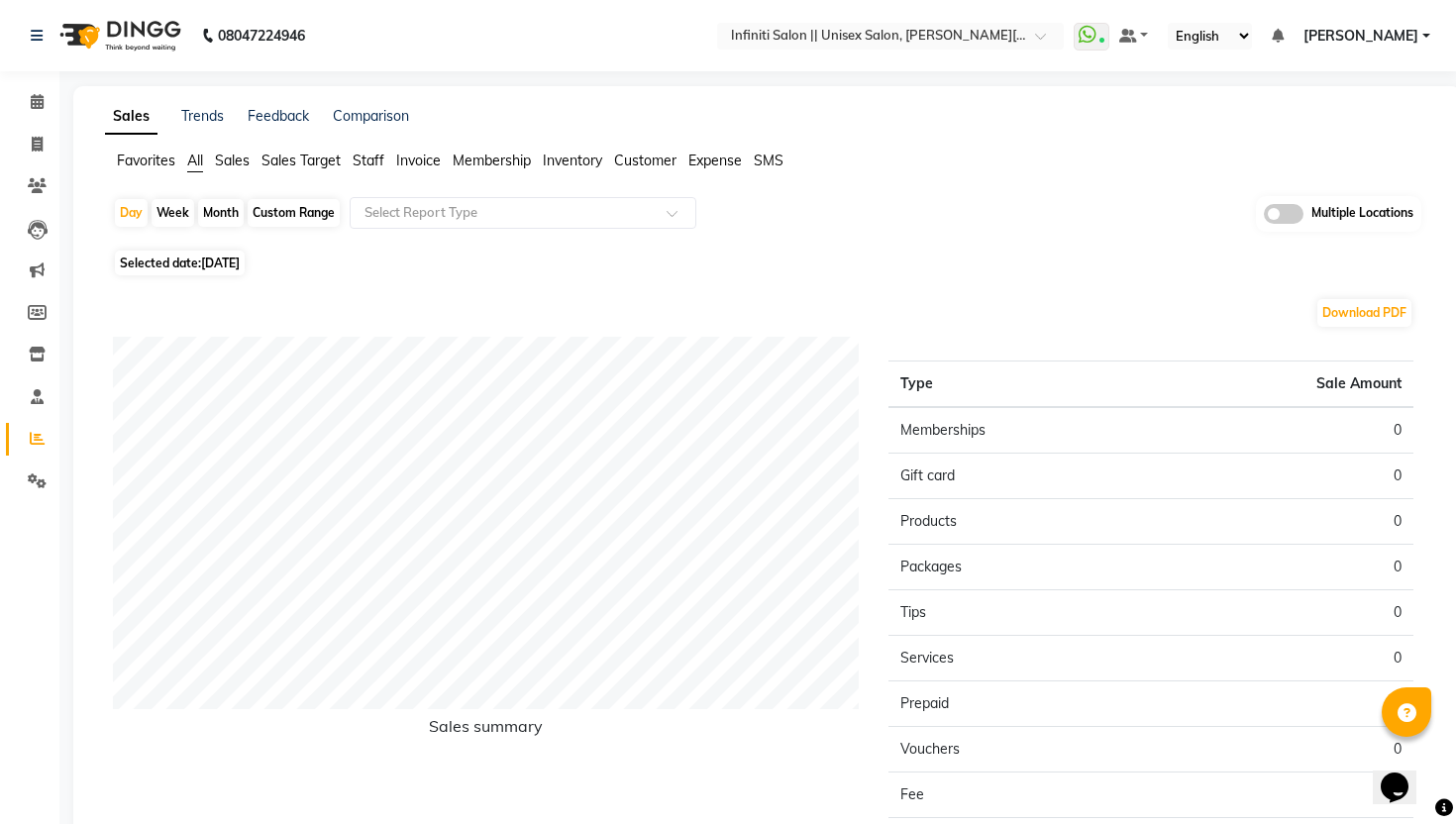 click on "Selected date:  10-07-2025" 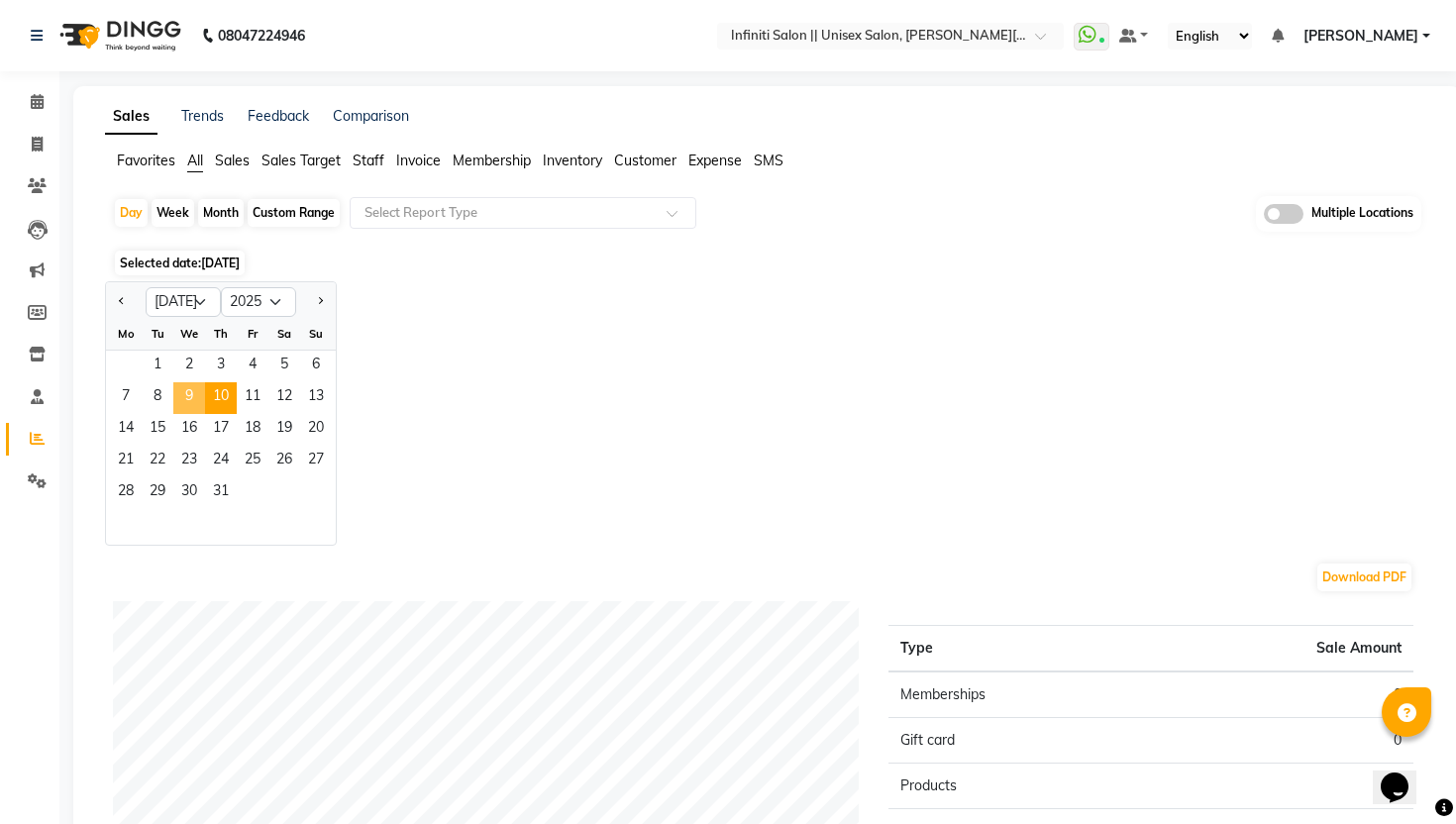 click on "9" 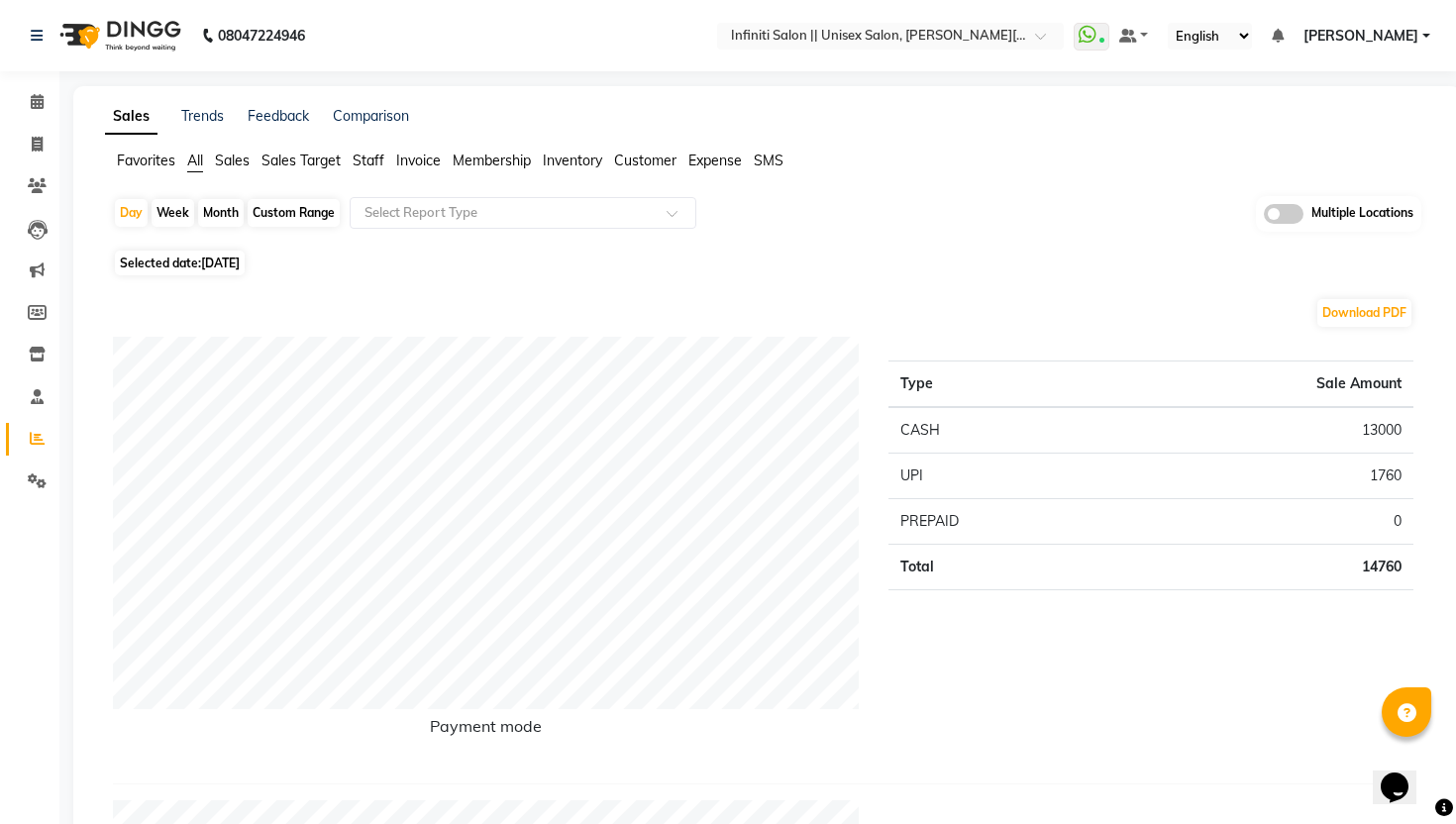 click on "Download PDF" 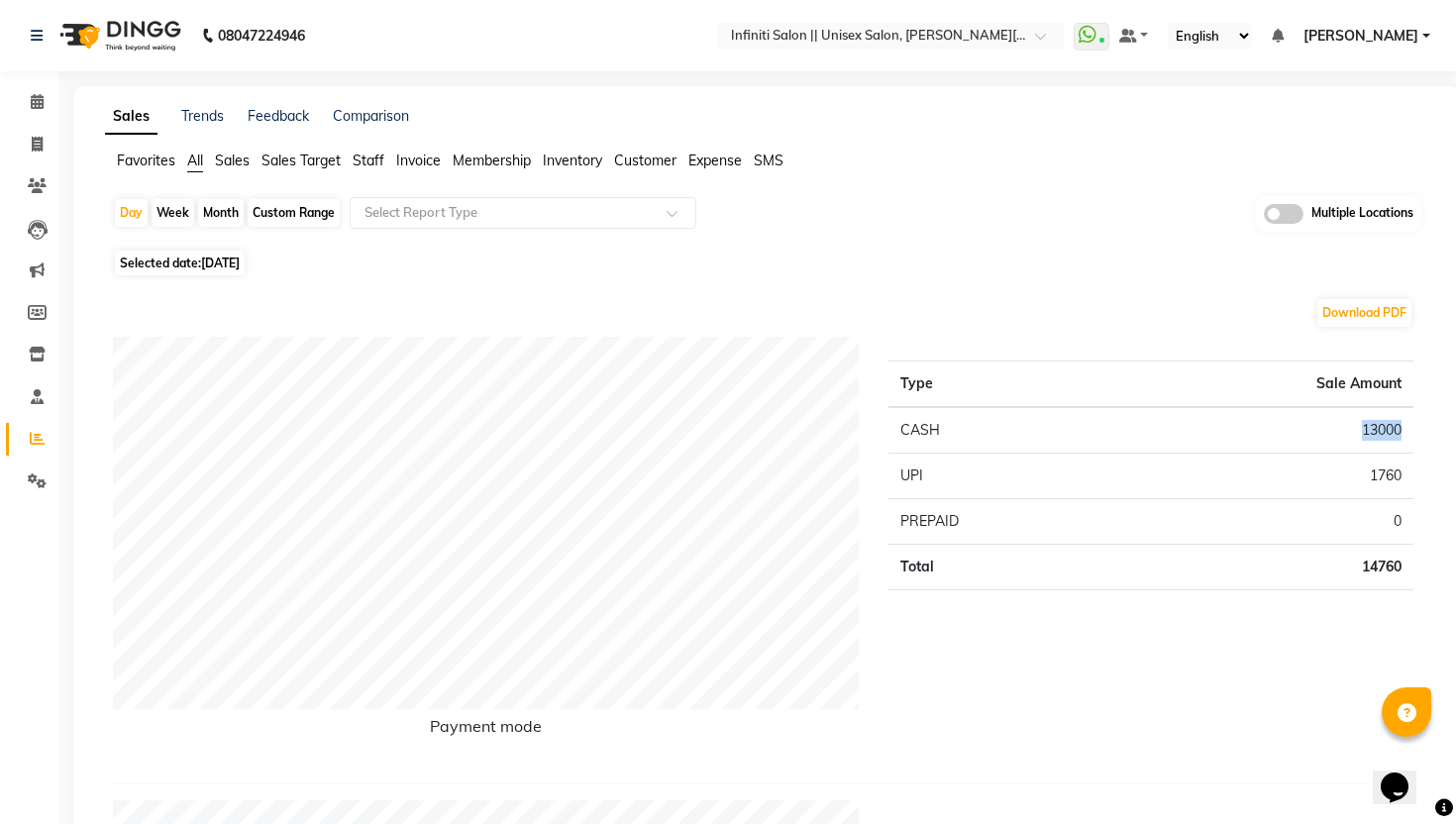 click on "13000" 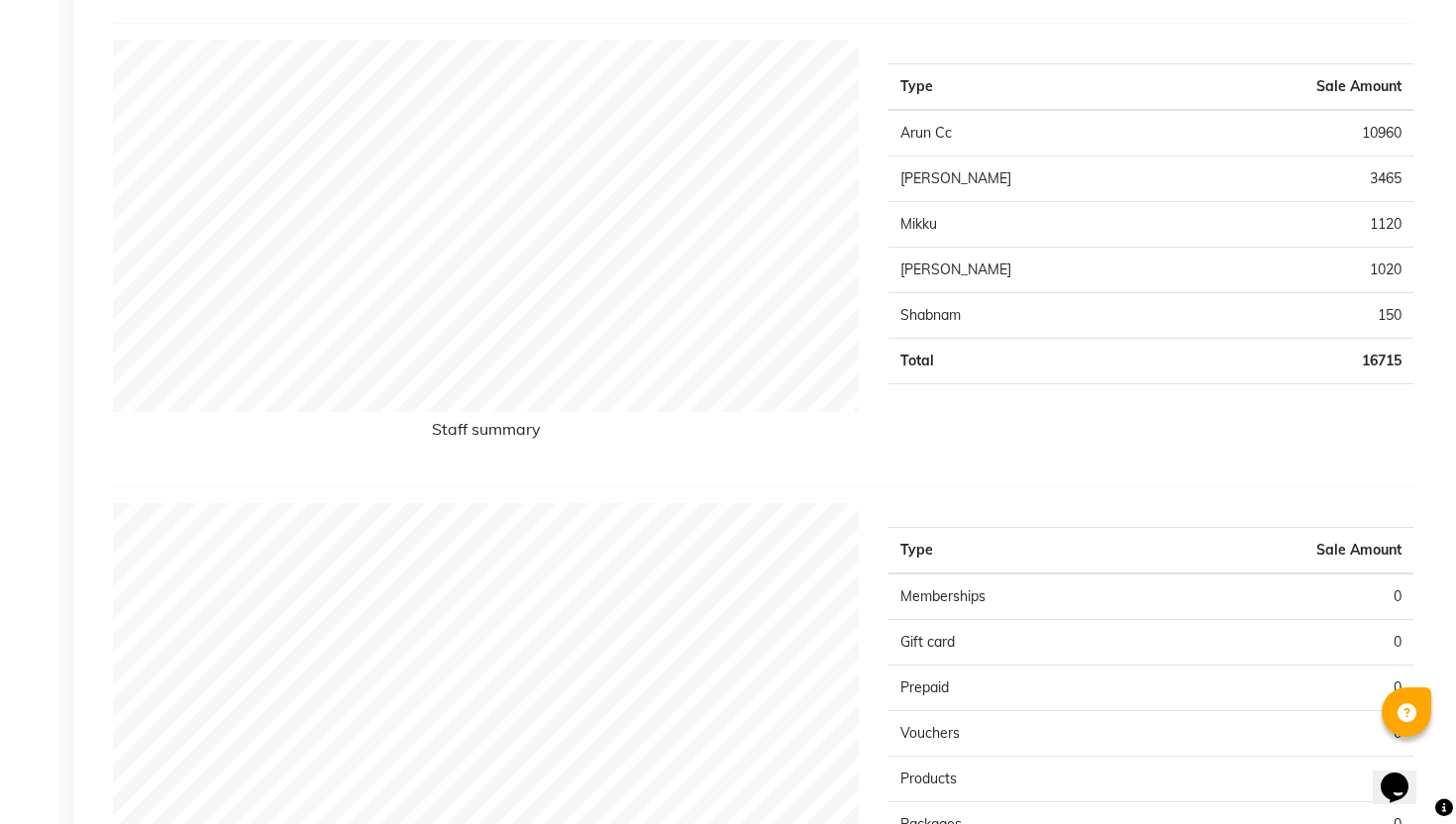 scroll, scrollTop: 0, scrollLeft: 0, axis: both 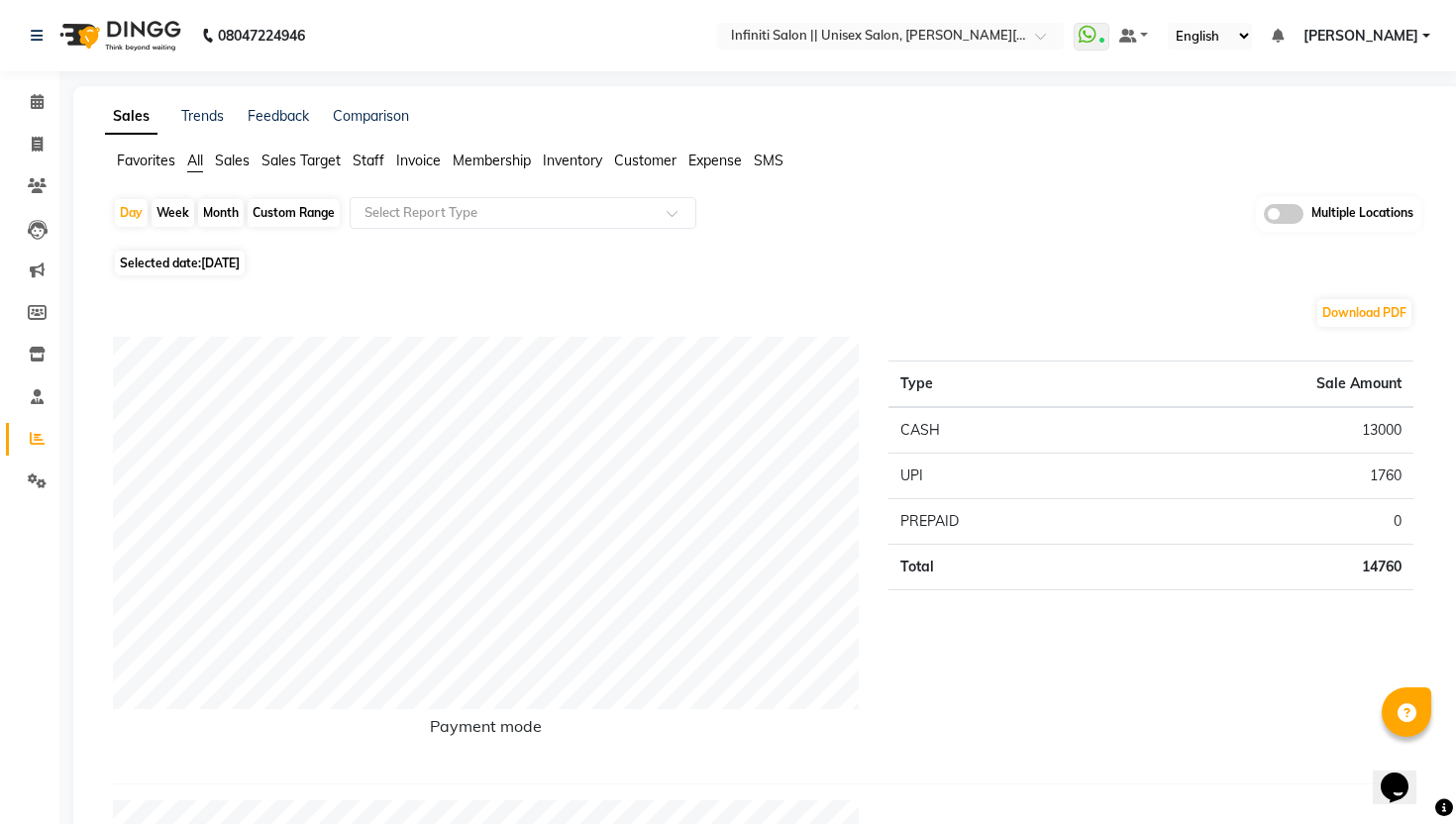 click on "Sales" 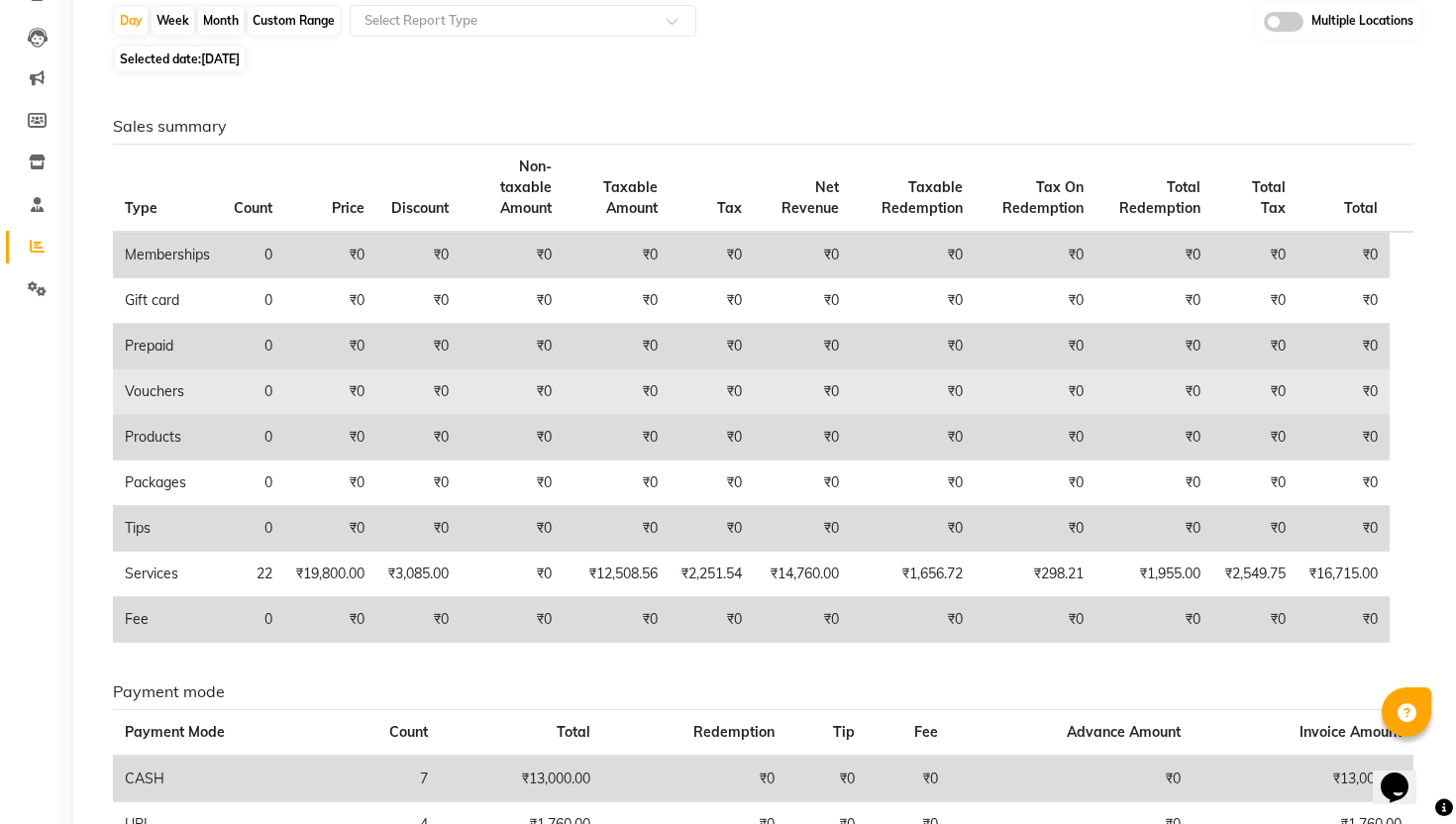 scroll, scrollTop: 0, scrollLeft: 0, axis: both 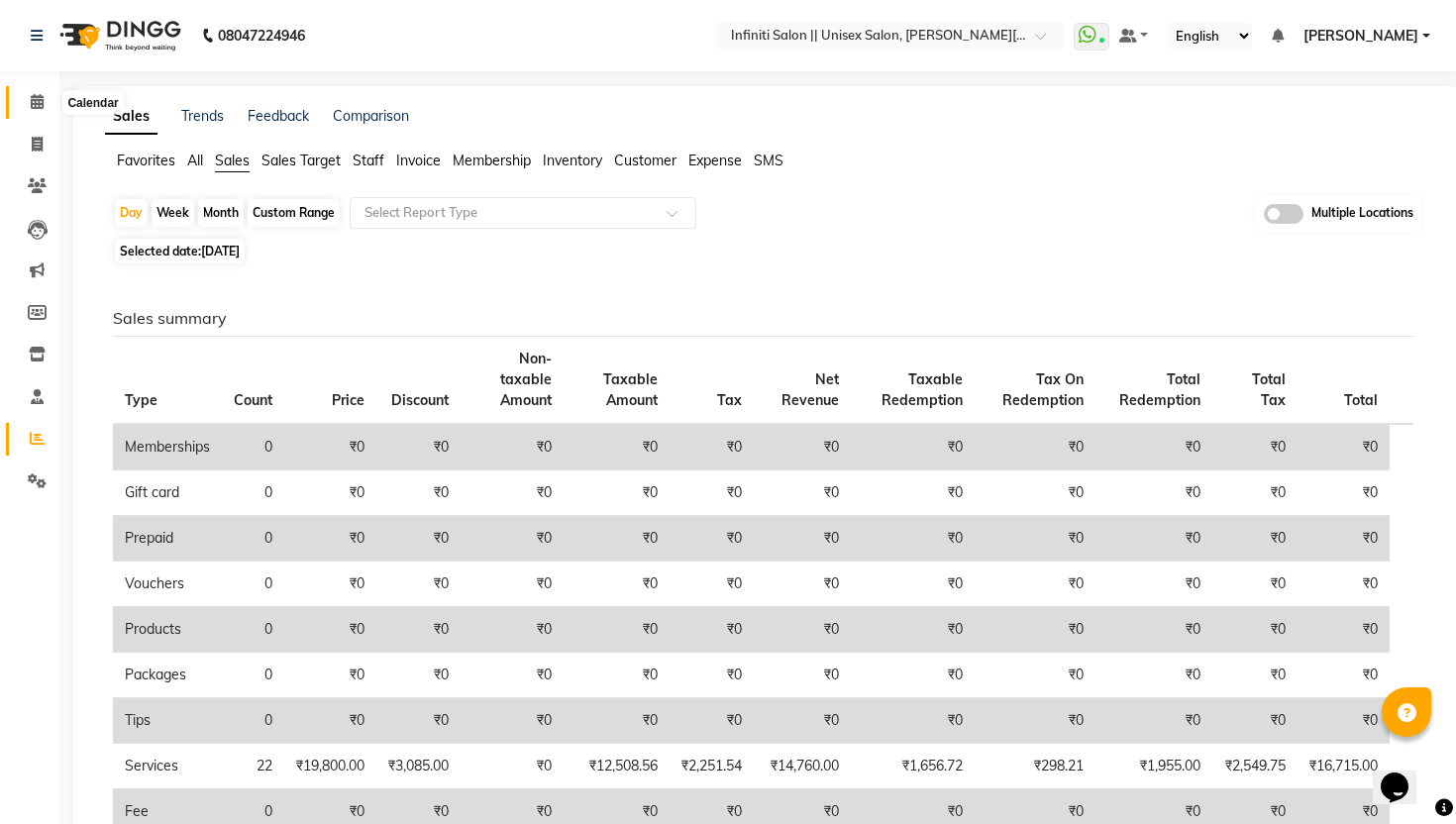 click 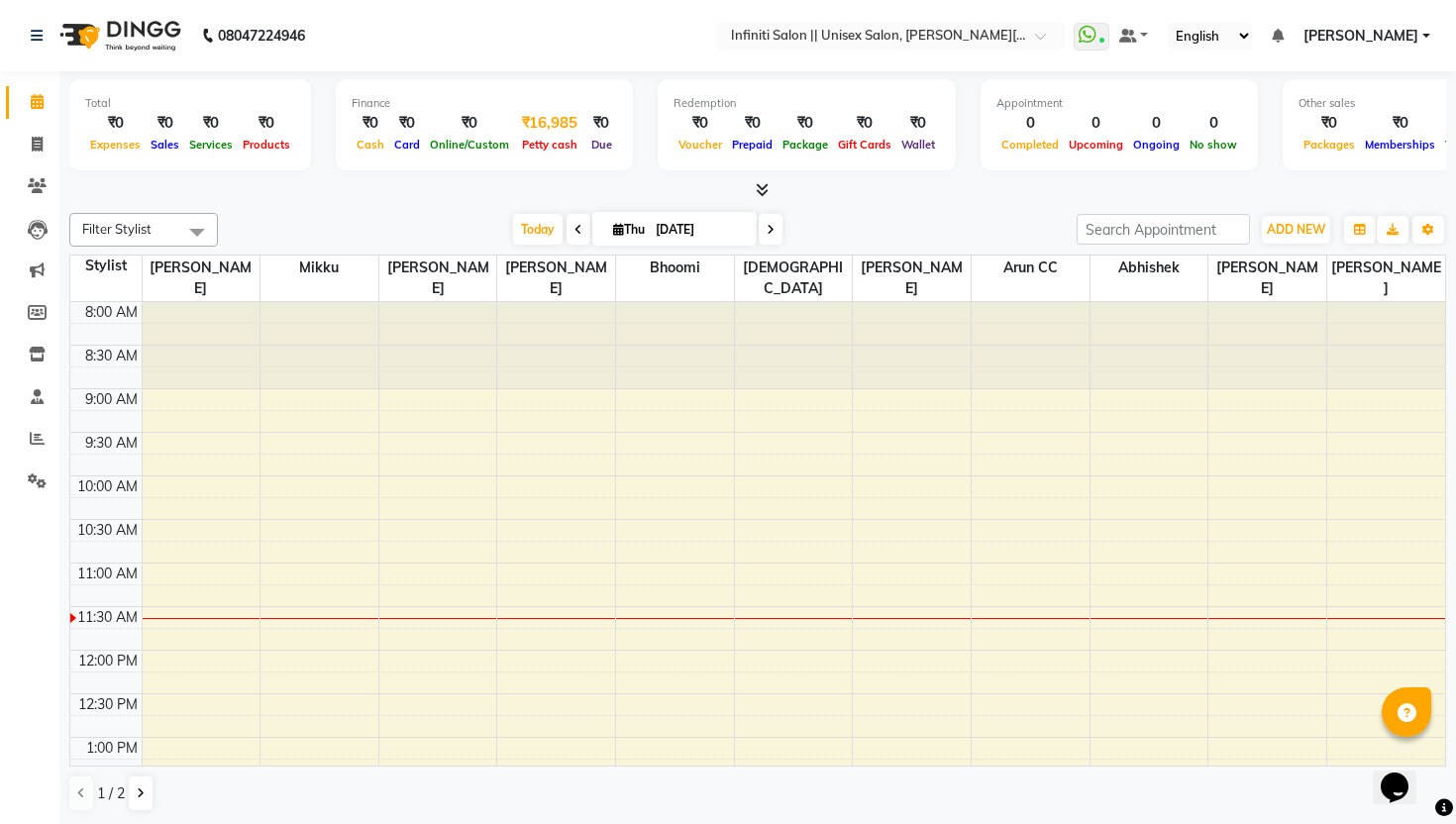 click on "₹16,985" at bounding box center (550, 123) 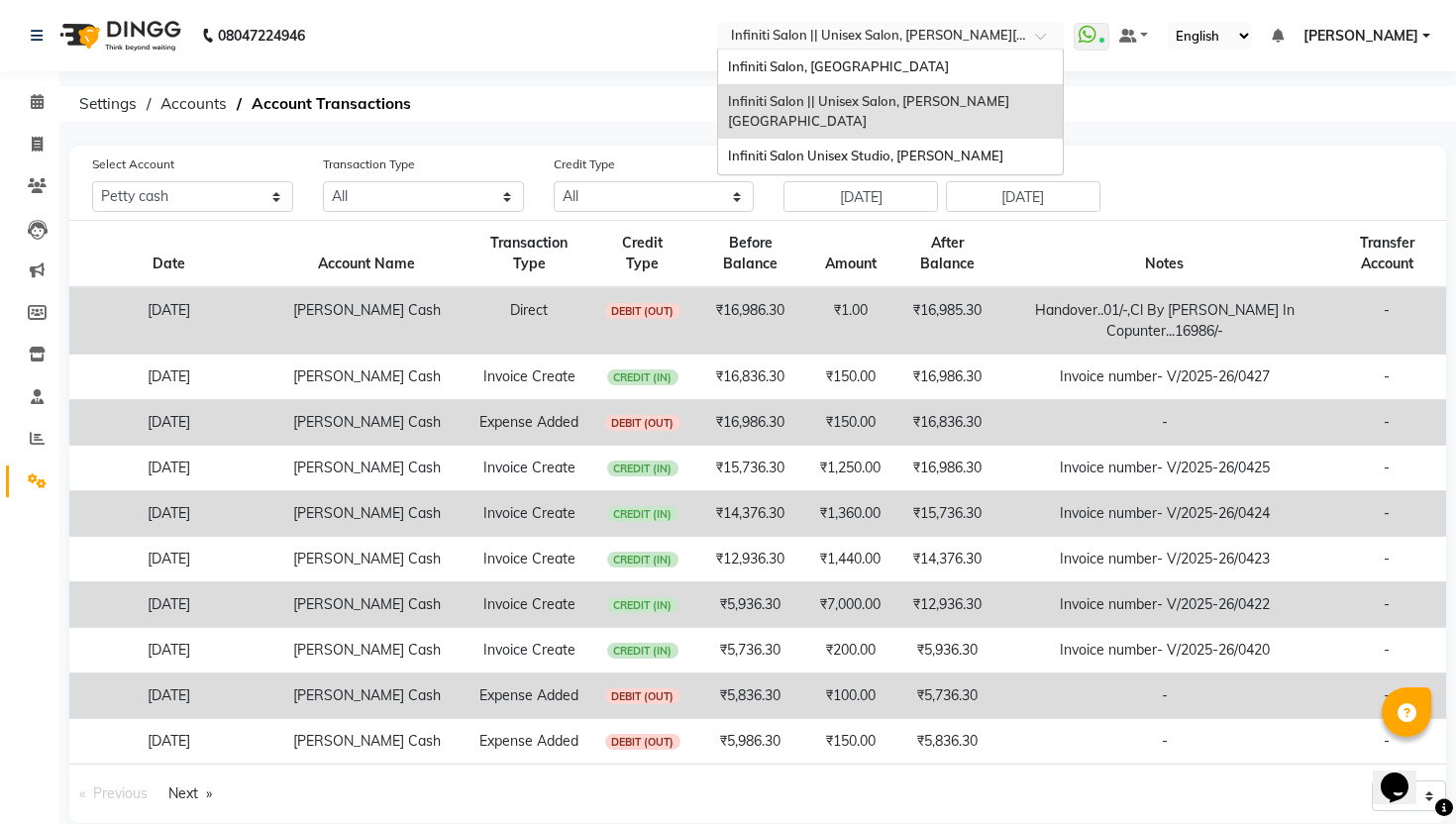 click at bounding box center [871, 38] 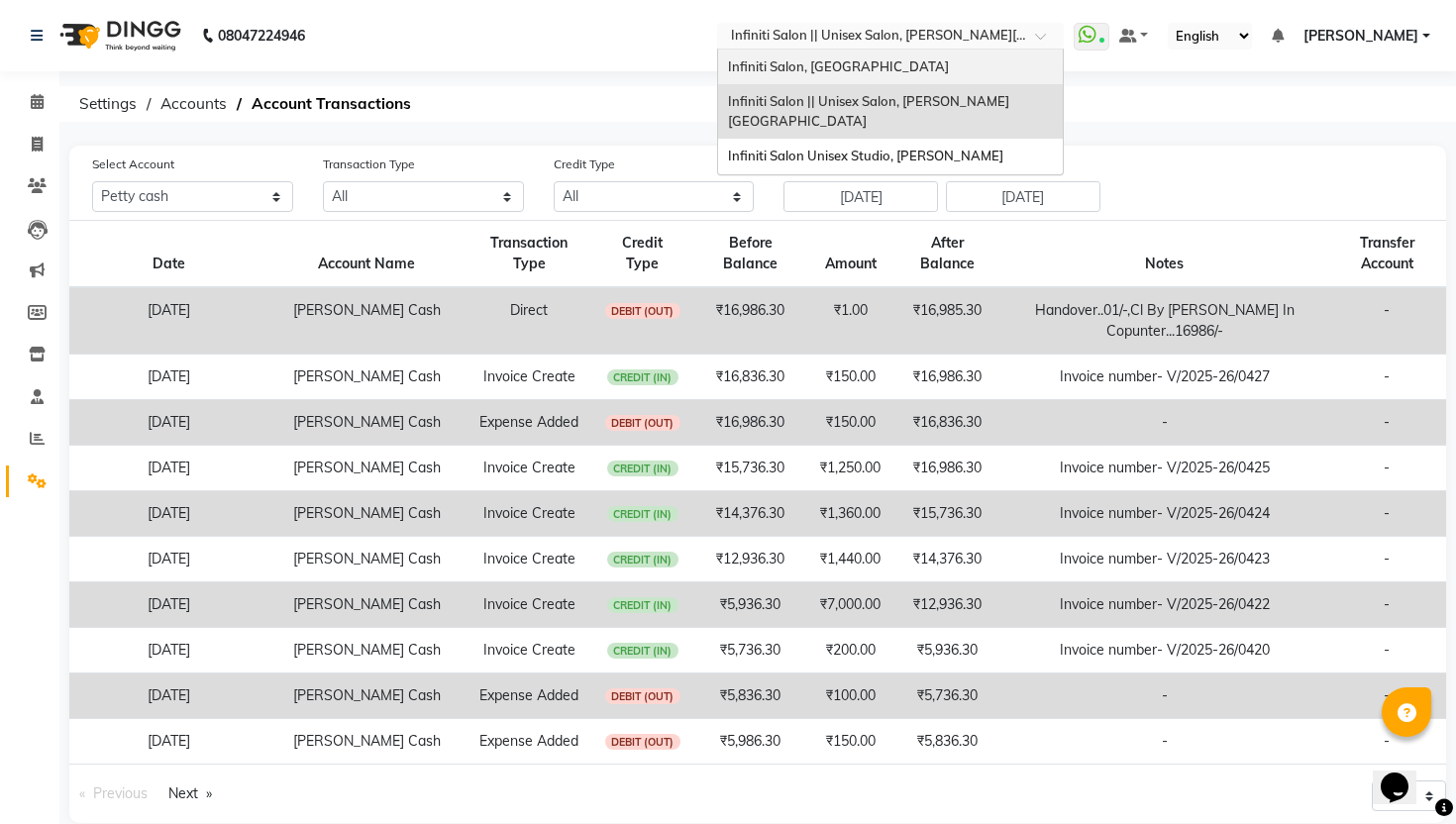 click on "Infiniti Salon, [GEOGRAPHIC_DATA]" at bounding box center [890, 67] 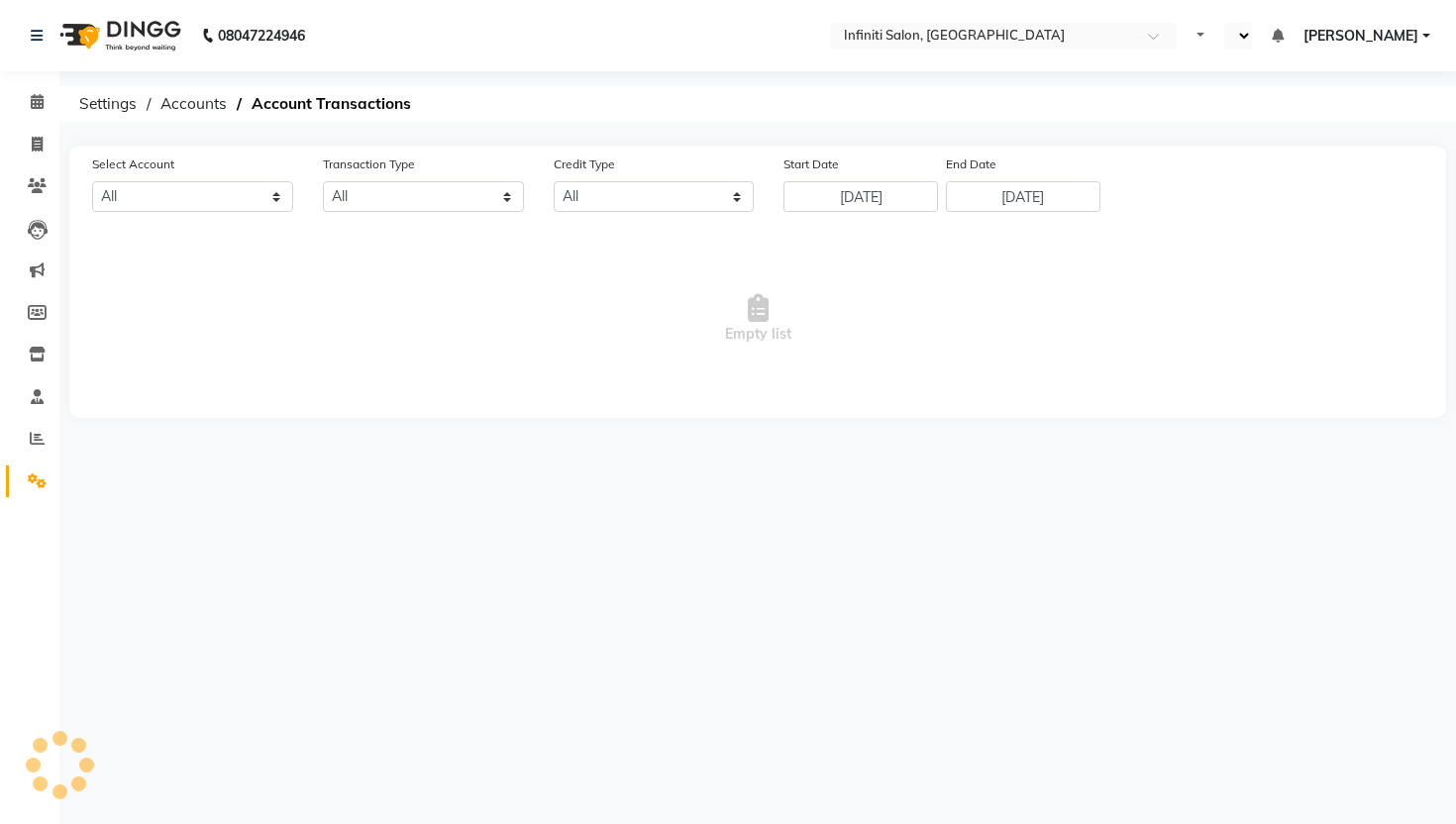scroll, scrollTop: 0, scrollLeft: 0, axis: both 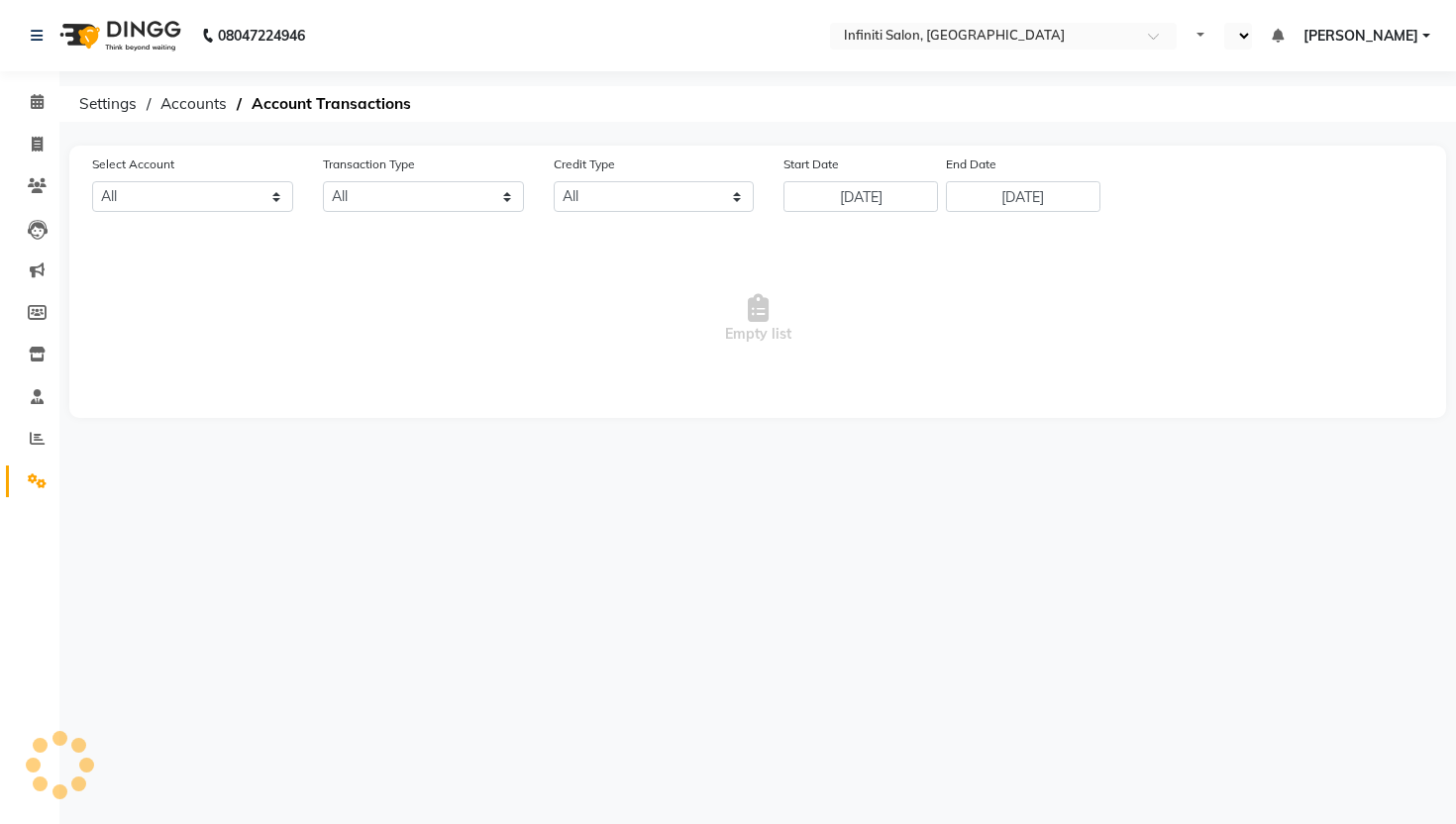 select on "en" 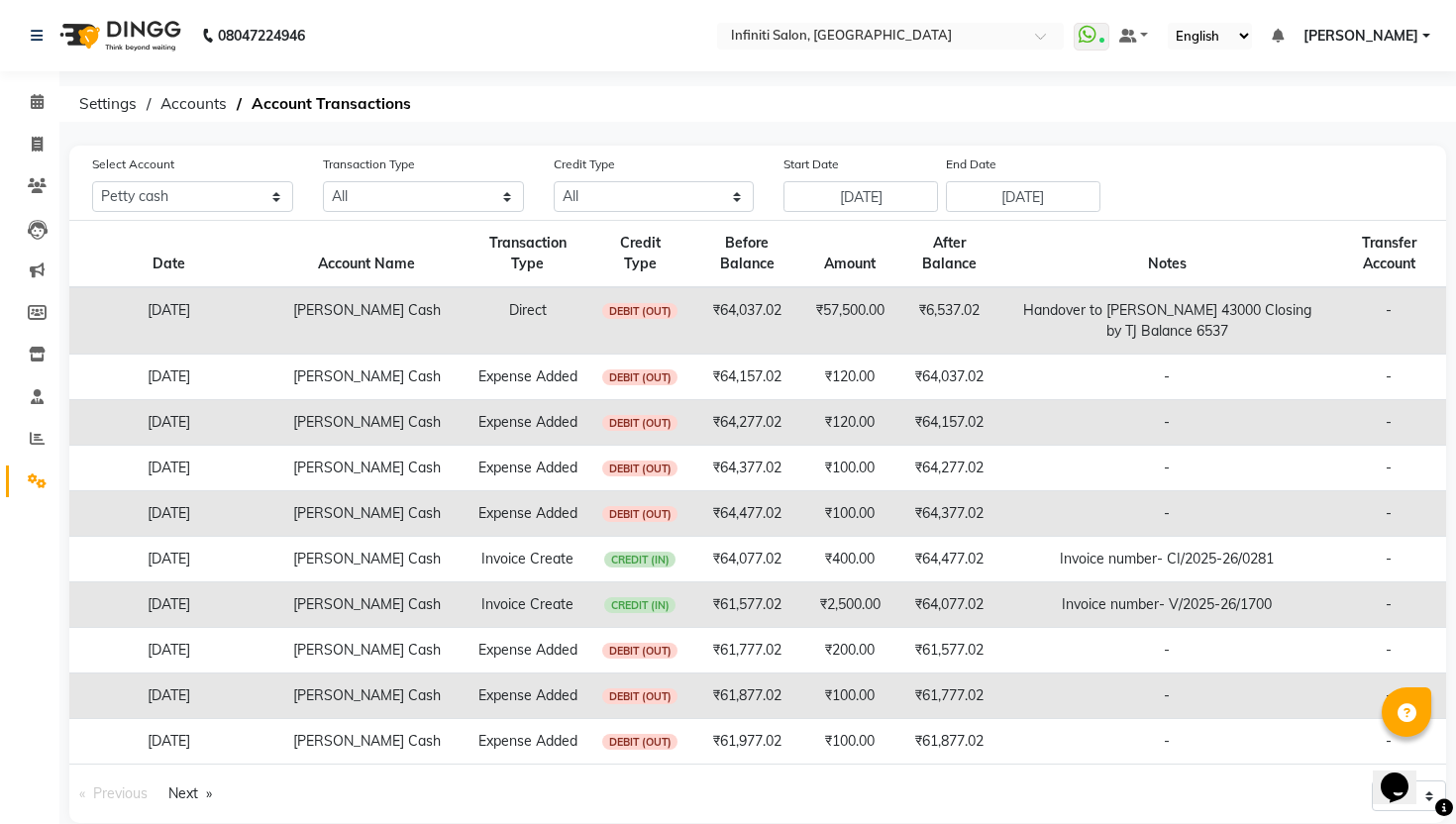 scroll, scrollTop: 0, scrollLeft: 0, axis: both 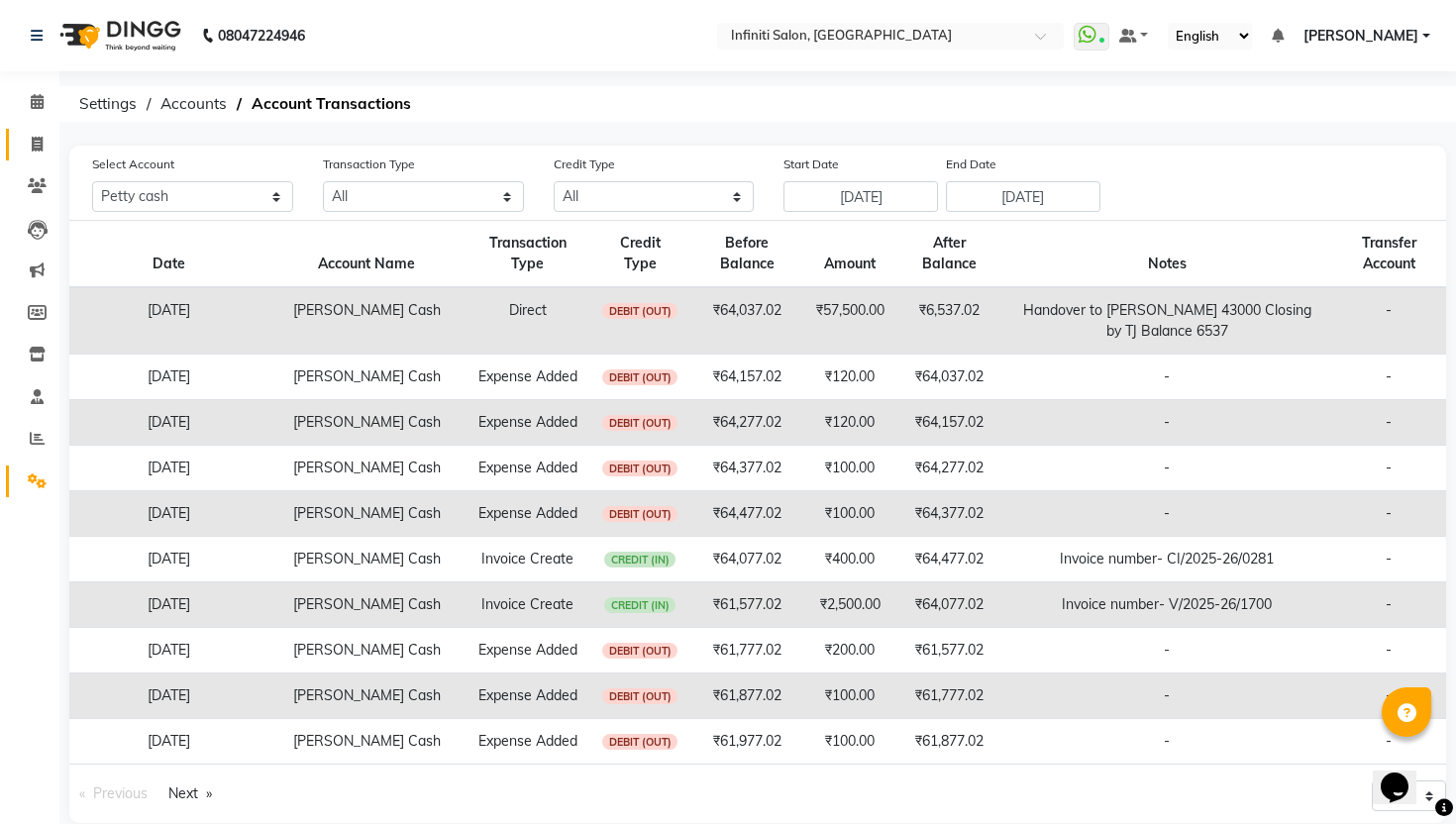 click on "Invoice" 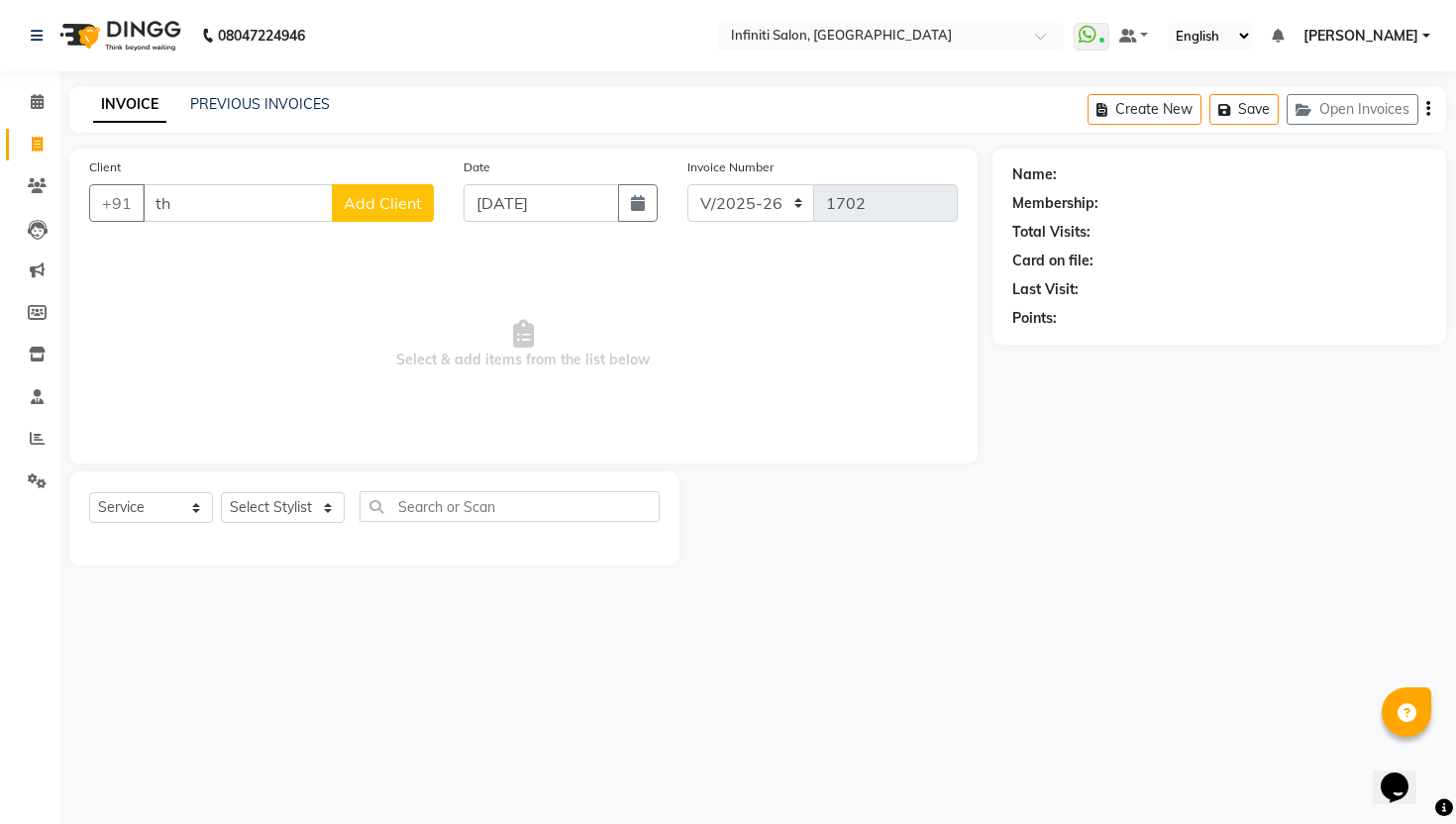type on "t" 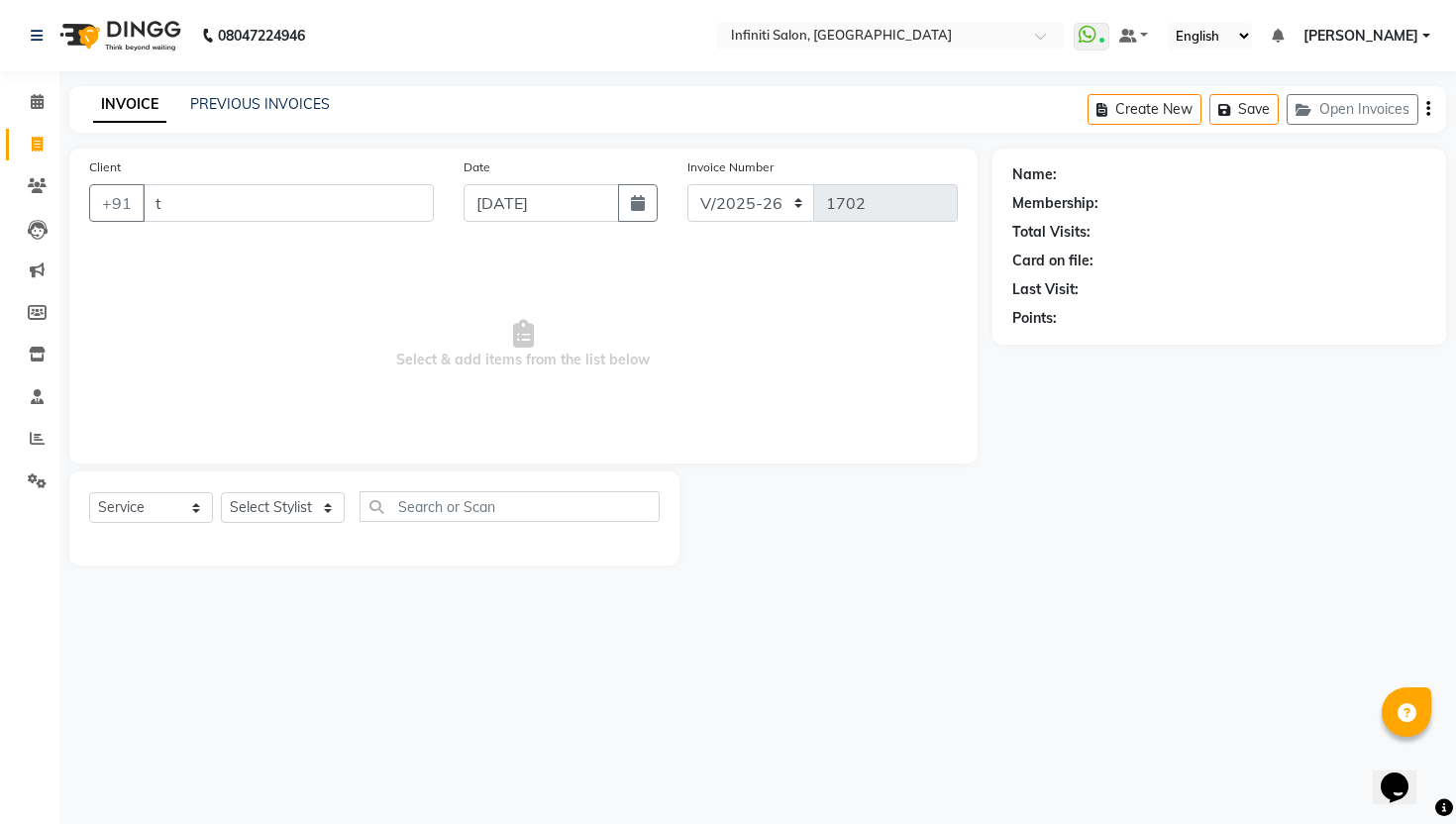 type 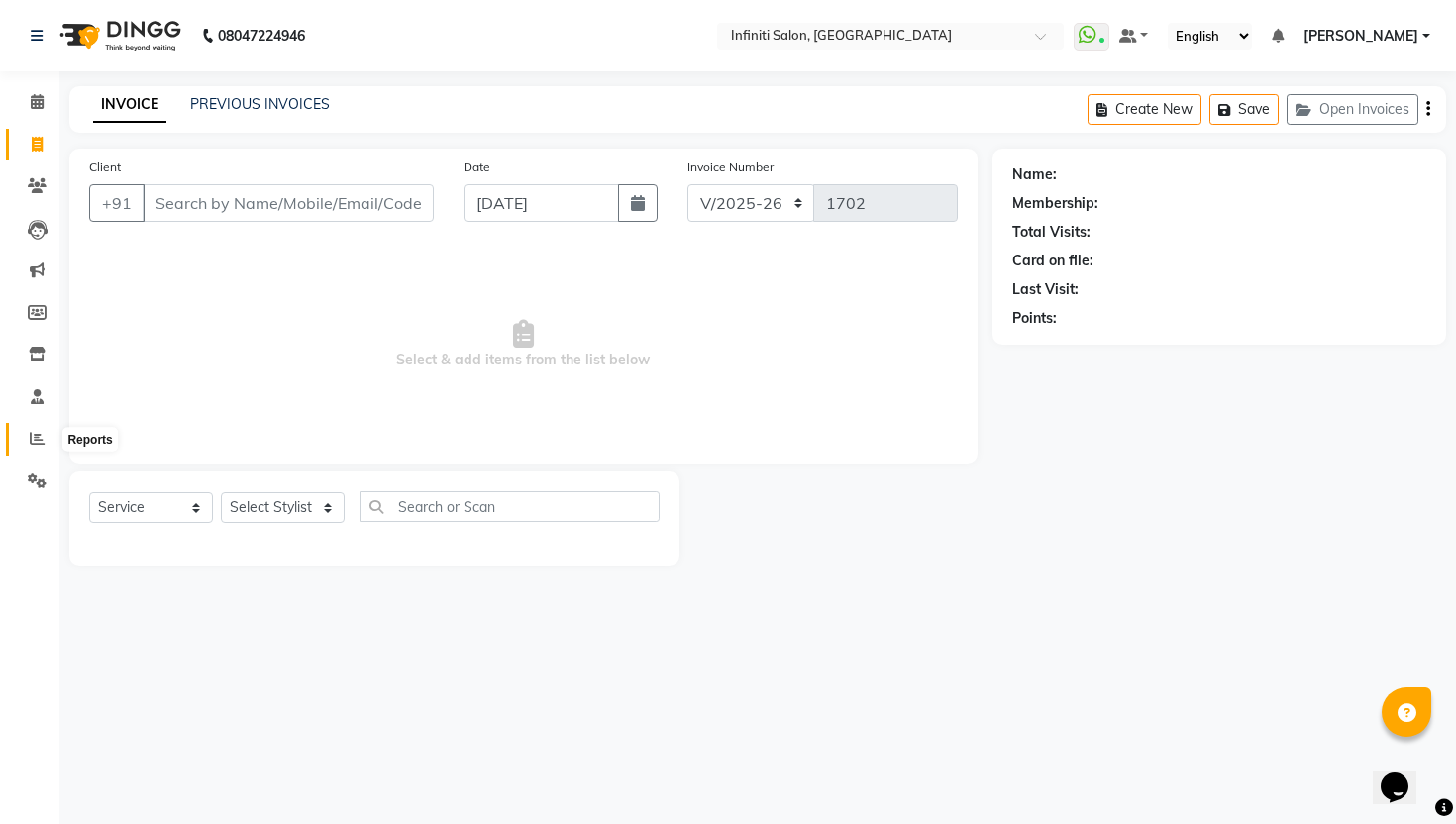 click 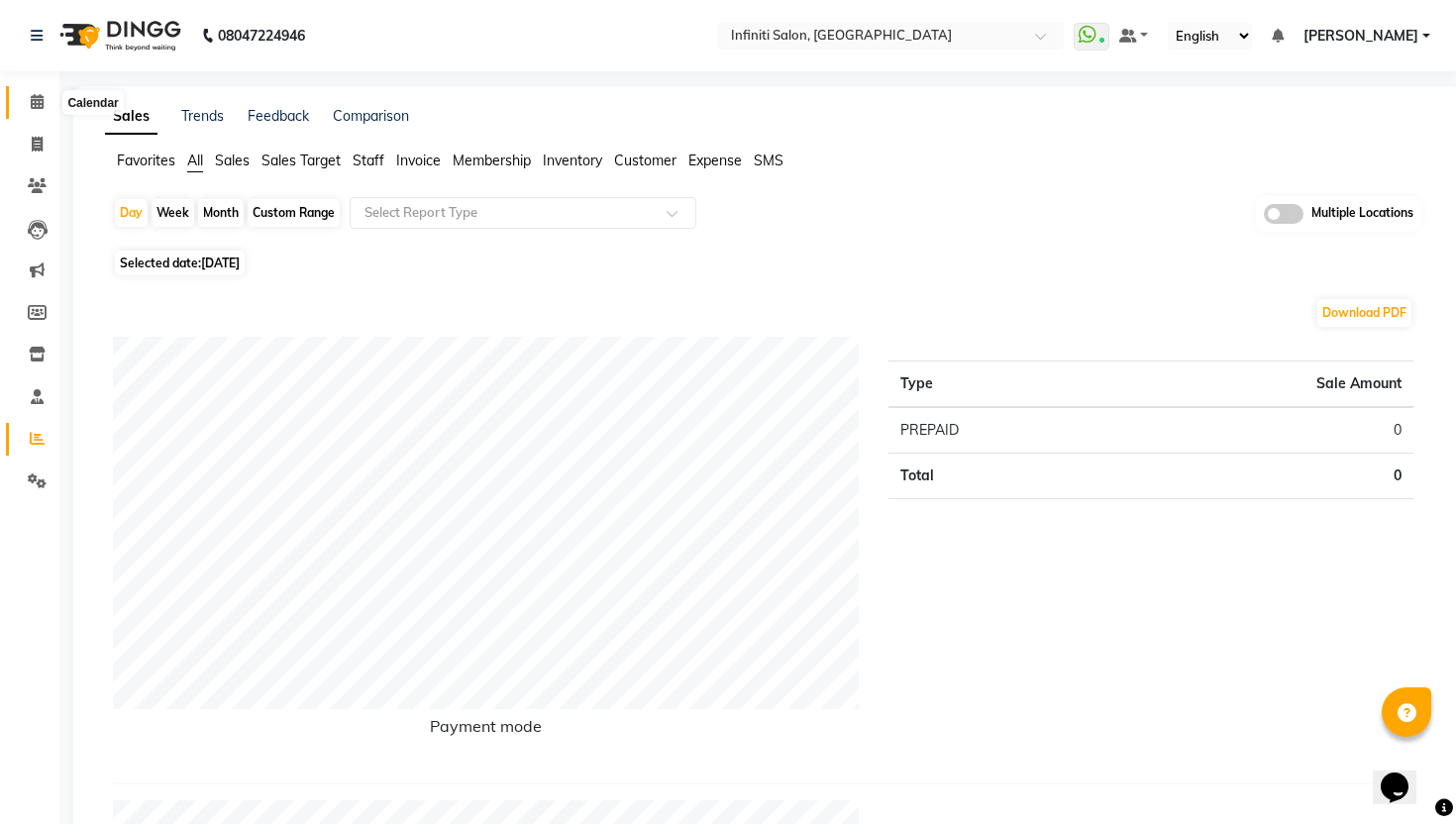 click 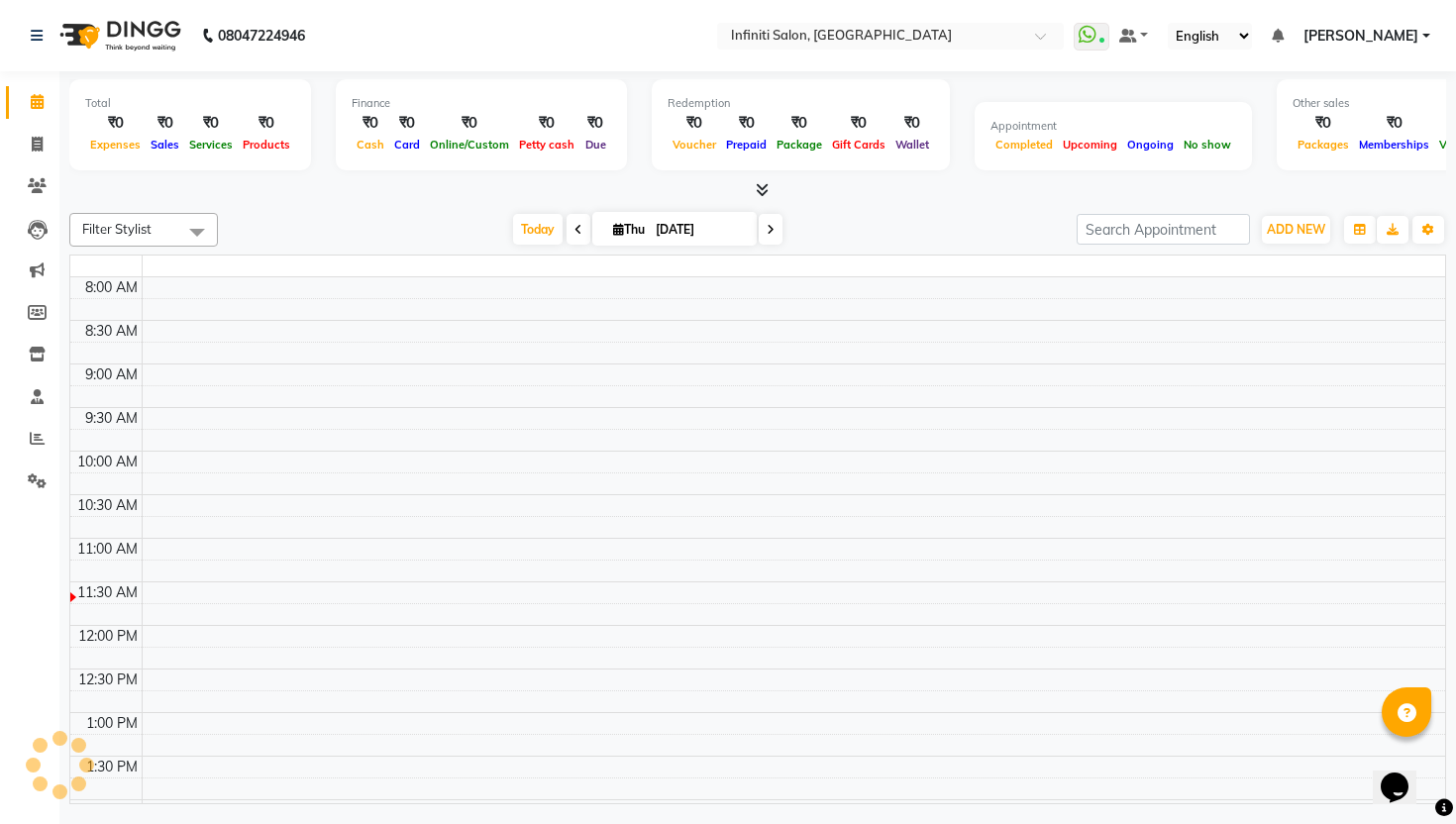 scroll, scrollTop: 0, scrollLeft: 0, axis: both 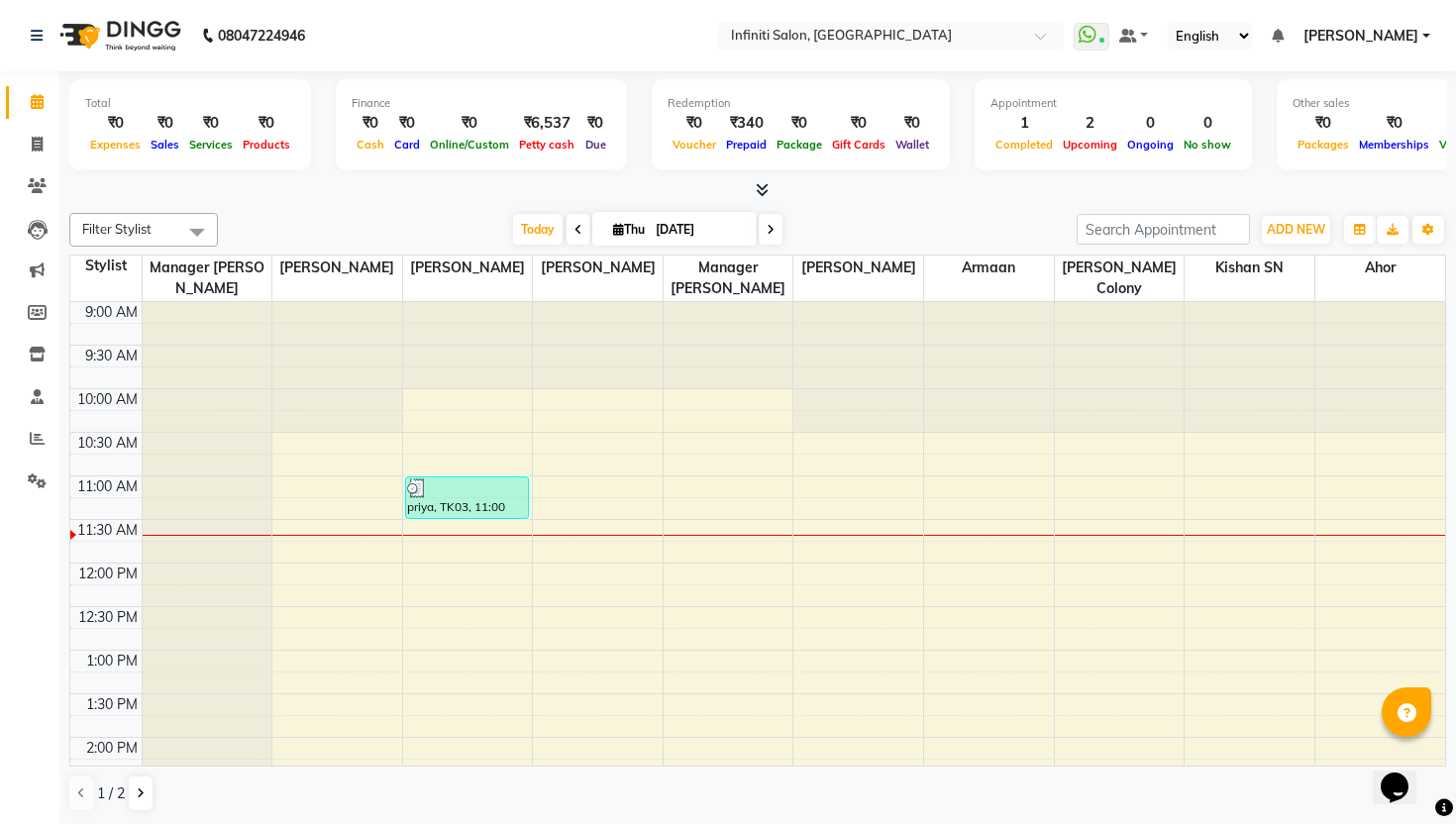 click on "Staff" 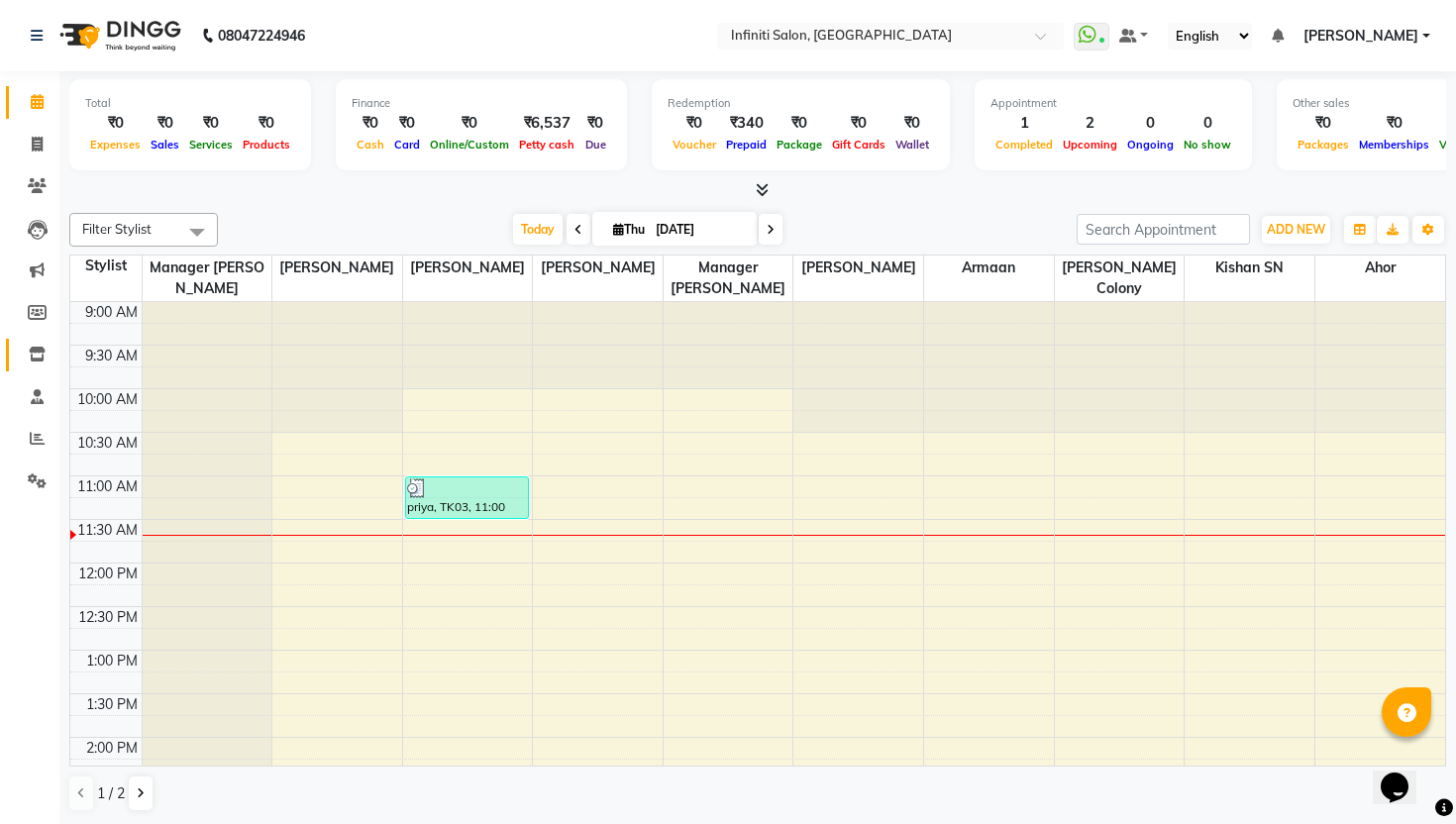 click on "Inventory" 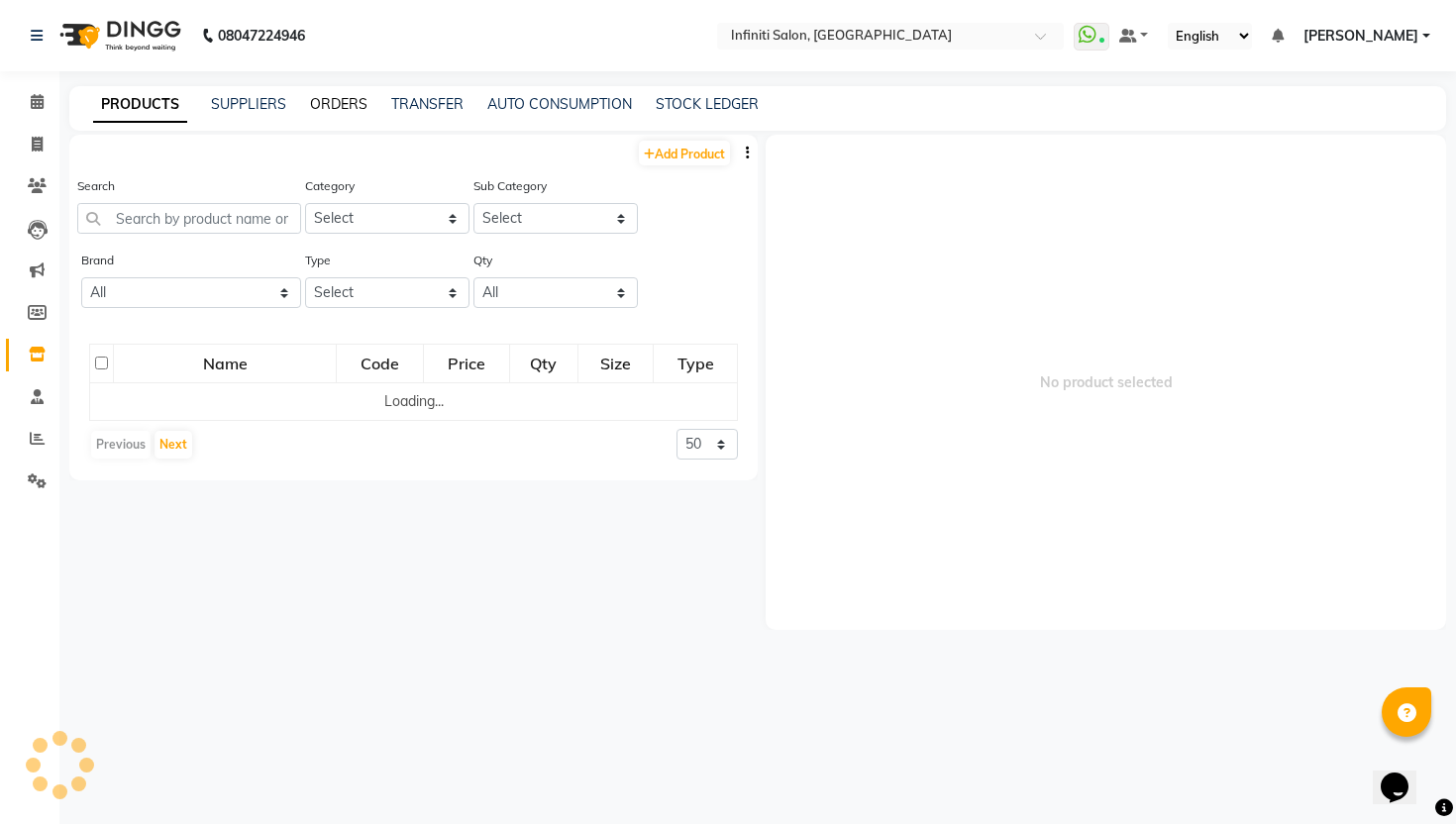 click on "ORDERS" 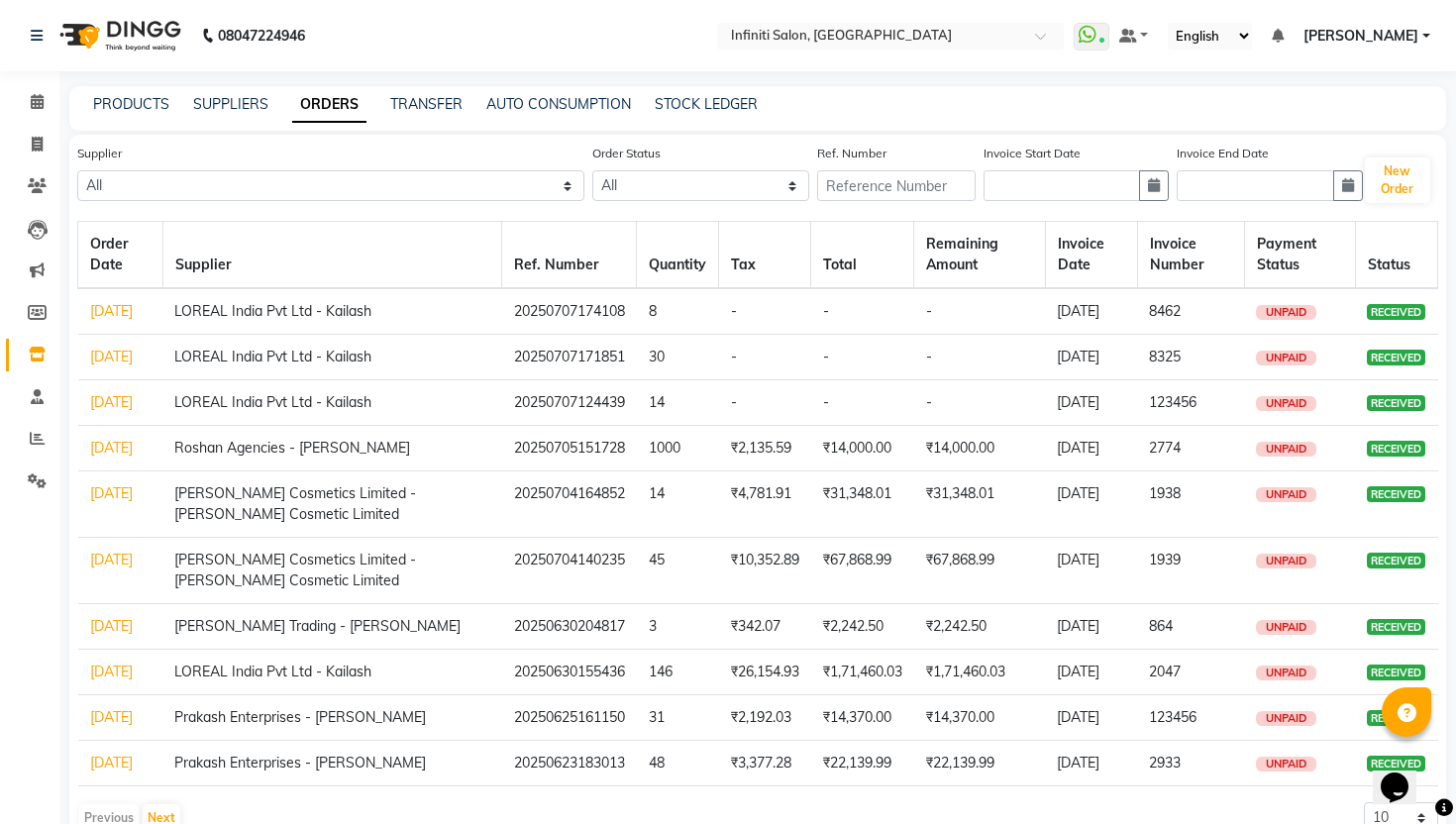 click on "[DATE]" 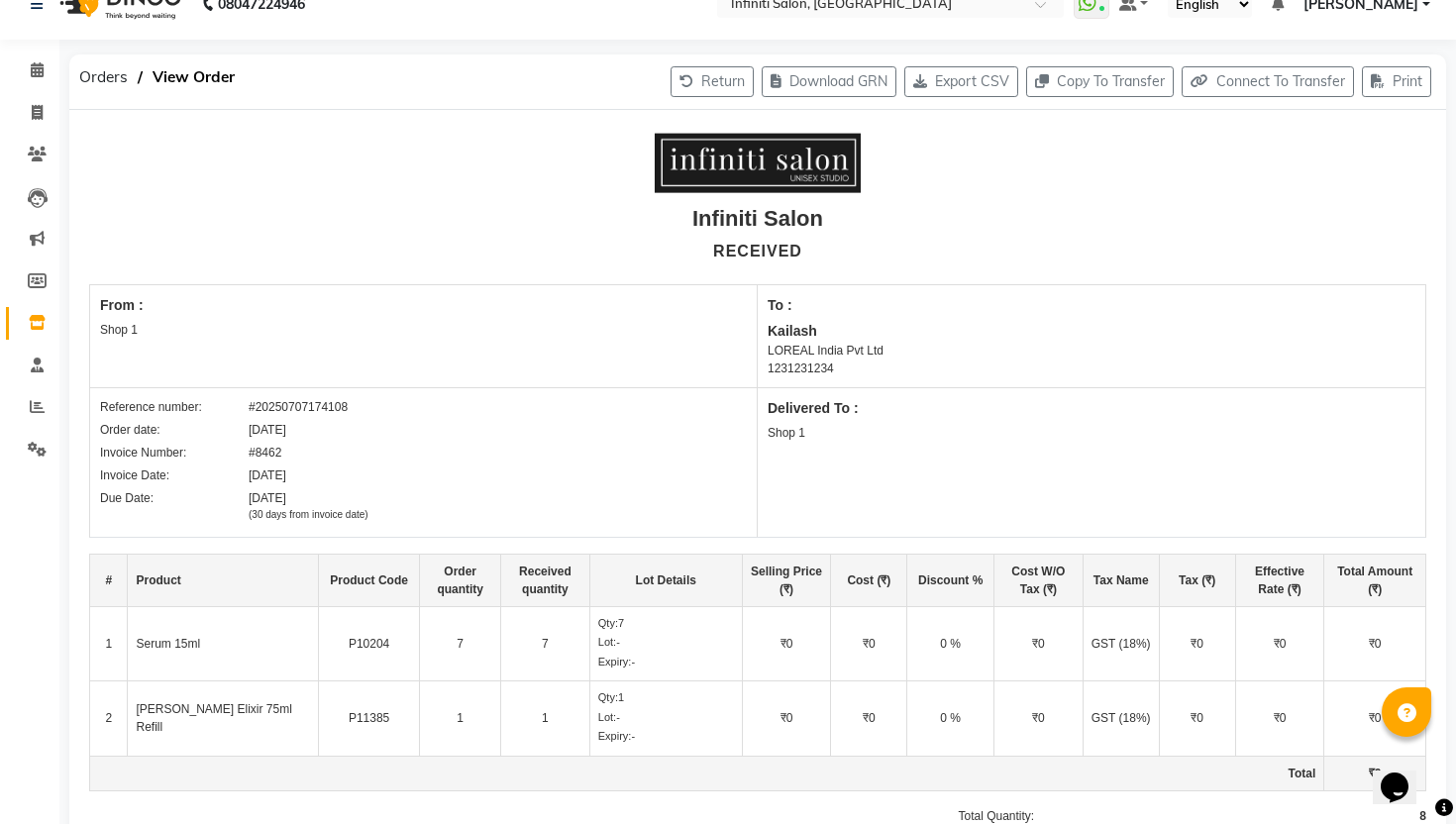 scroll, scrollTop: 0, scrollLeft: 0, axis: both 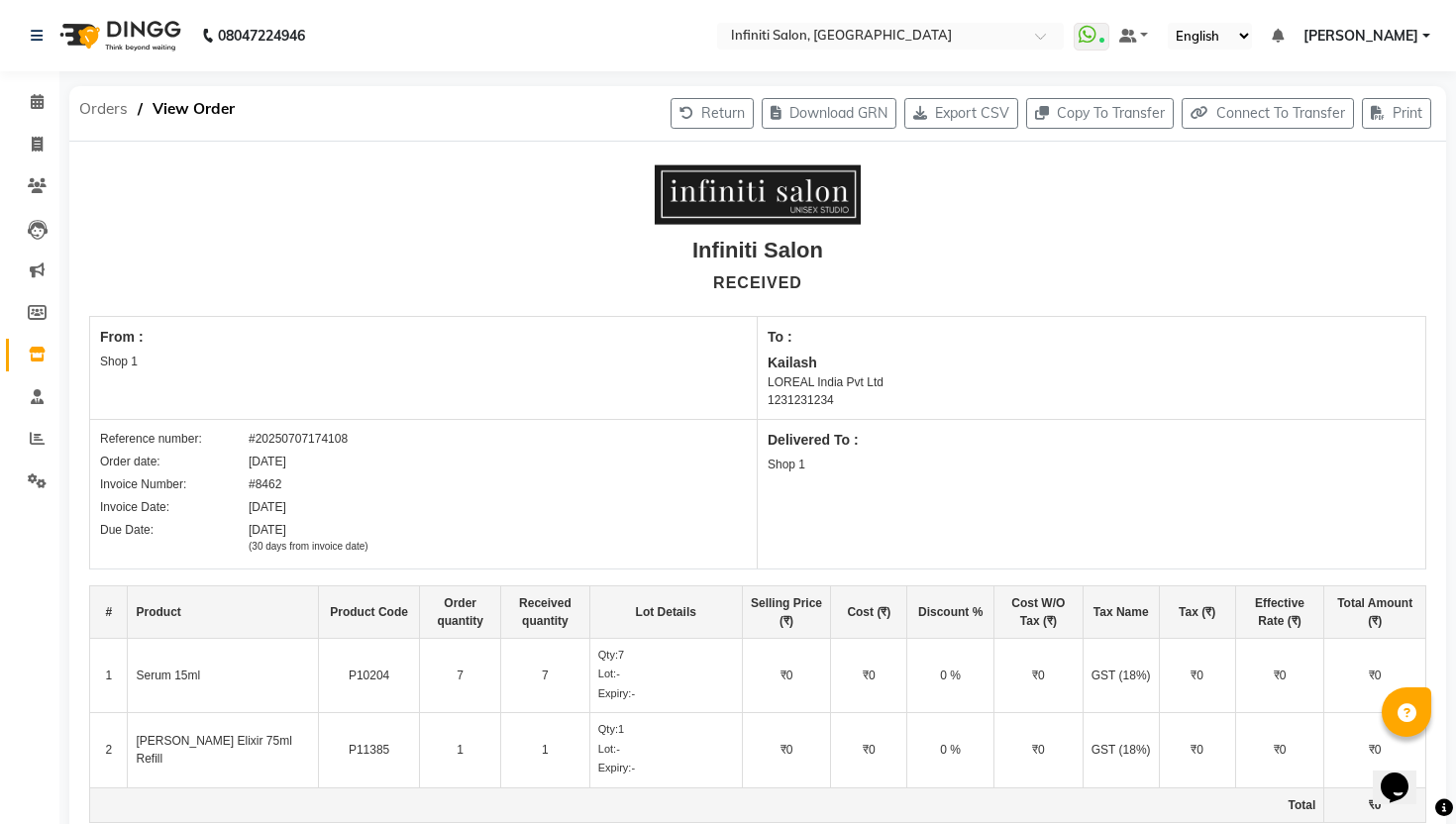 click on "Orders" 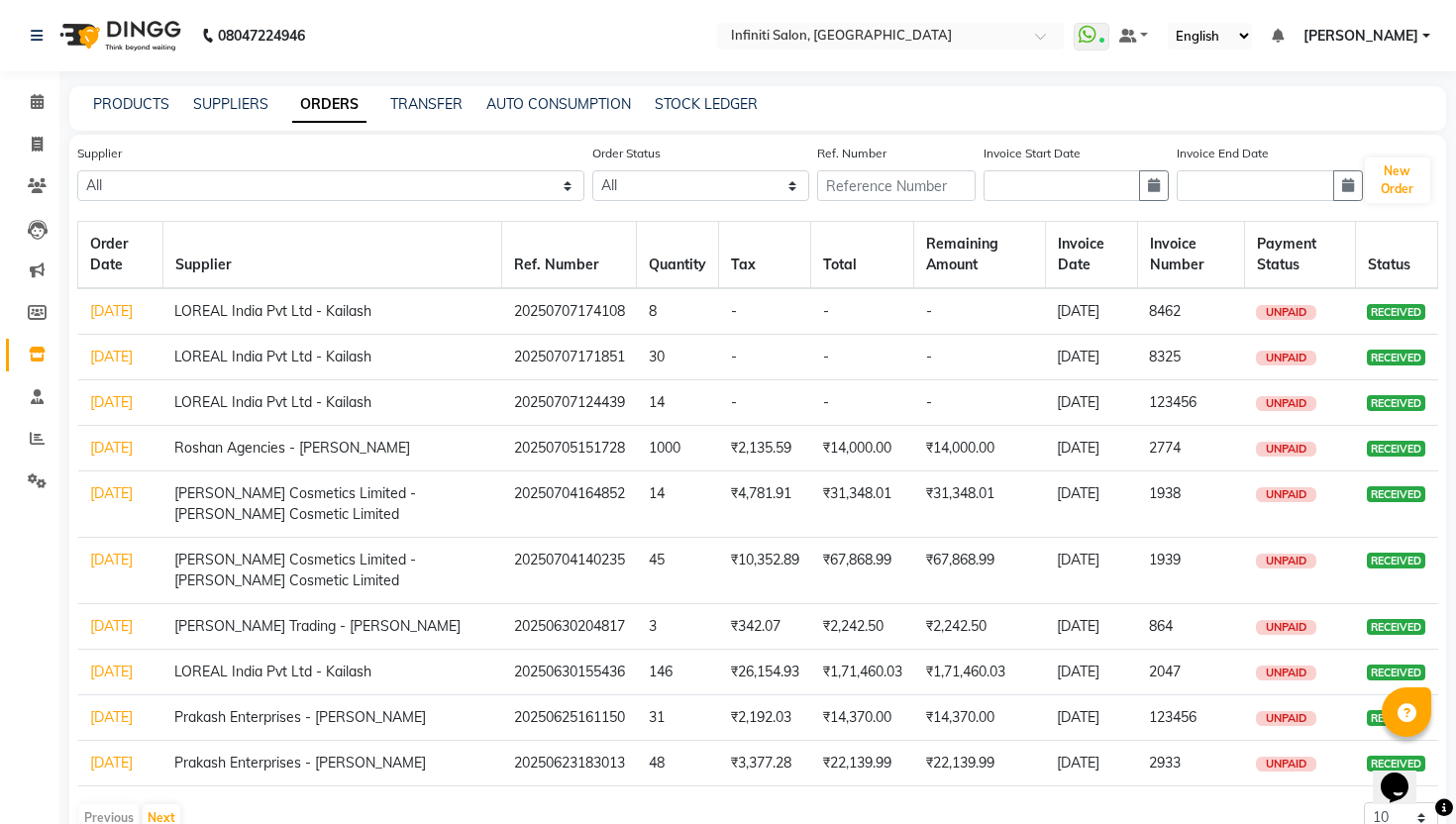 click on "[DATE]" 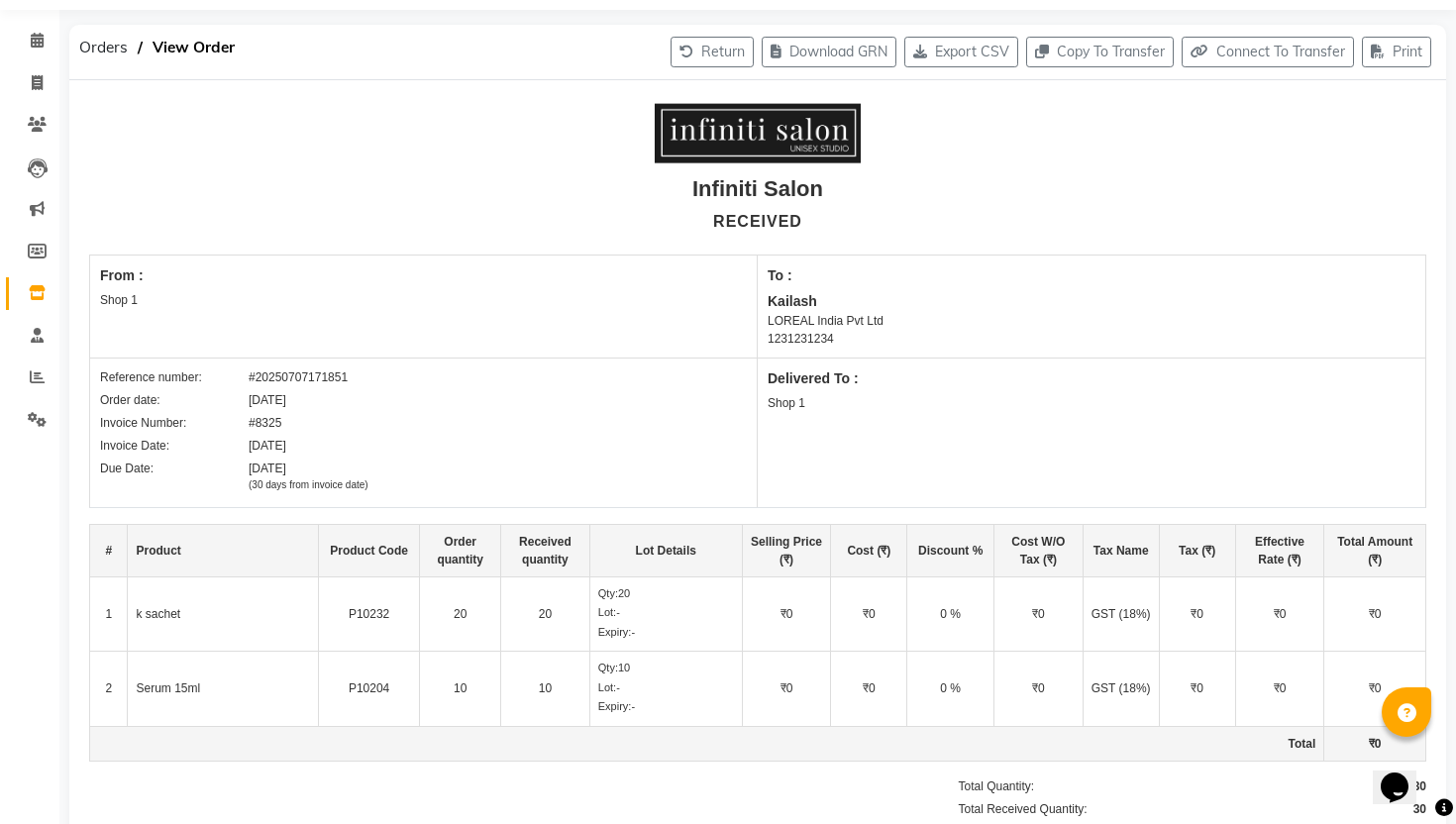 scroll, scrollTop: 0, scrollLeft: 0, axis: both 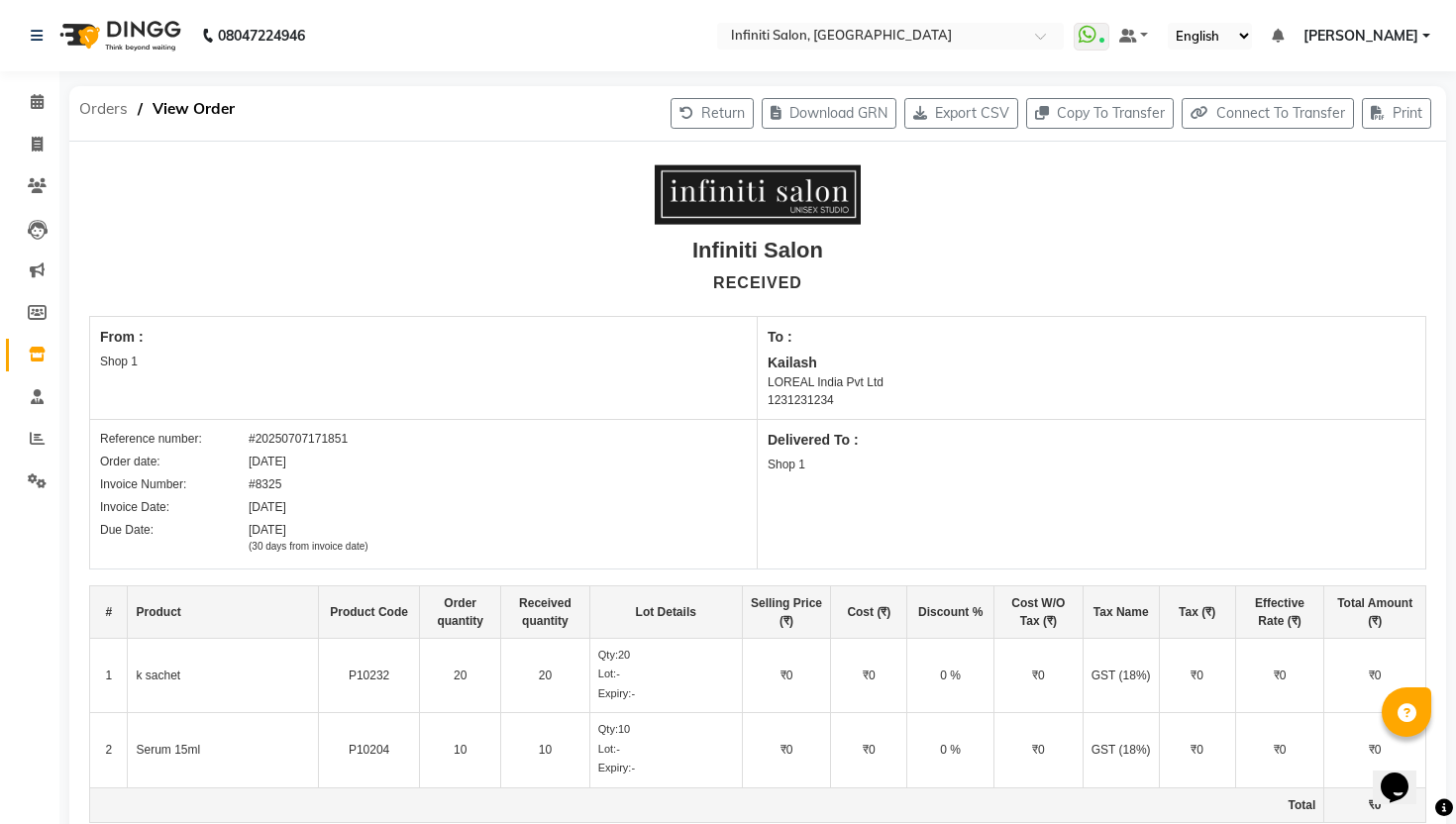 click on "Orders" 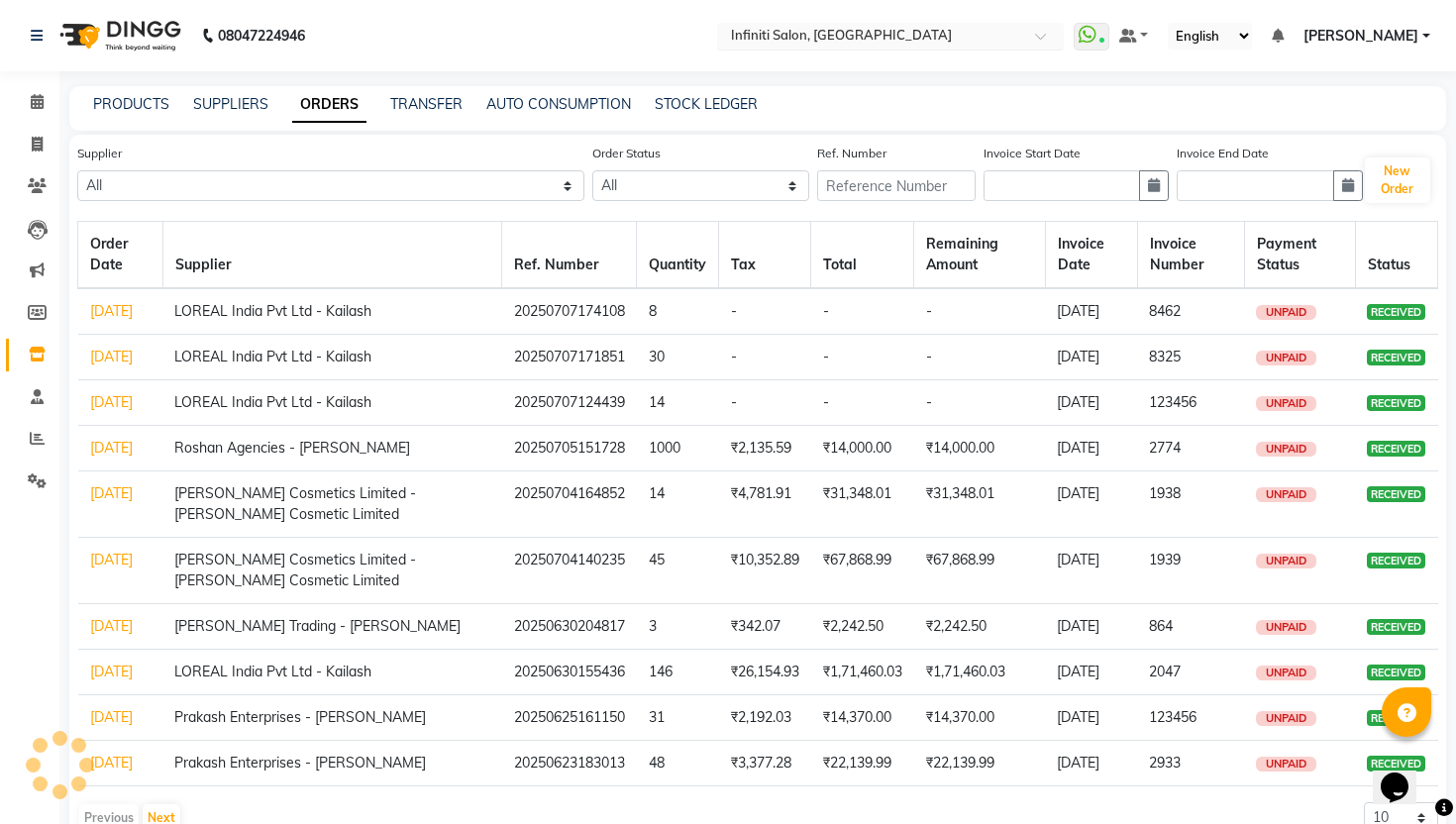 click at bounding box center [871, 38] 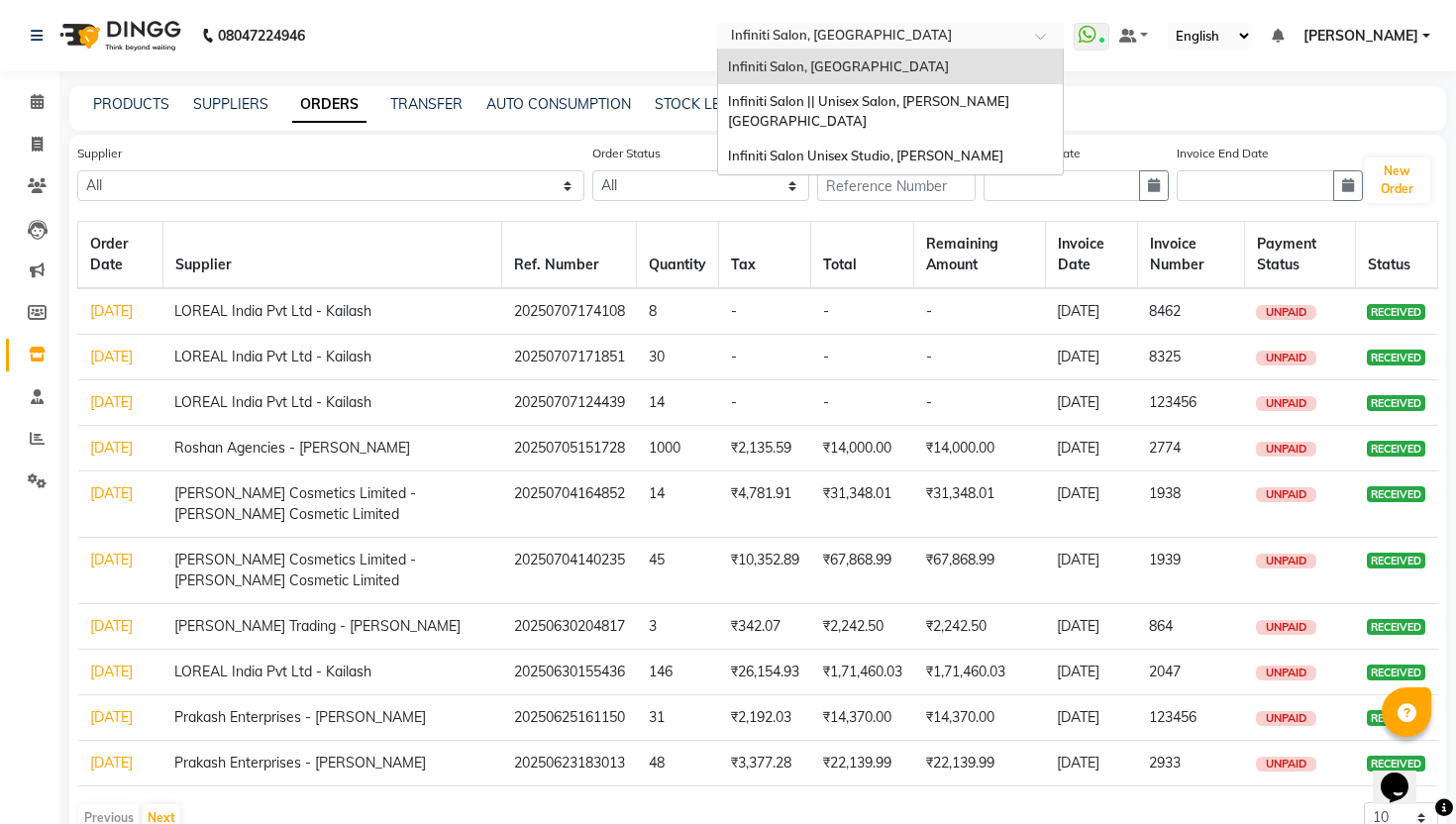 click on "Infiniti Salon, [GEOGRAPHIC_DATA]" at bounding box center (890, 67) 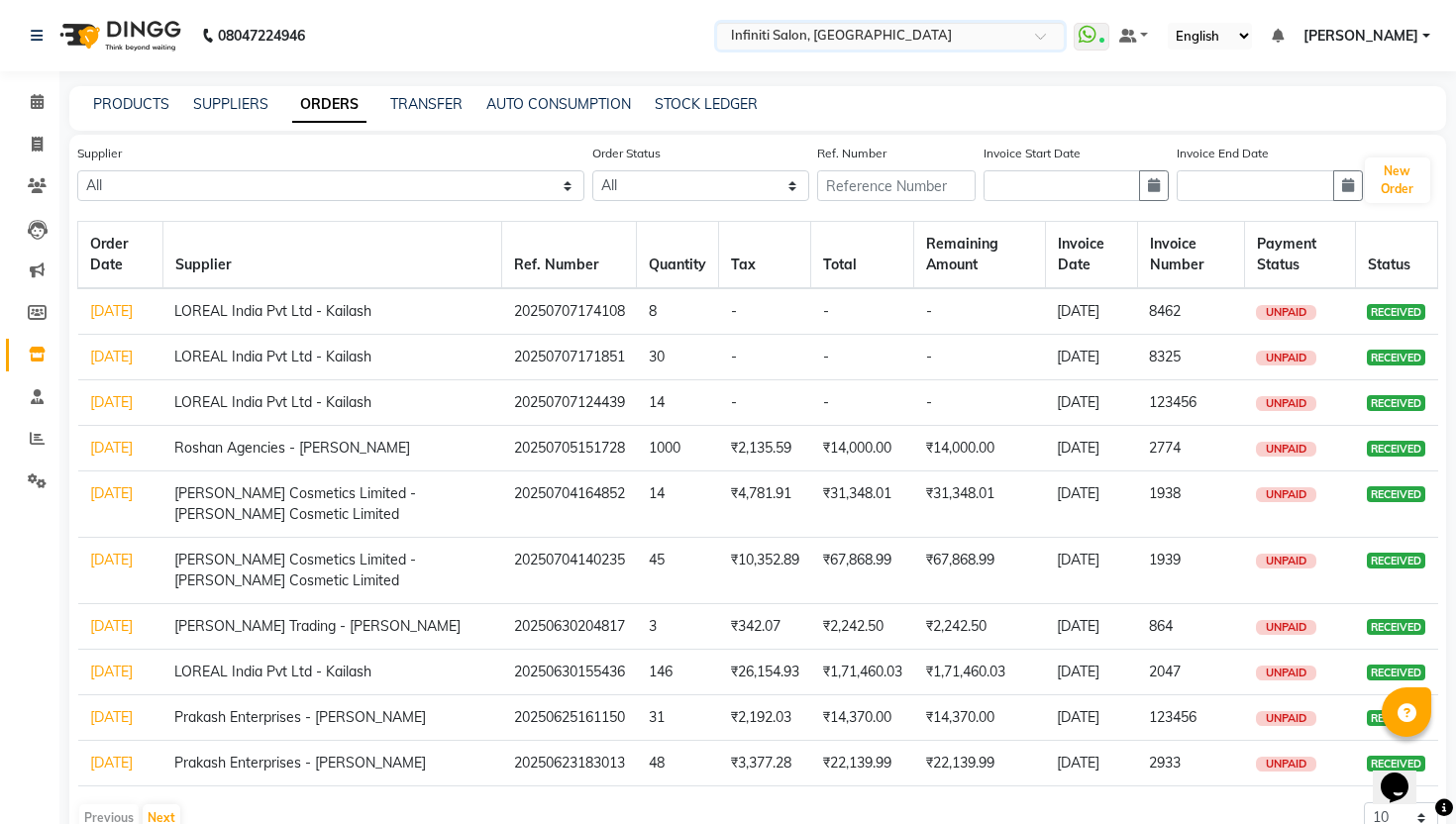 click on "08047224946 Select Location × Infiniti Salon, Shankar Nagar  WhatsApp Status  ✕ Status:  Connected Most Recent Message: 10-07-2025     11:33 AM Recent Service Activity: 10-07-2025     11:38 AM Default Panel My Panel English ENGLISH Español العربية मराठी हिंदी ગુજરાતી தமிழ் 中文 Notifications nothing to show Jyoti Singh Manage Profile Change Password Sign out  Version:3.15.4" 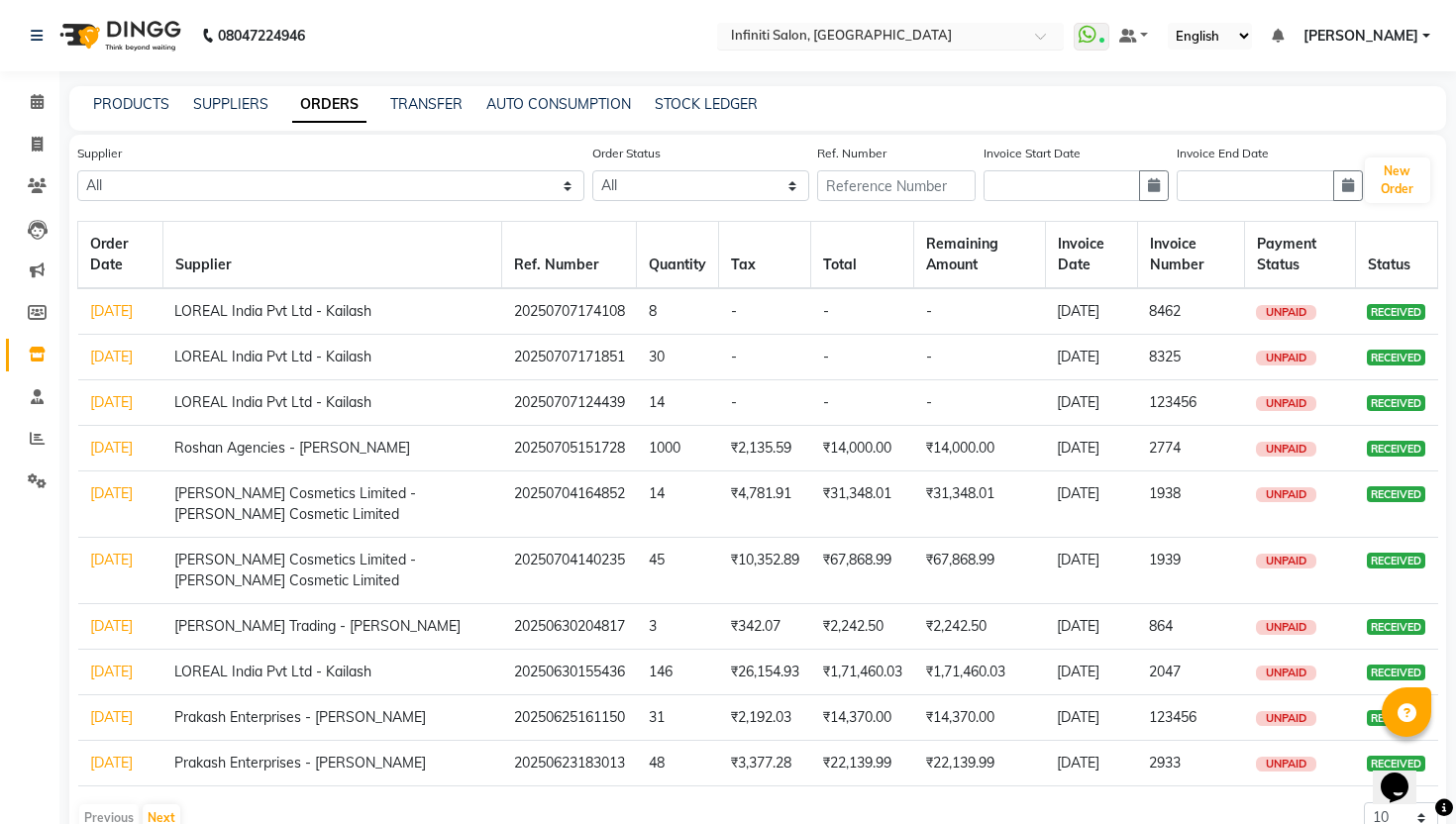click at bounding box center (871, 38) 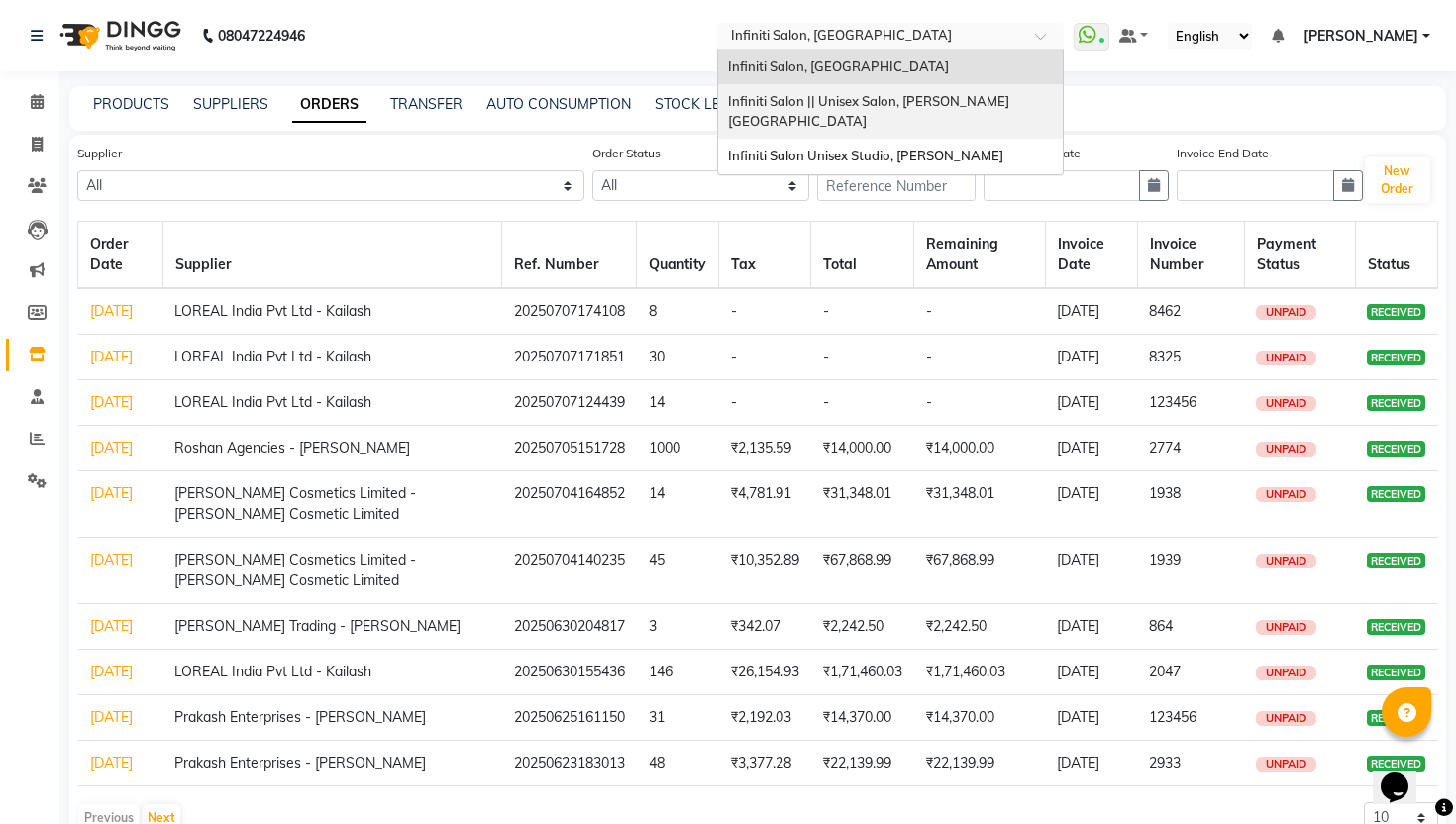 click on "Infiniti Salon || Unisex Salon, [PERSON_NAME][GEOGRAPHIC_DATA]" at bounding box center [869, 111] 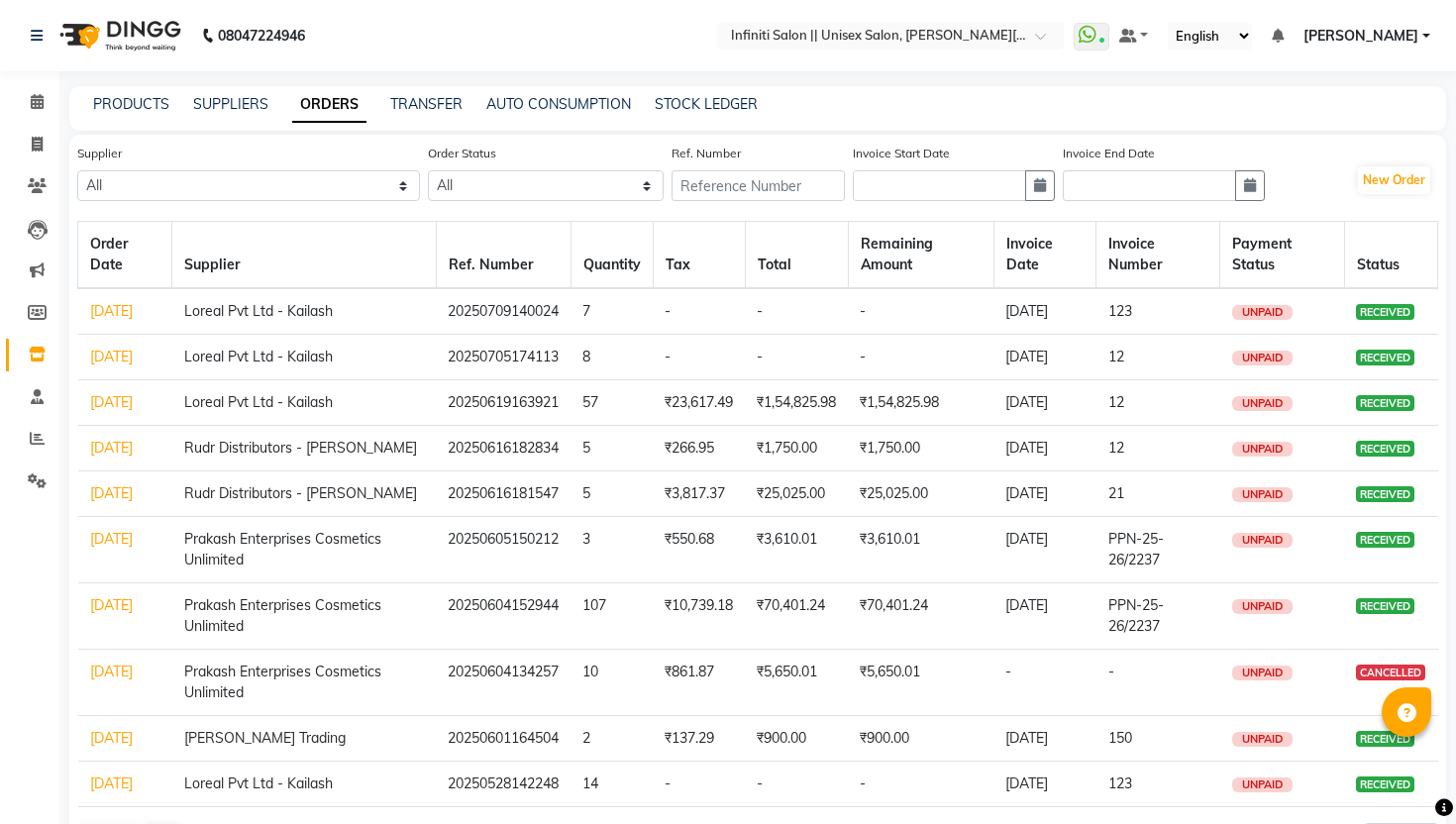 scroll, scrollTop: 0, scrollLeft: 0, axis: both 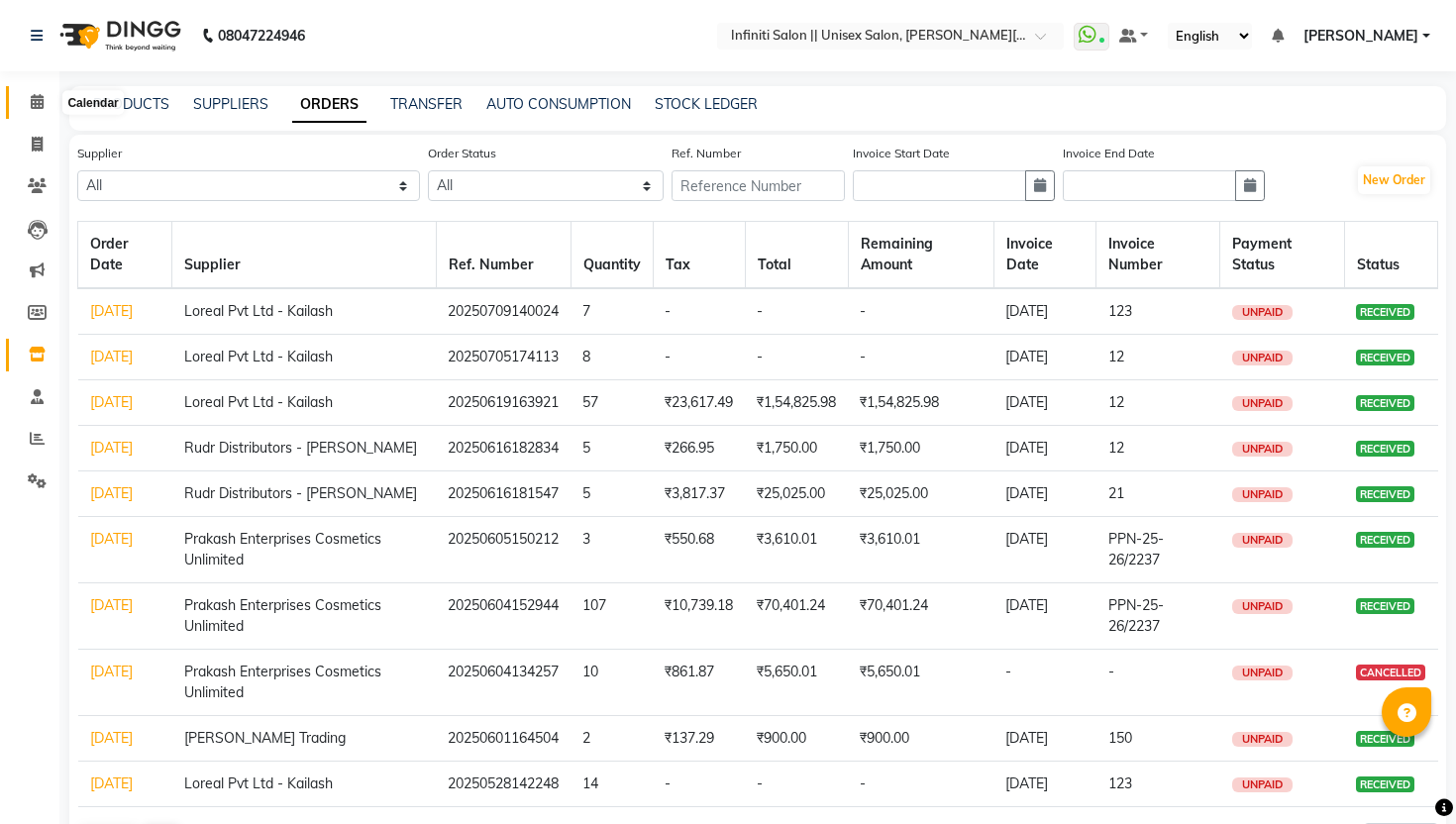 click 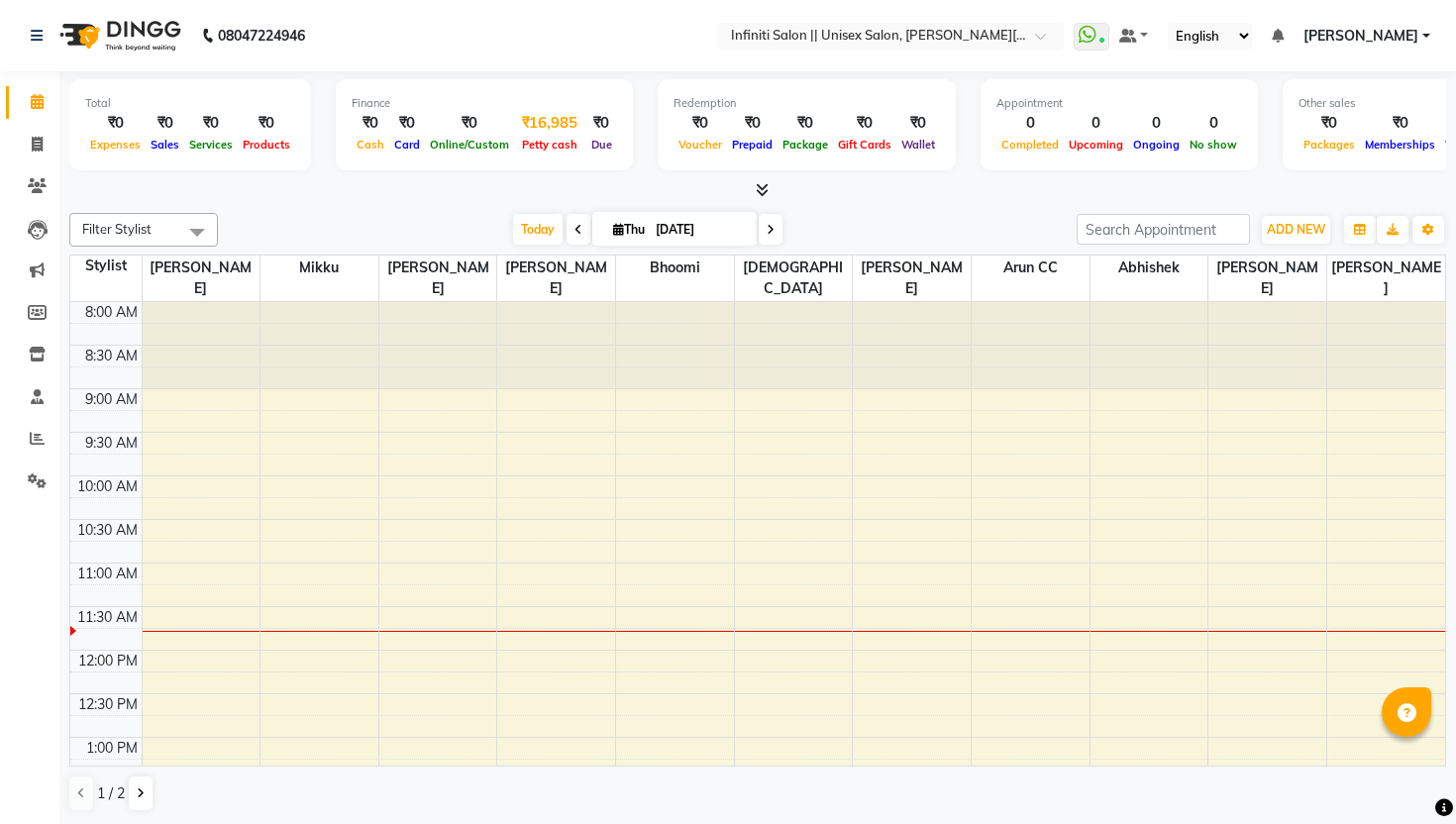 click on "₹16,985" at bounding box center [550, 123] 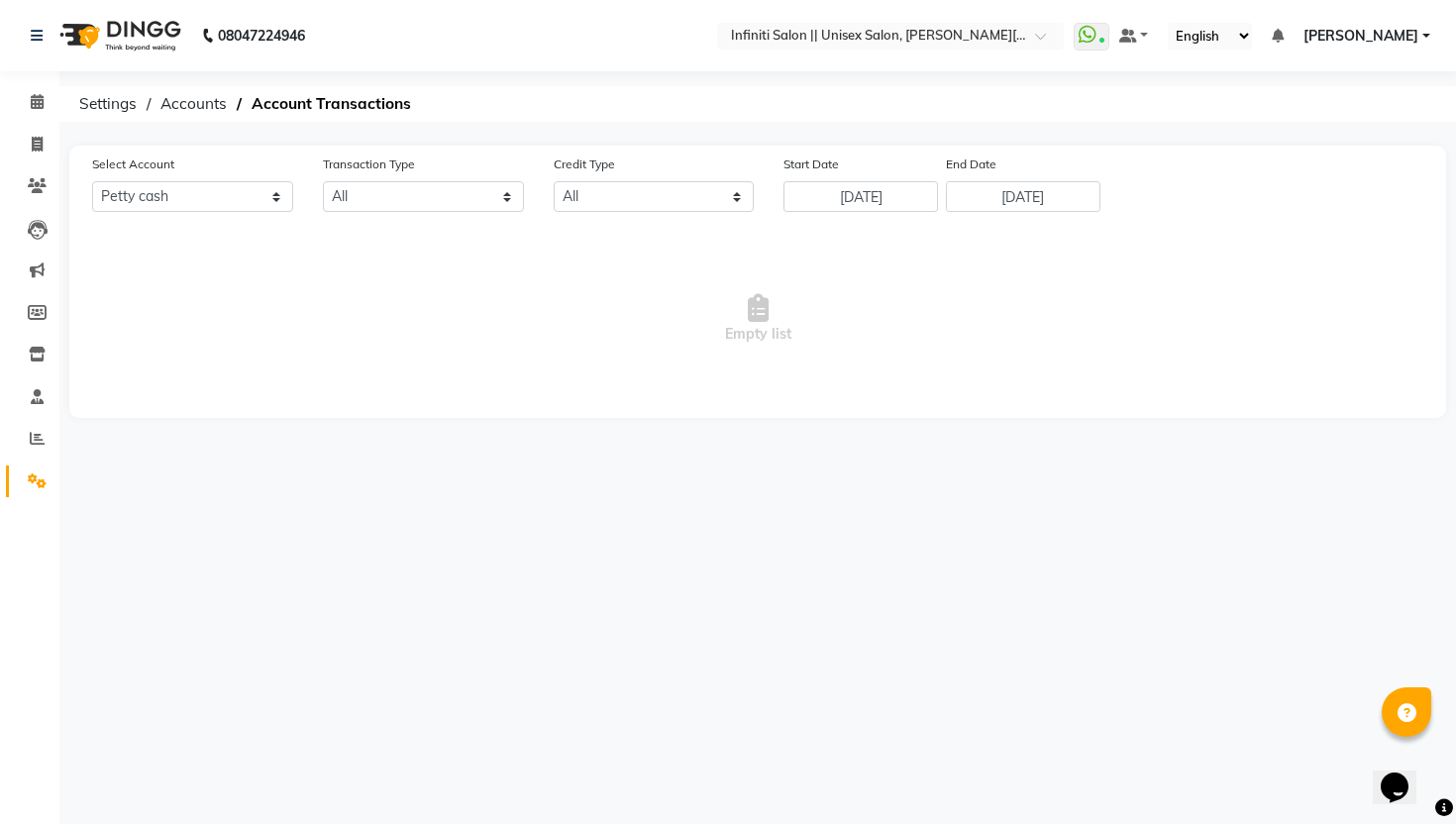 scroll, scrollTop: 0, scrollLeft: 0, axis: both 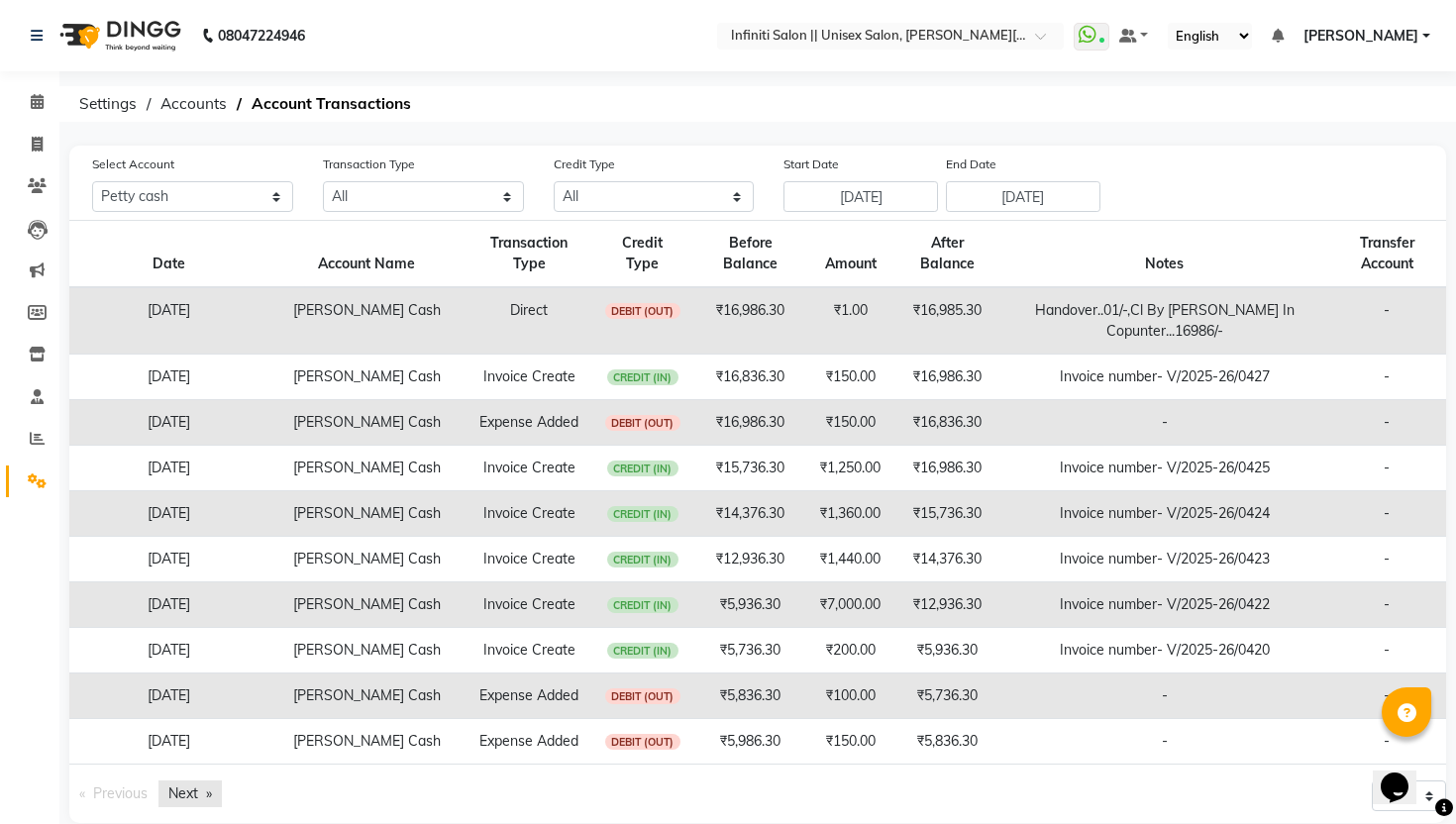 click on "Next  page" 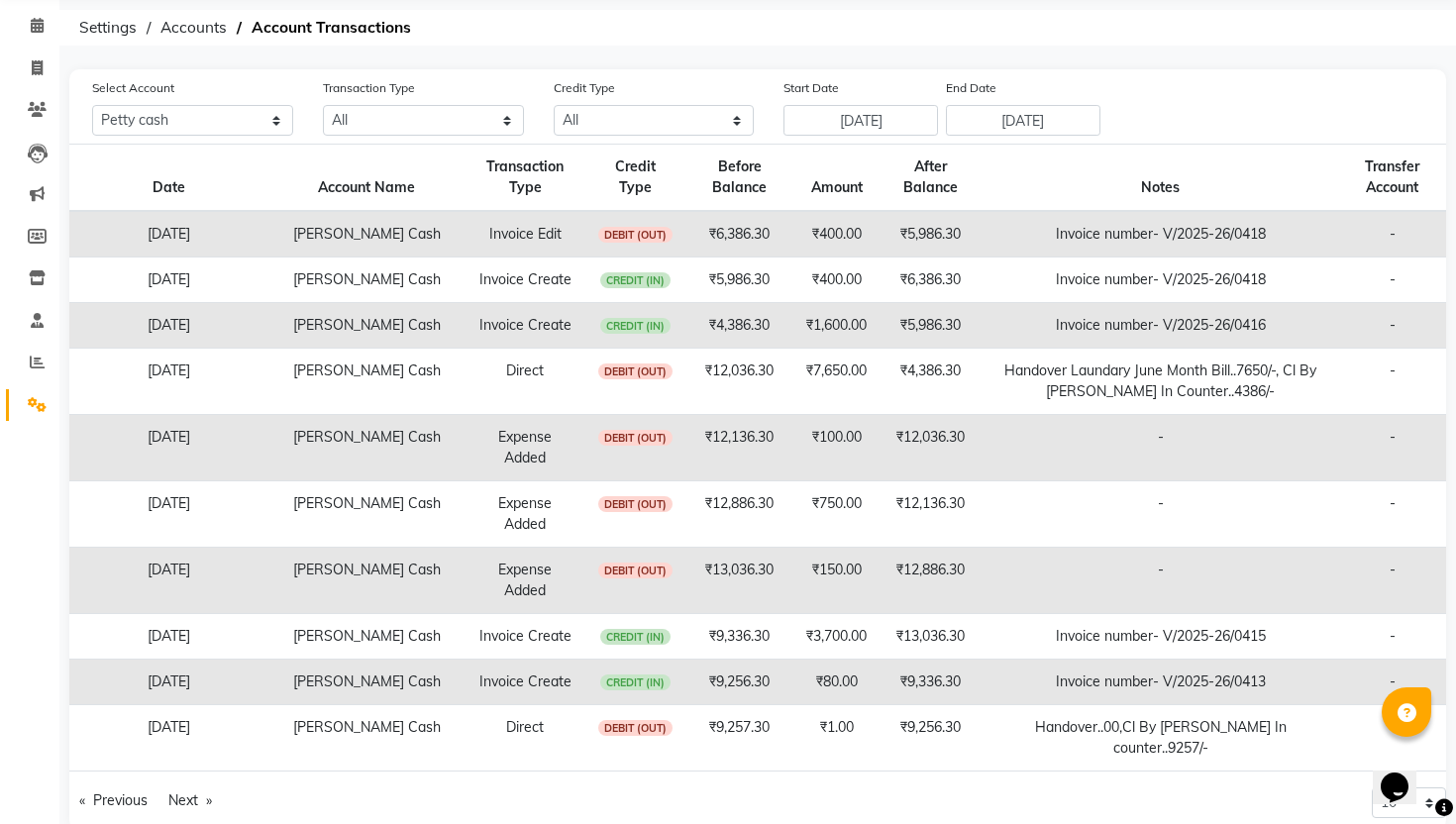 scroll, scrollTop: 0, scrollLeft: 0, axis: both 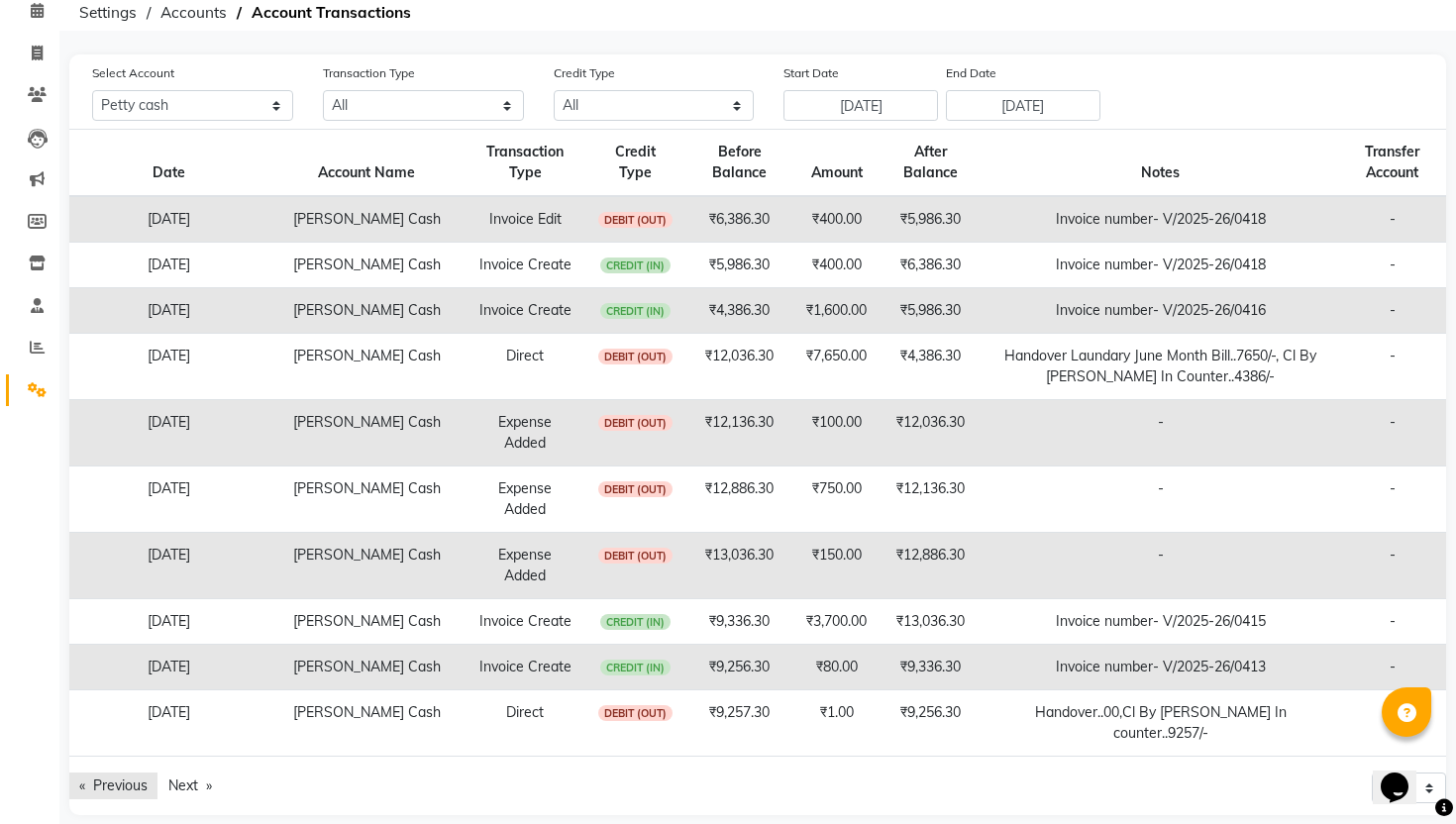 click on "Previous  page" 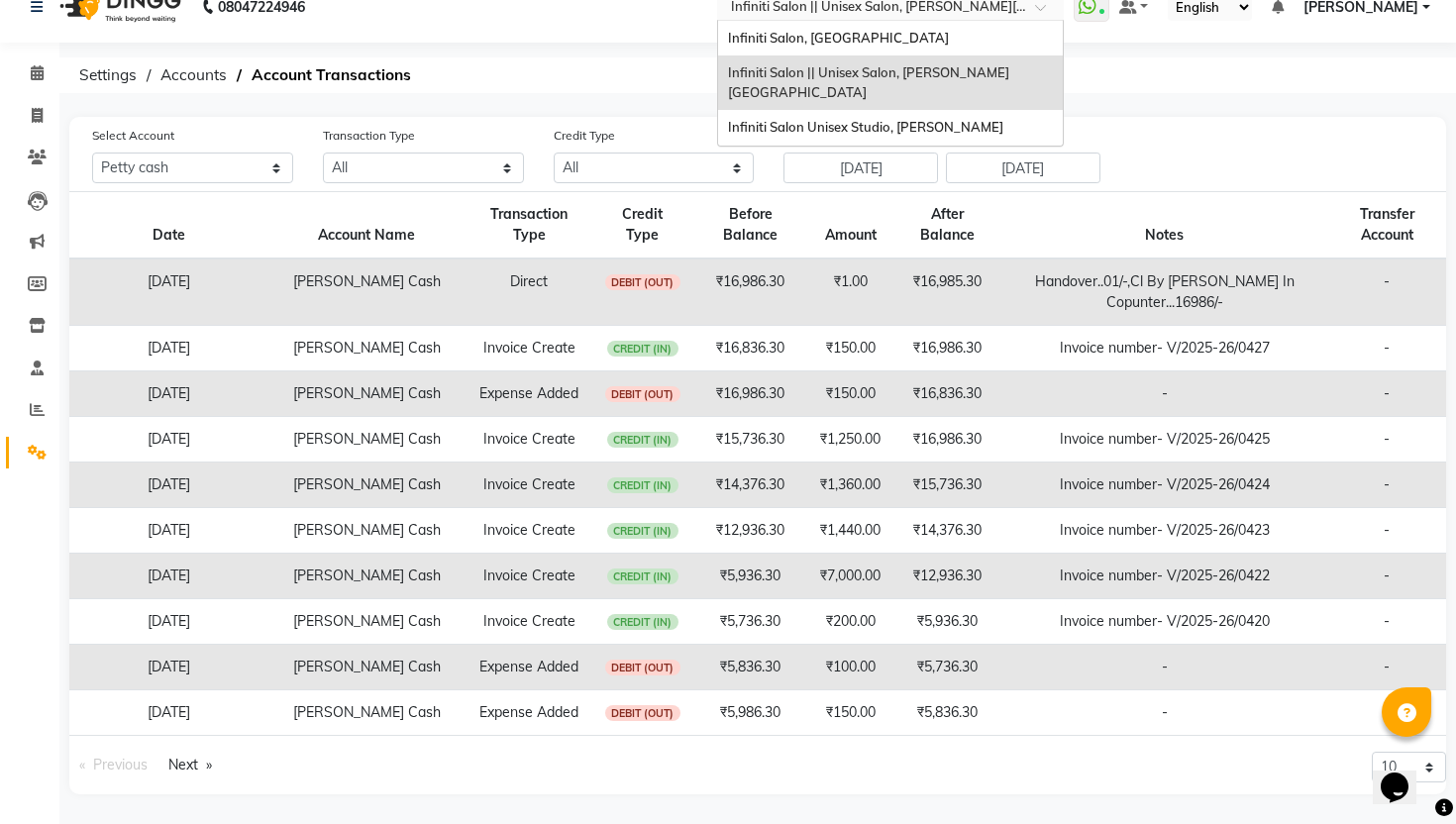 scroll, scrollTop: 27, scrollLeft: 0, axis: vertical 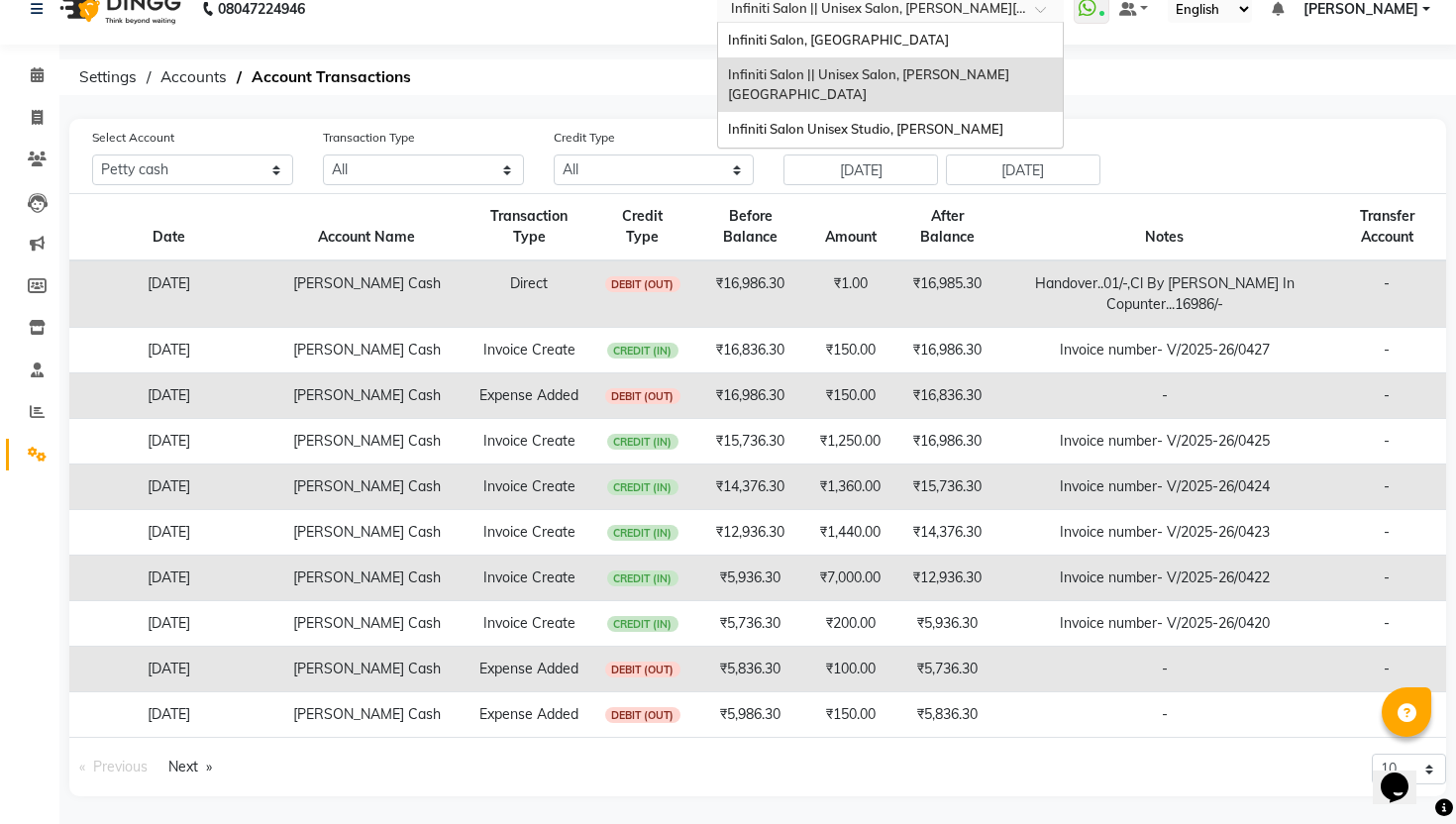 click at bounding box center (871, 11) 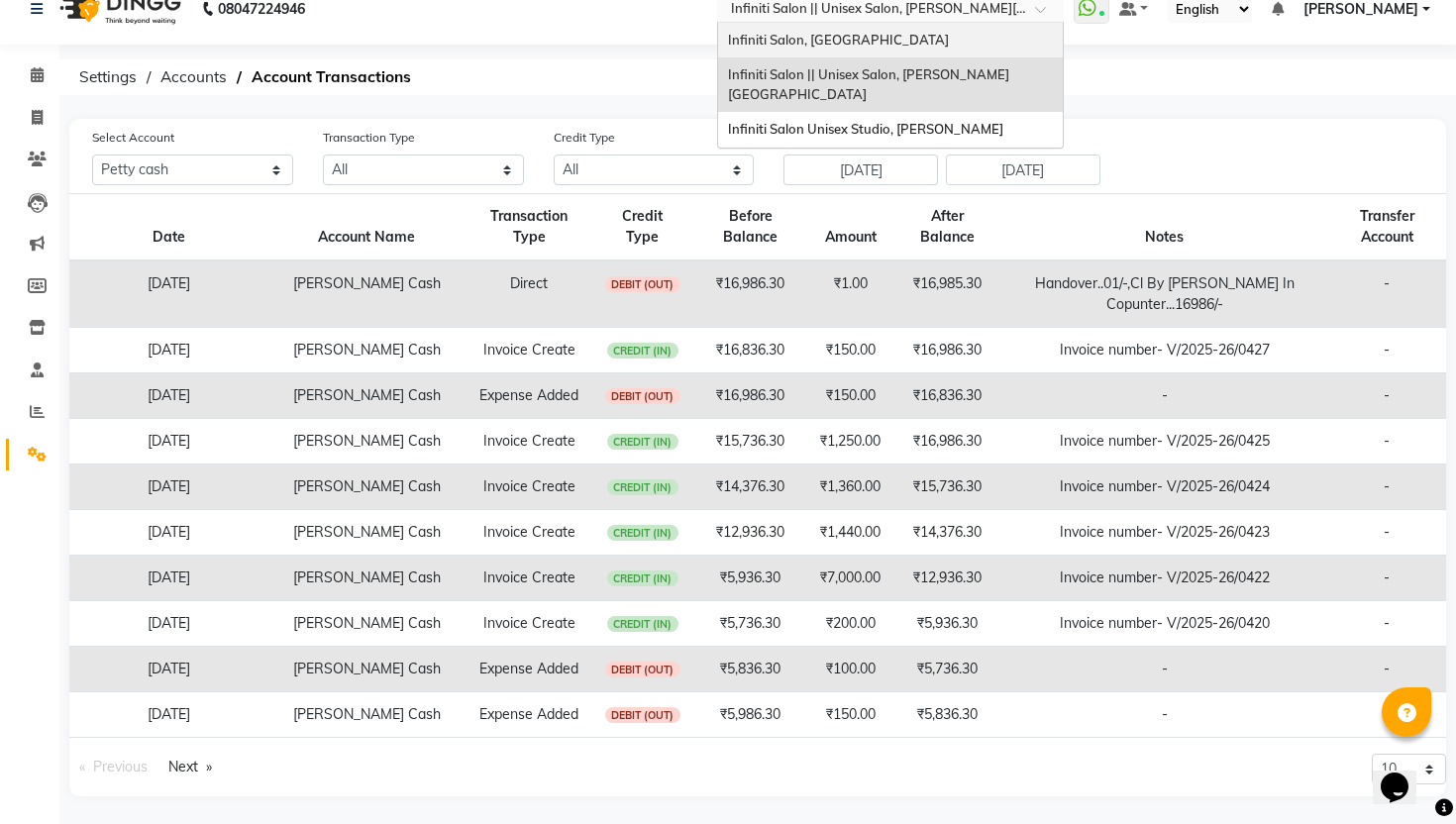 click on "Infiniti Salon, Shankar Nagar" at bounding box center [838, 40] 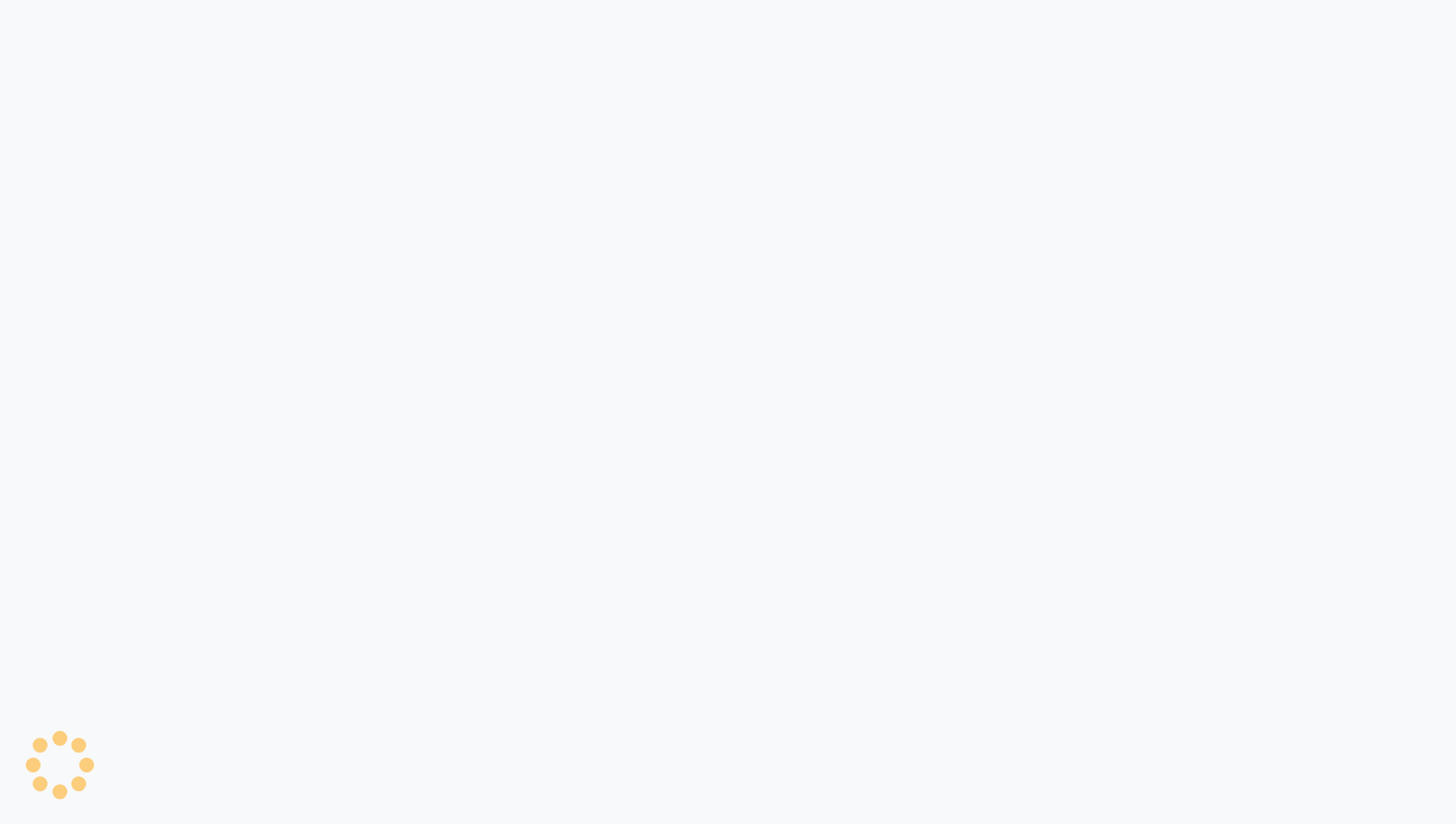 scroll, scrollTop: 0, scrollLeft: 0, axis: both 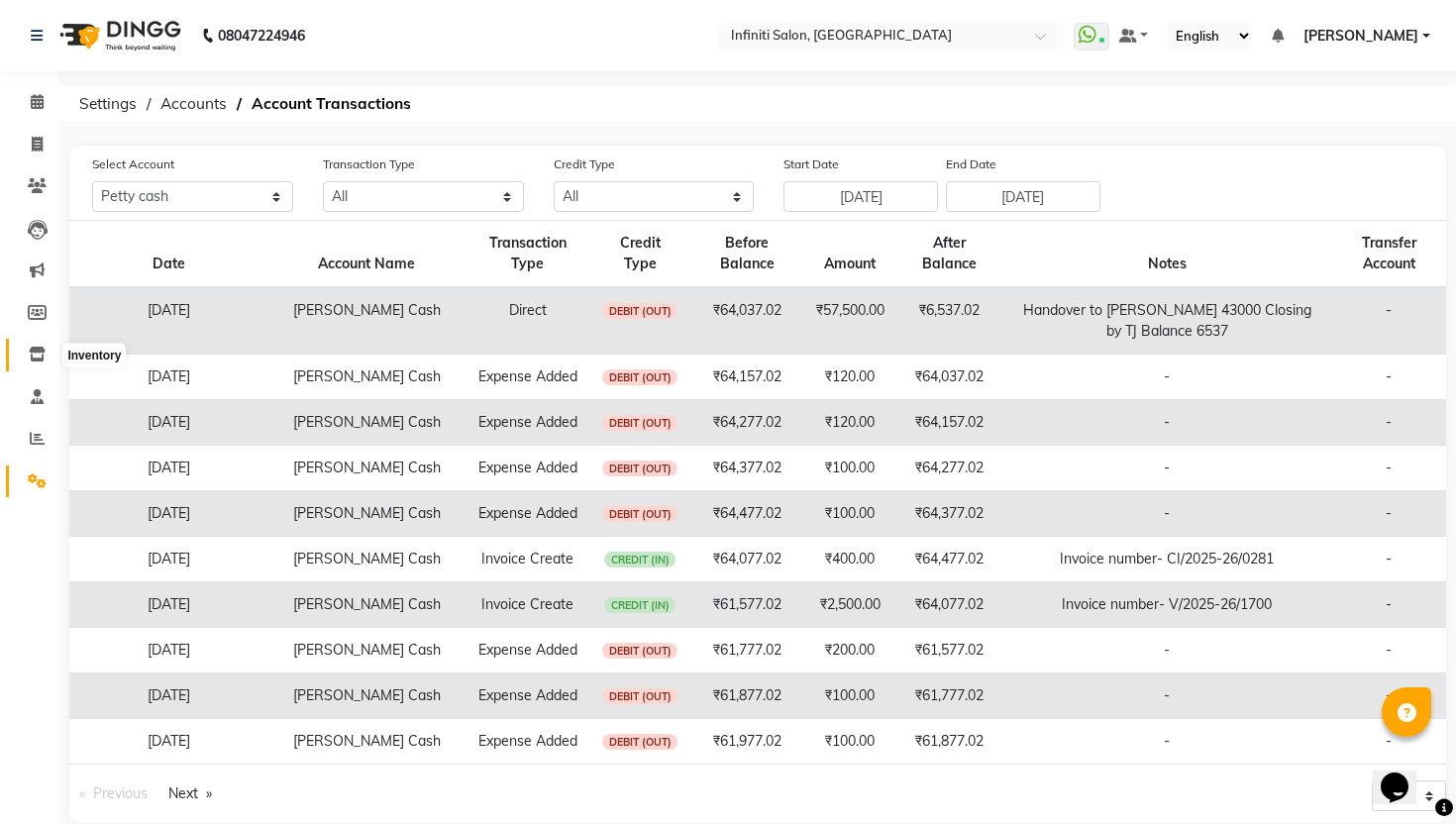 click 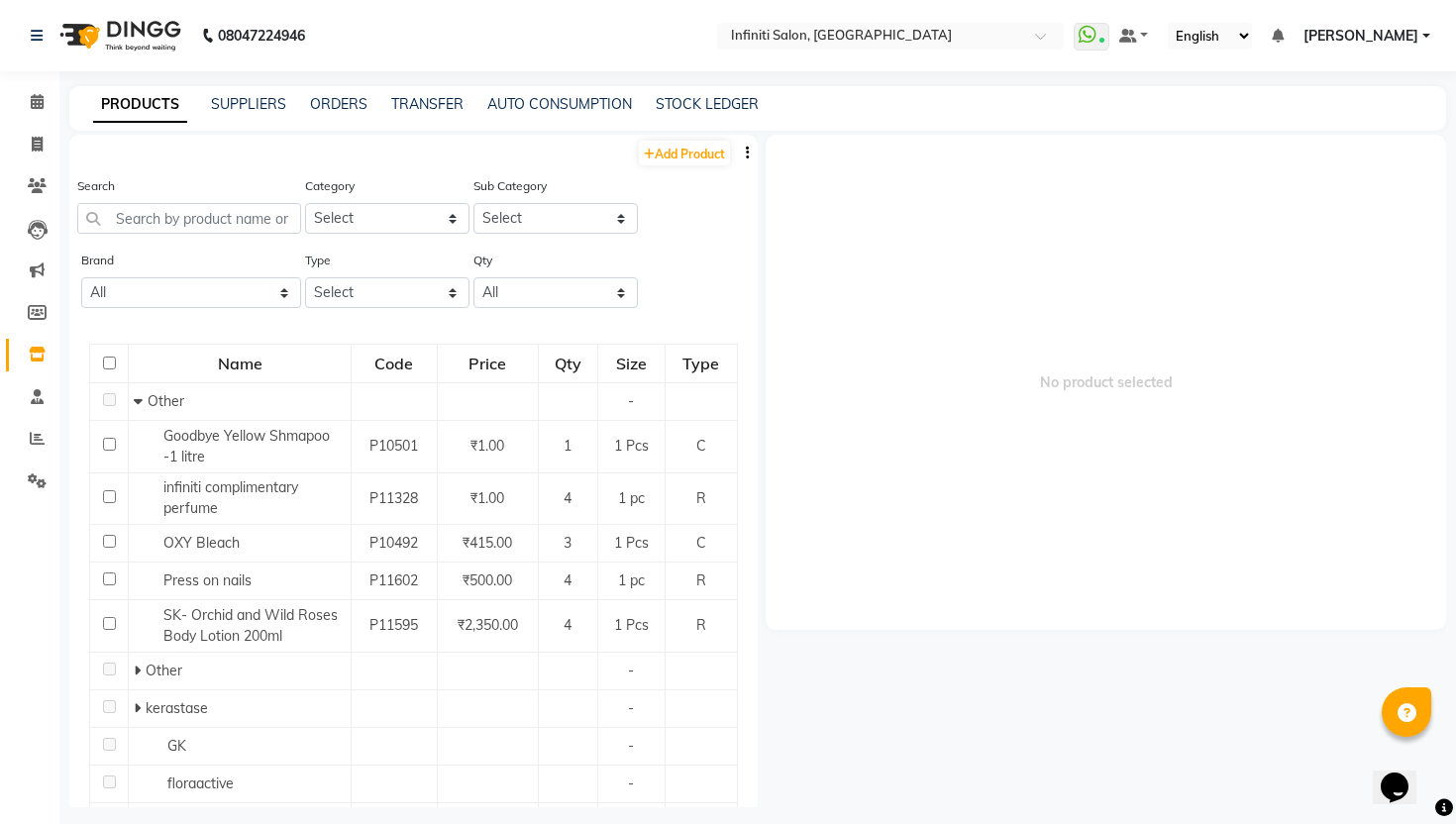 click on "PRODUCTS SUPPLIERS ORDERS TRANSFER AUTO CONSUMPTION STOCK LEDGER" 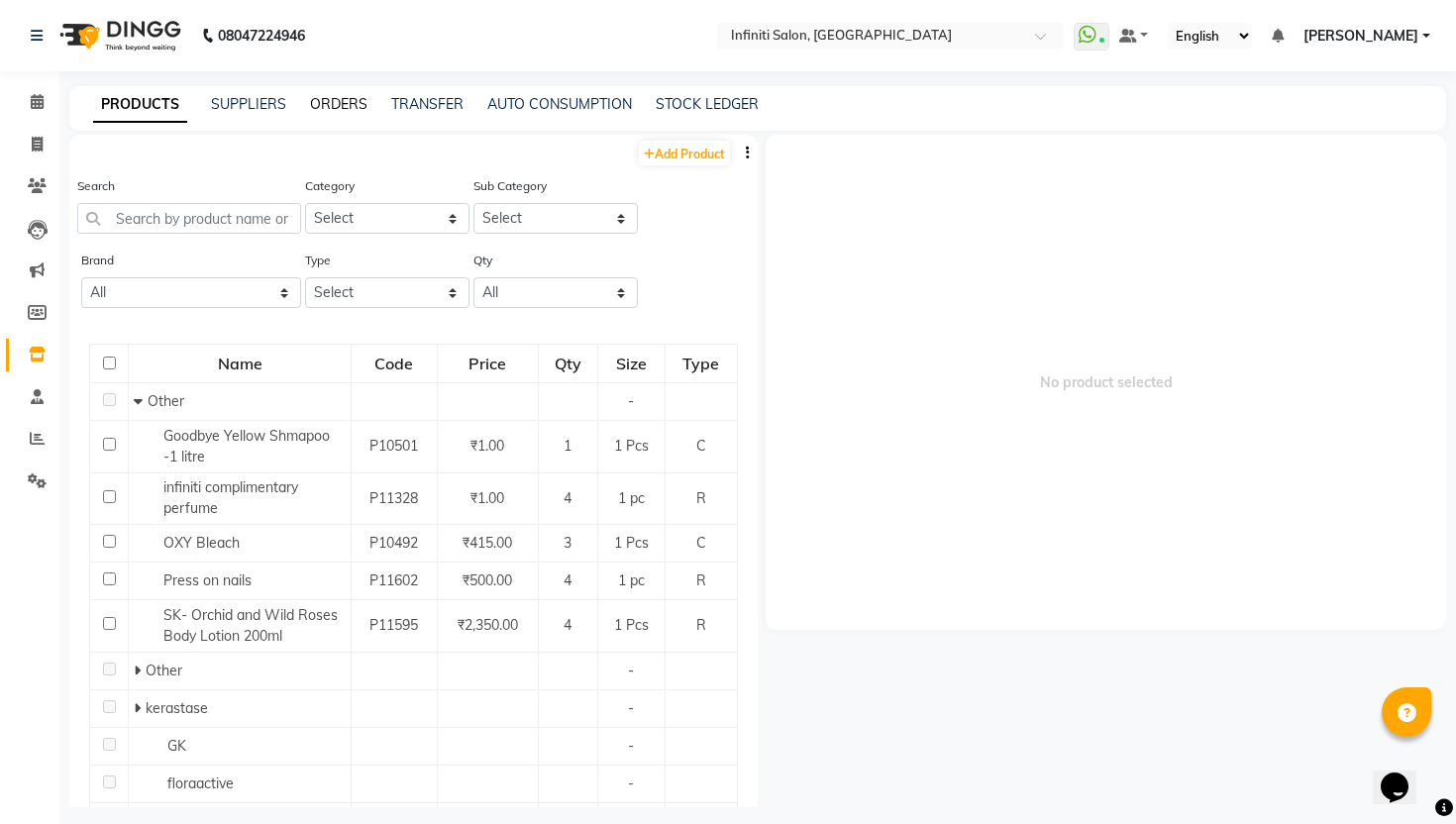click on "ORDERS" 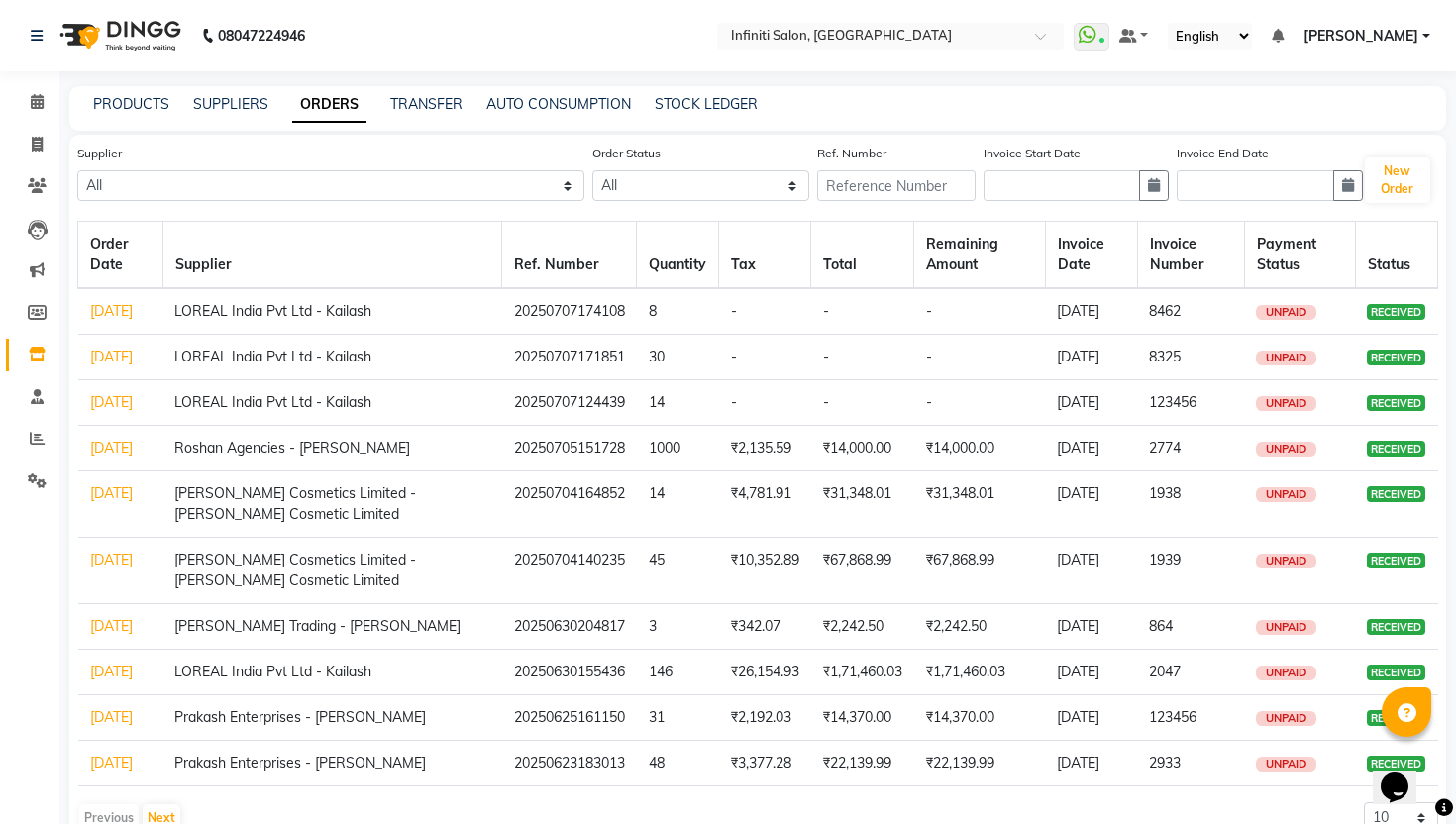 click on "[DATE]" 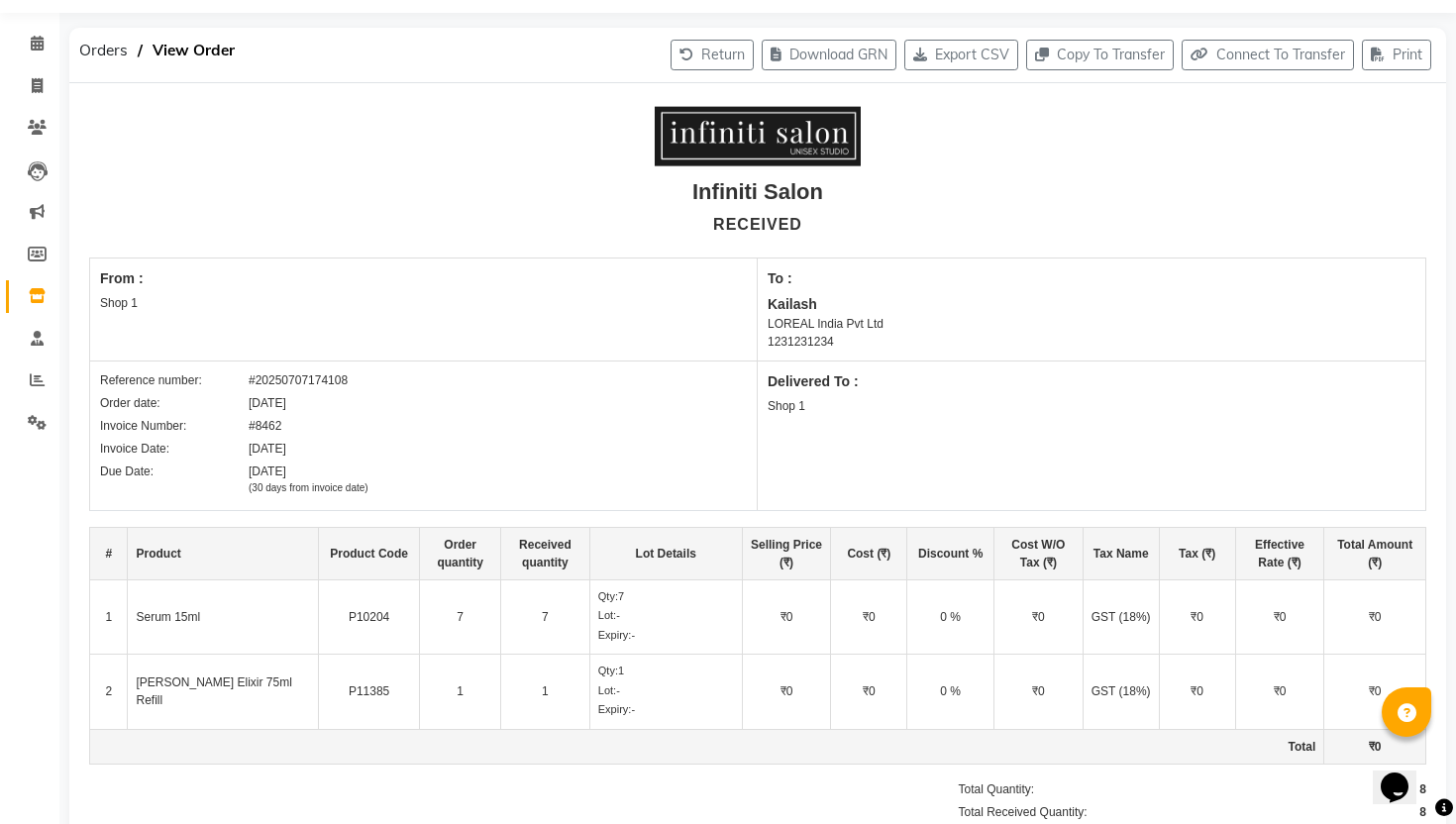 scroll, scrollTop: 0, scrollLeft: 0, axis: both 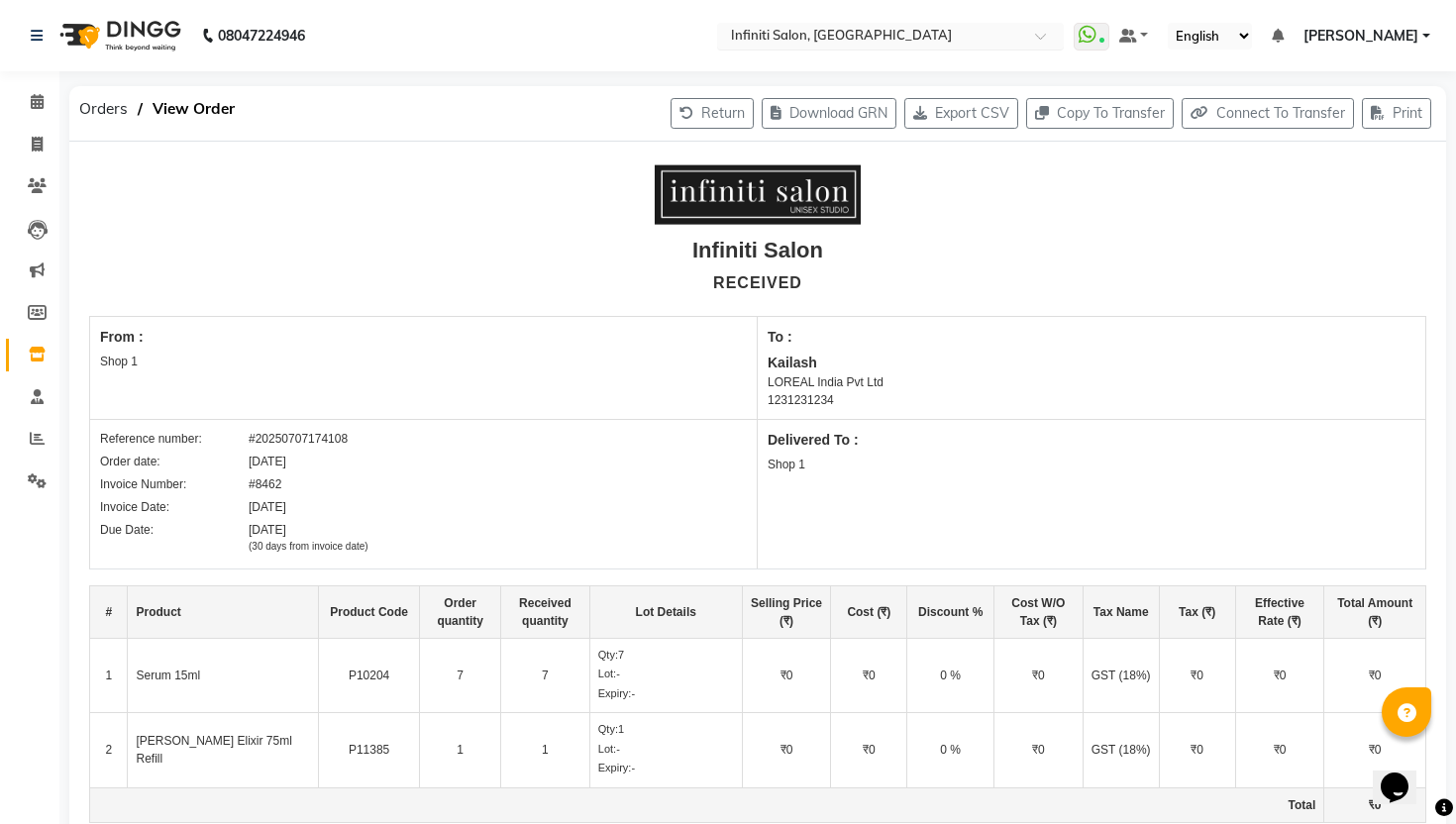click at bounding box center [871, 38] 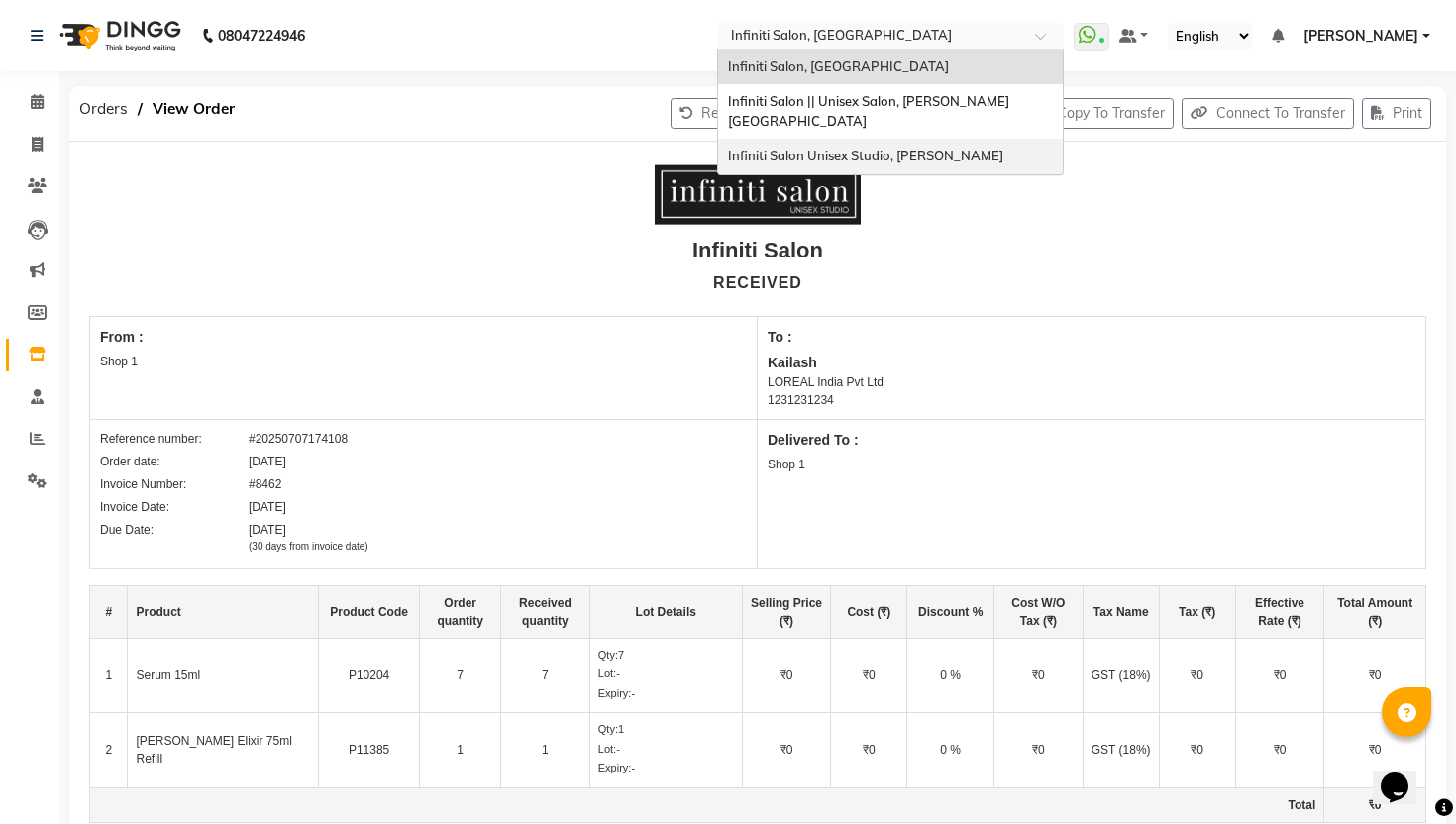 click on "Infiniti Salon Unisex Studio, [PERSON_NAME]" at bounding box center (866, 155) 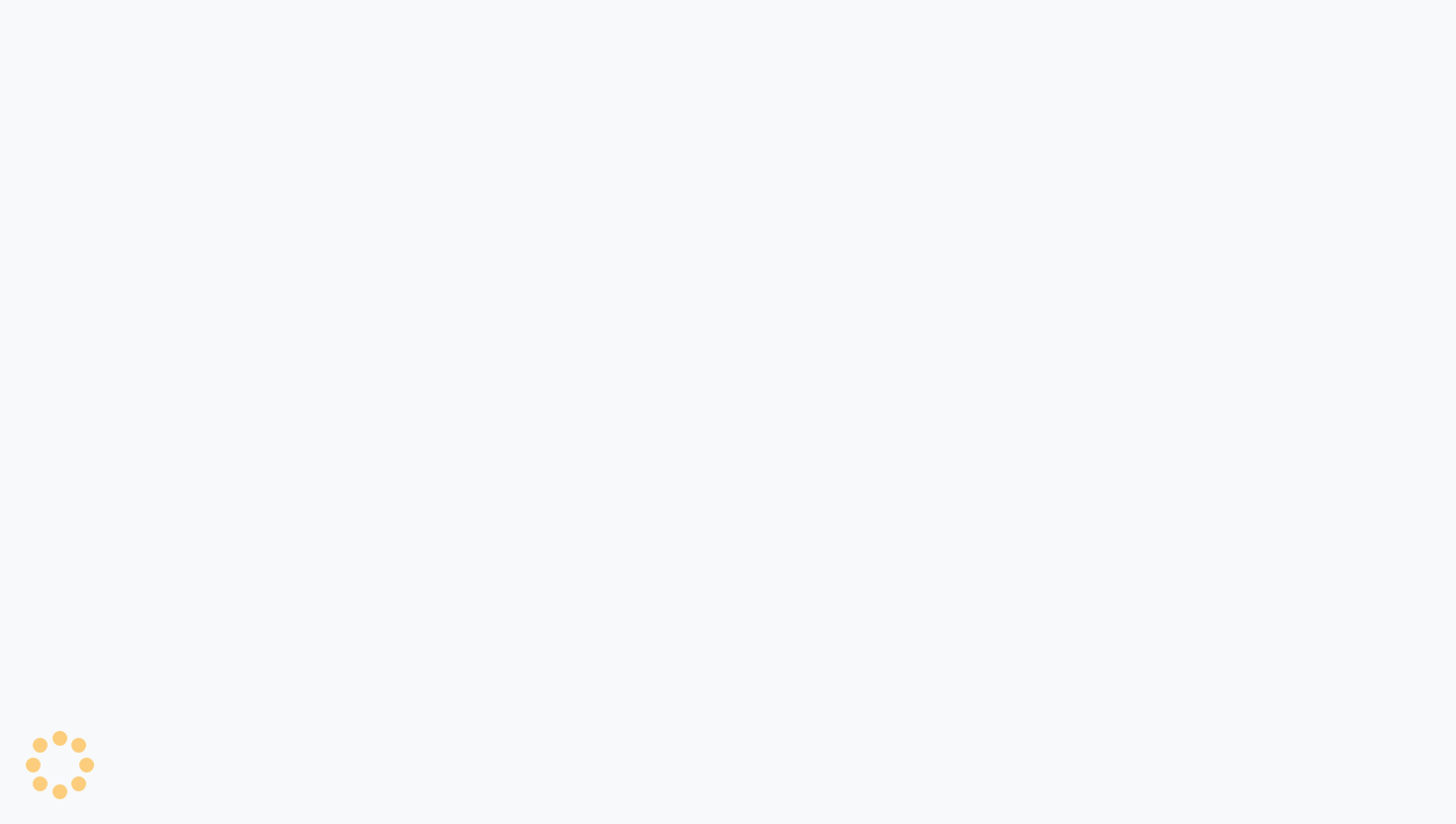scroll, scrollTop: 0, scrollLeft: 0, axis: both 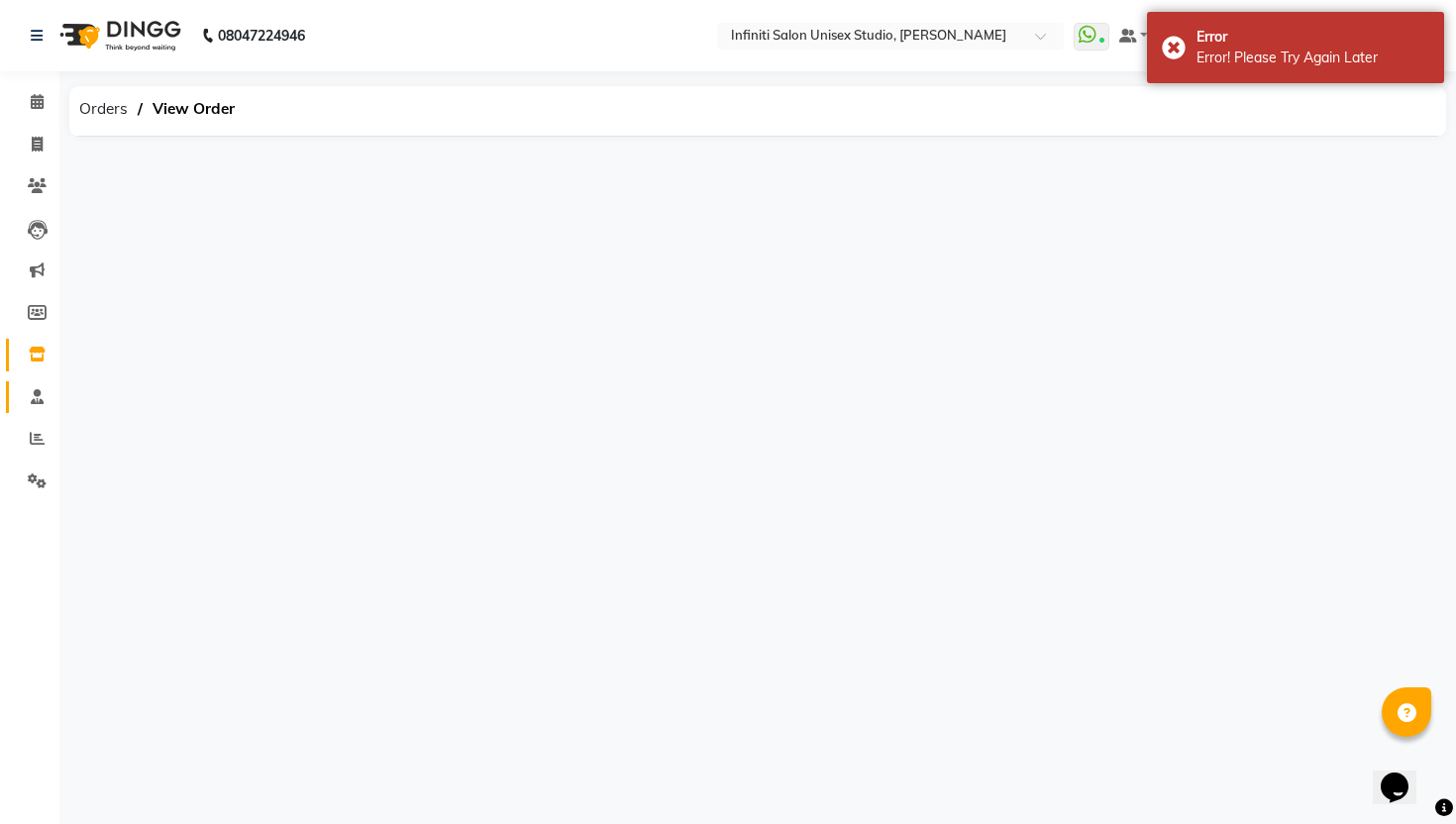 click on "Staff" 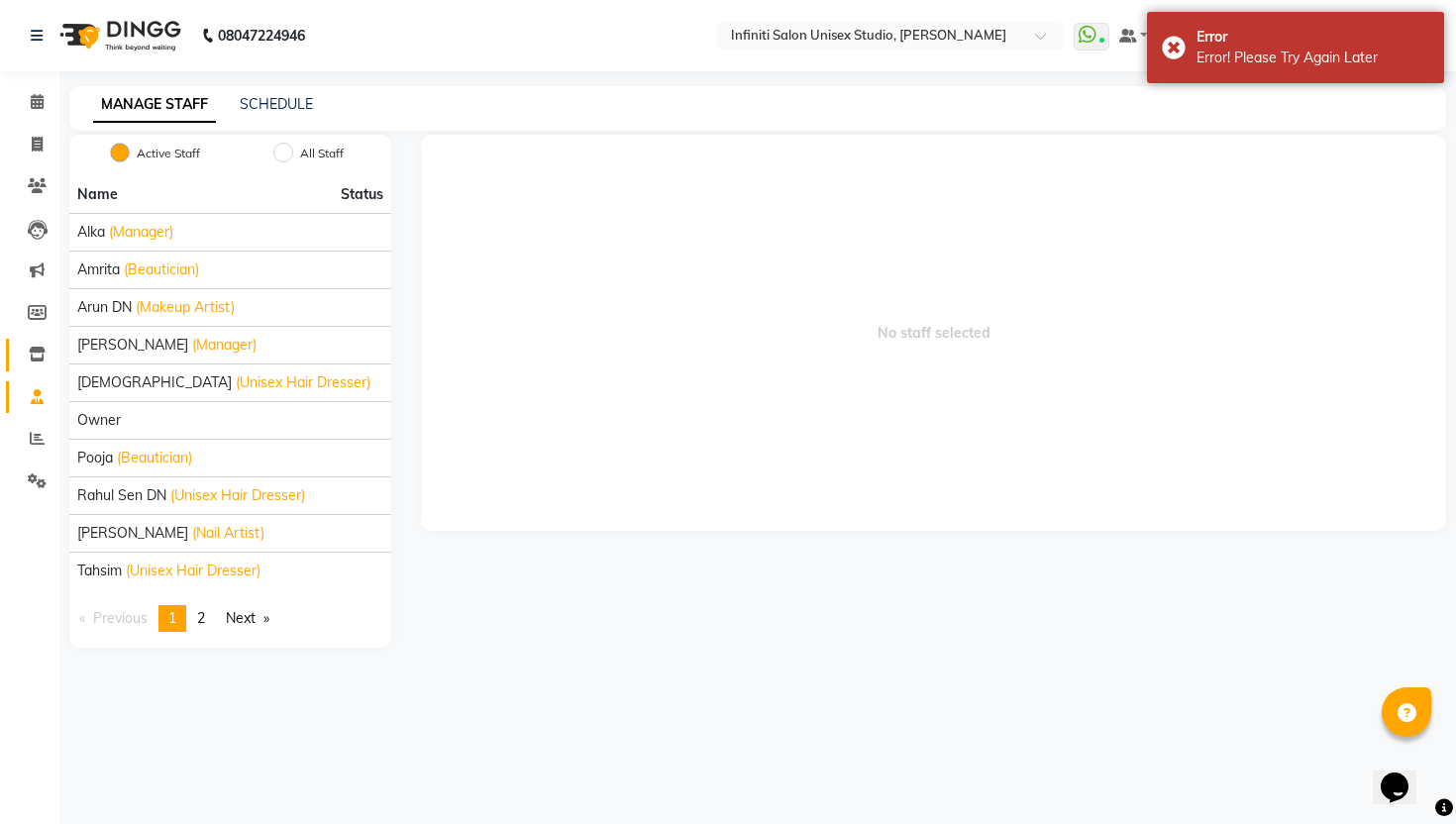 click on "Inventory" 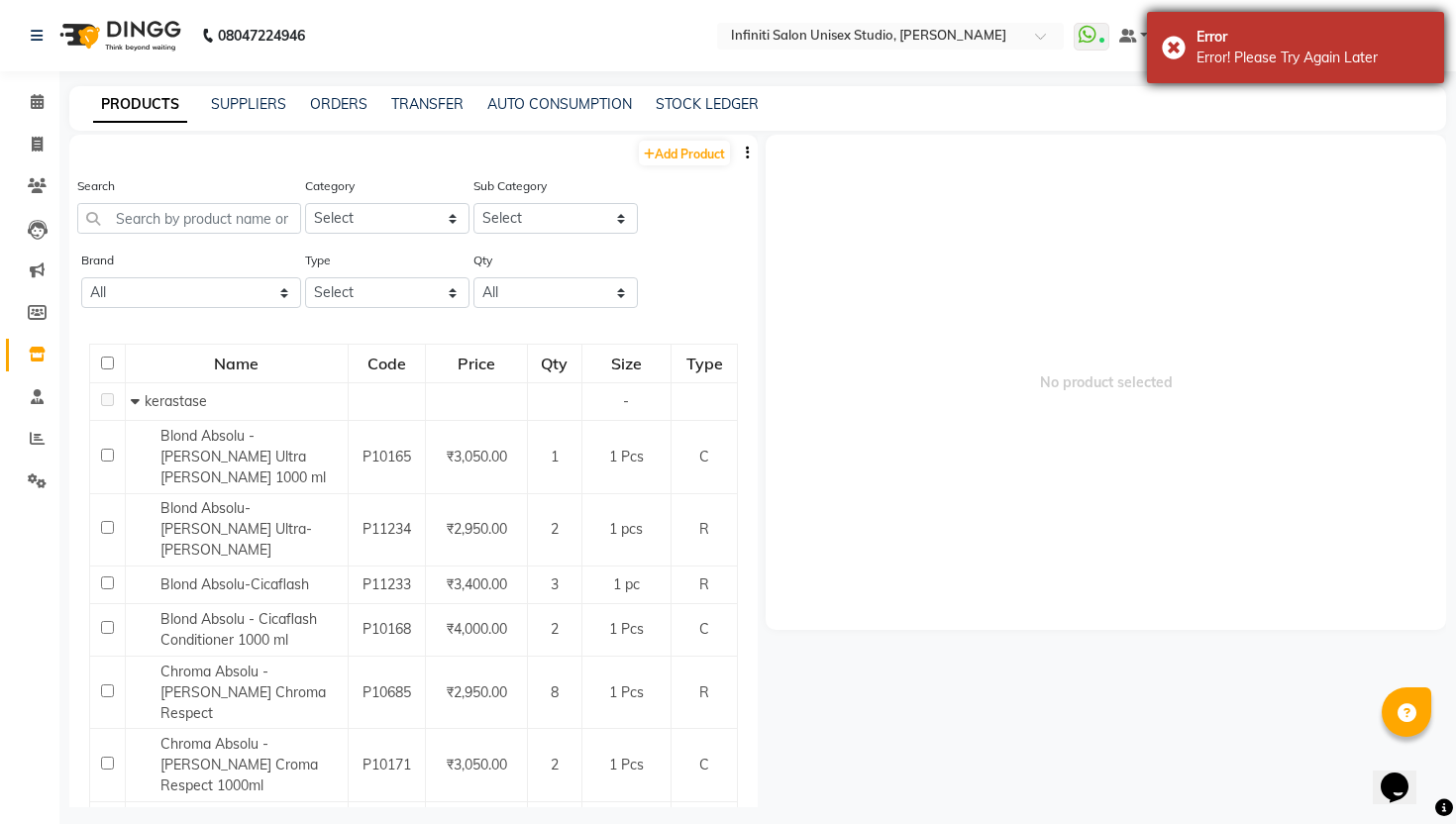 click on "Error   Error! Please Try Again Later" at bounding box center [1296, 48] 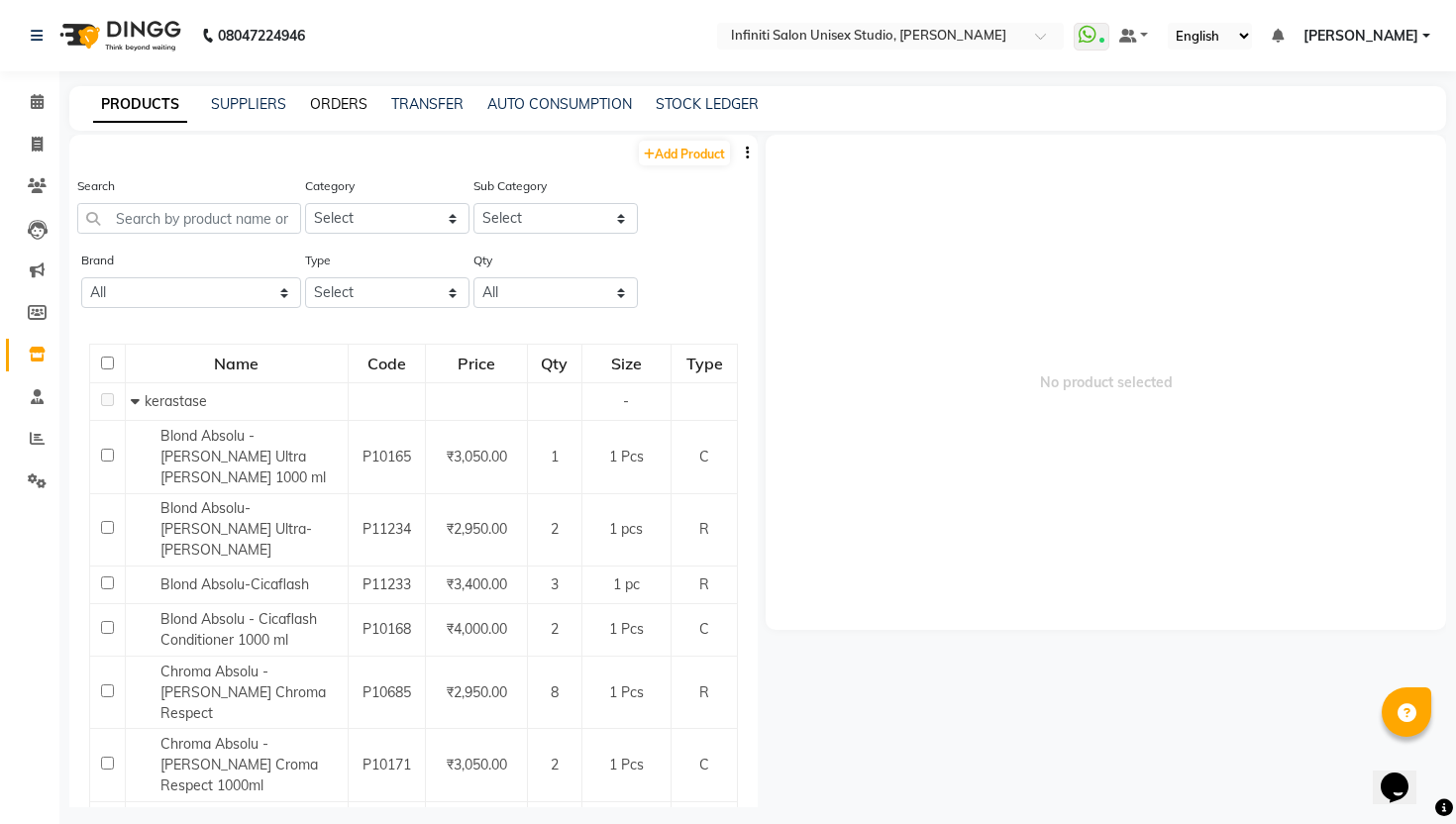 click on "ORDERS" 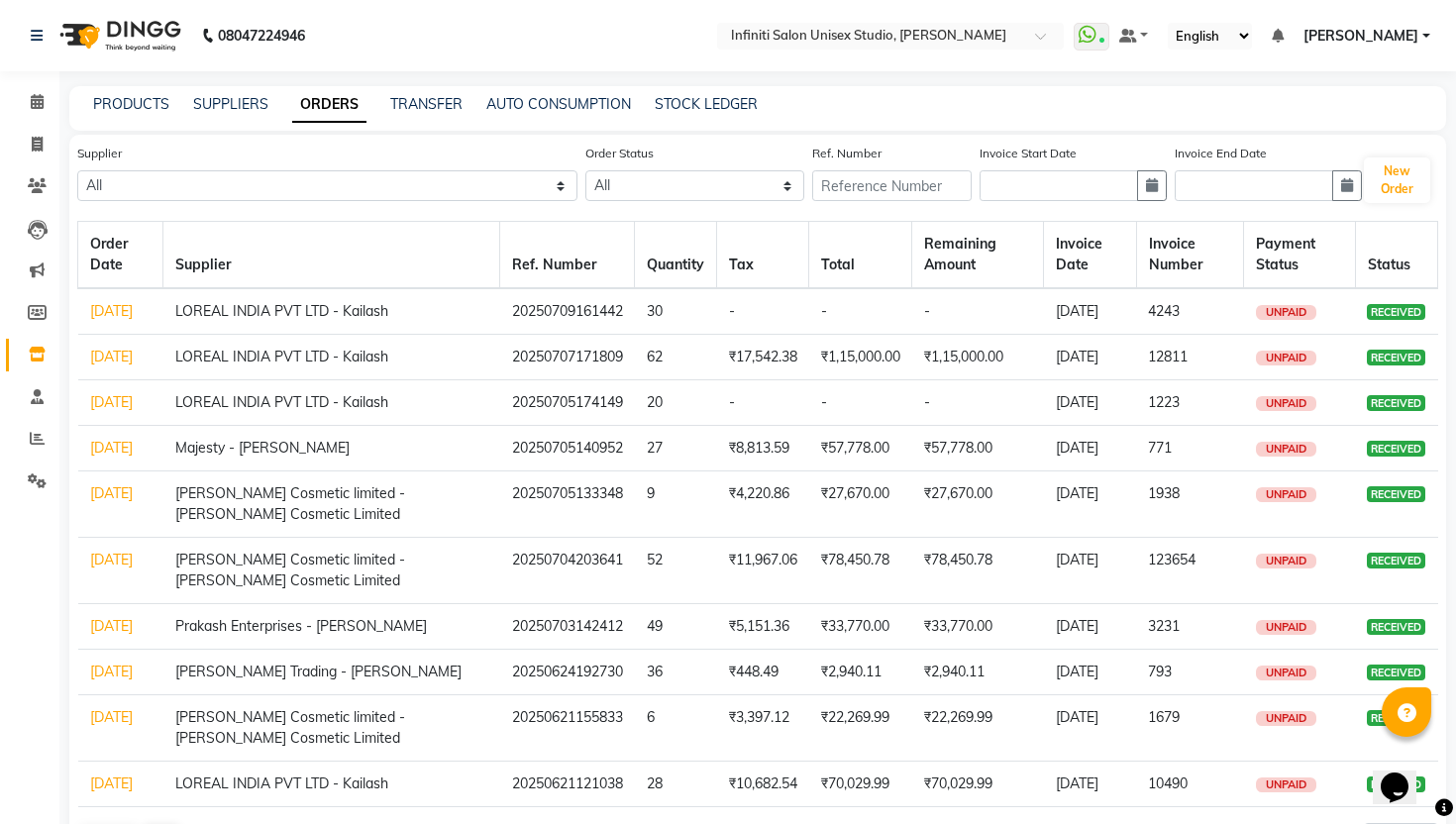 click on "09-07-2025" 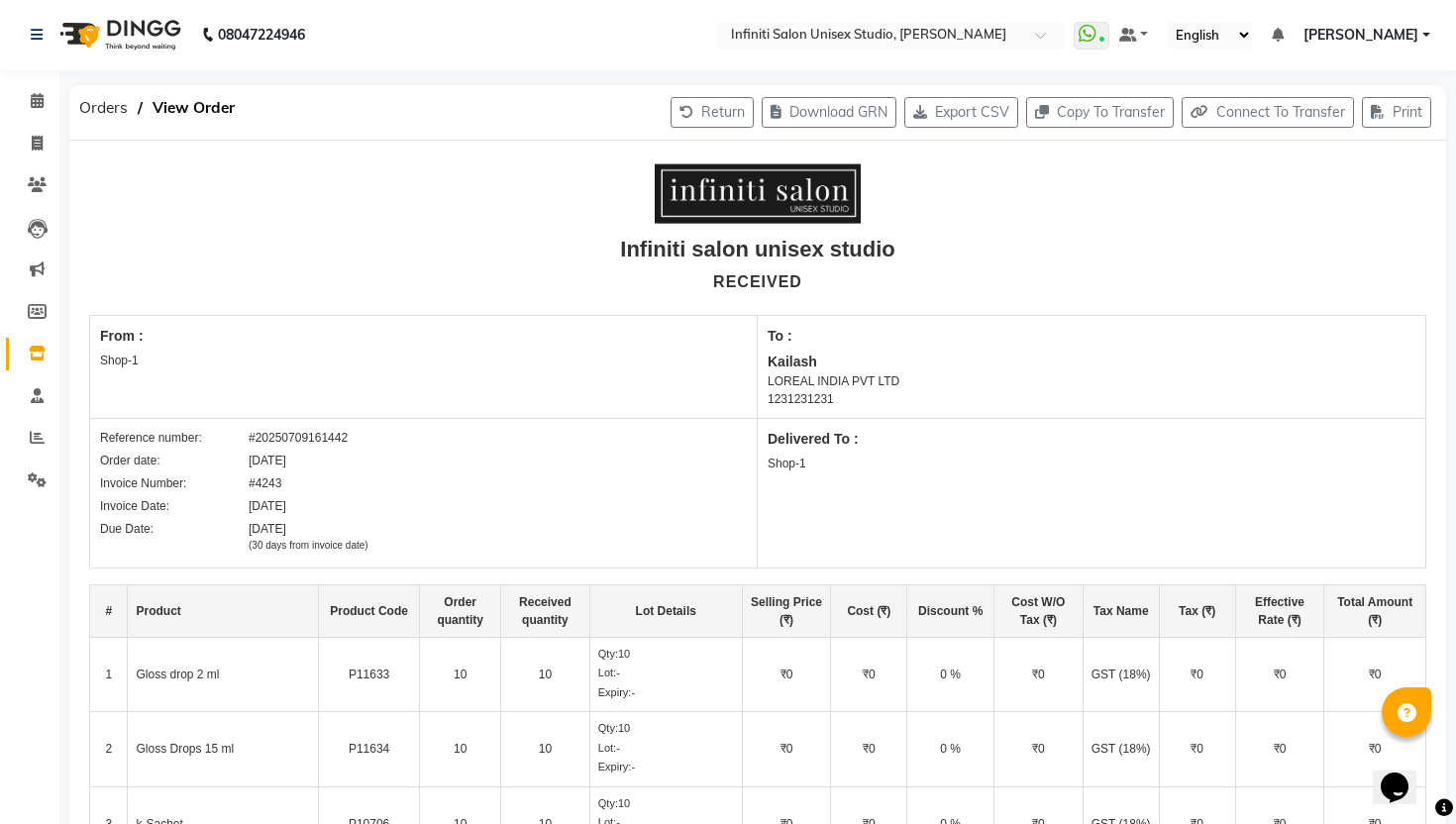 scroll, scrollTop: 0, scrollLeft: 0, axis: both 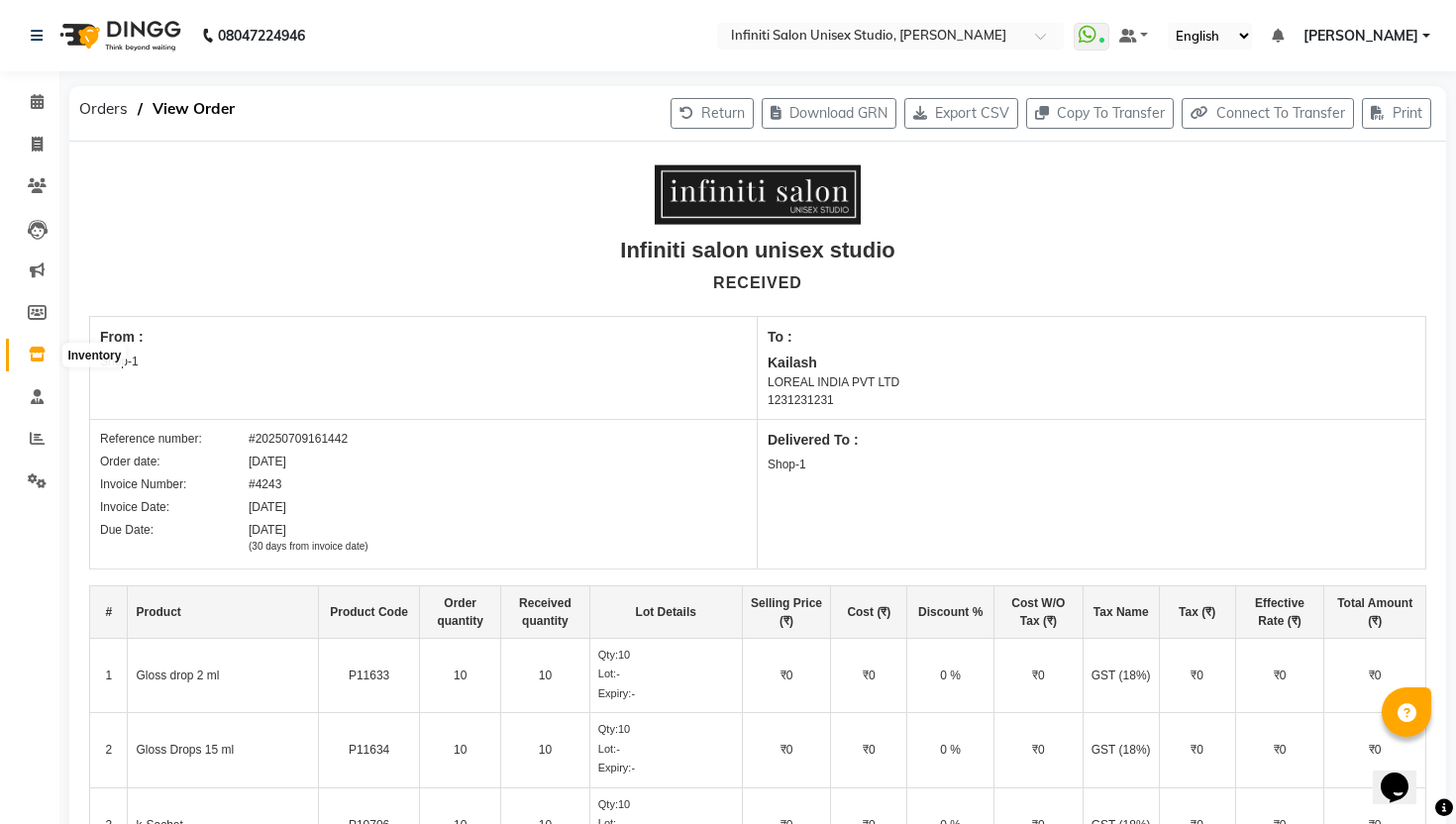 click 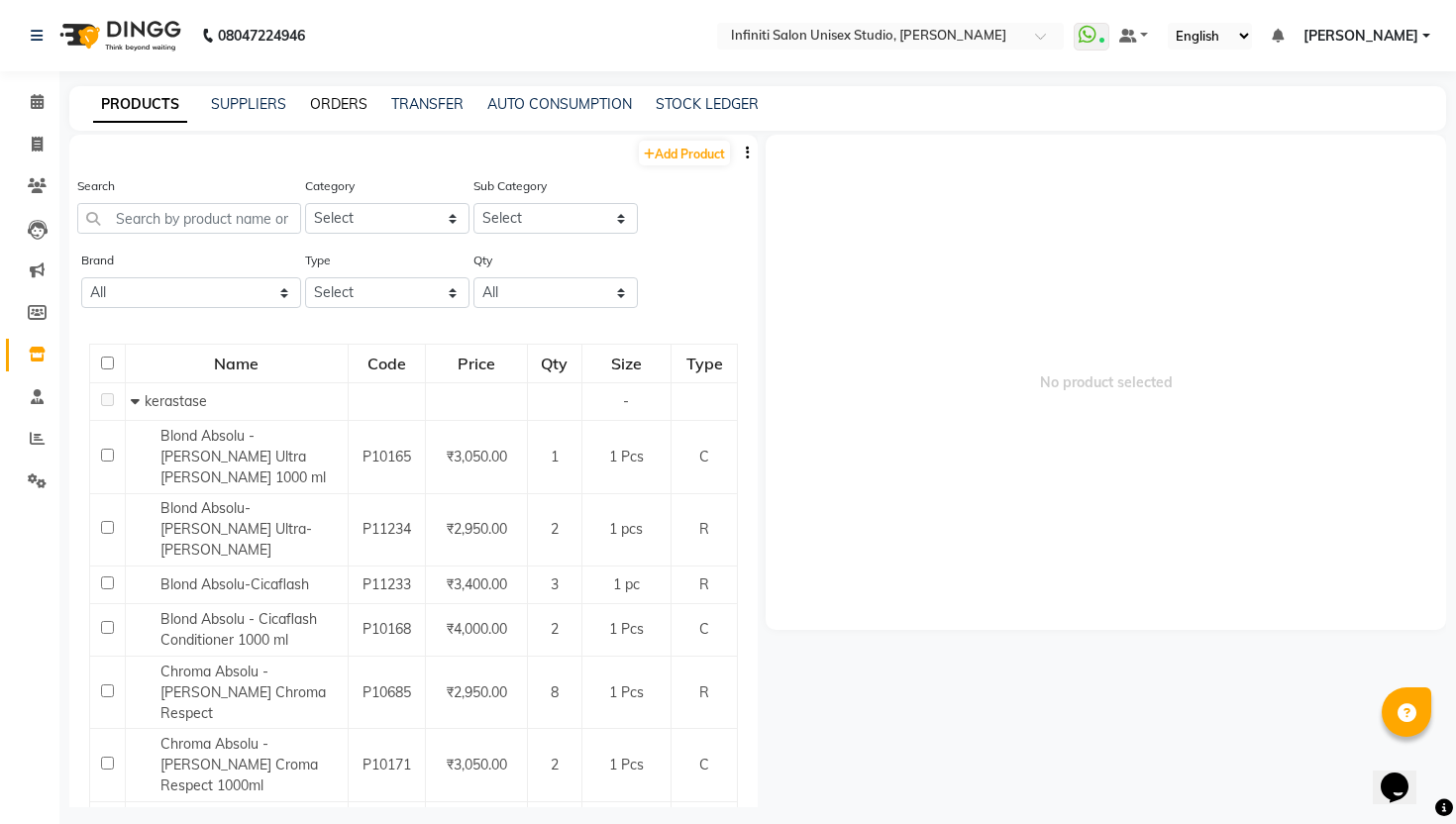 click on "ORDERS" 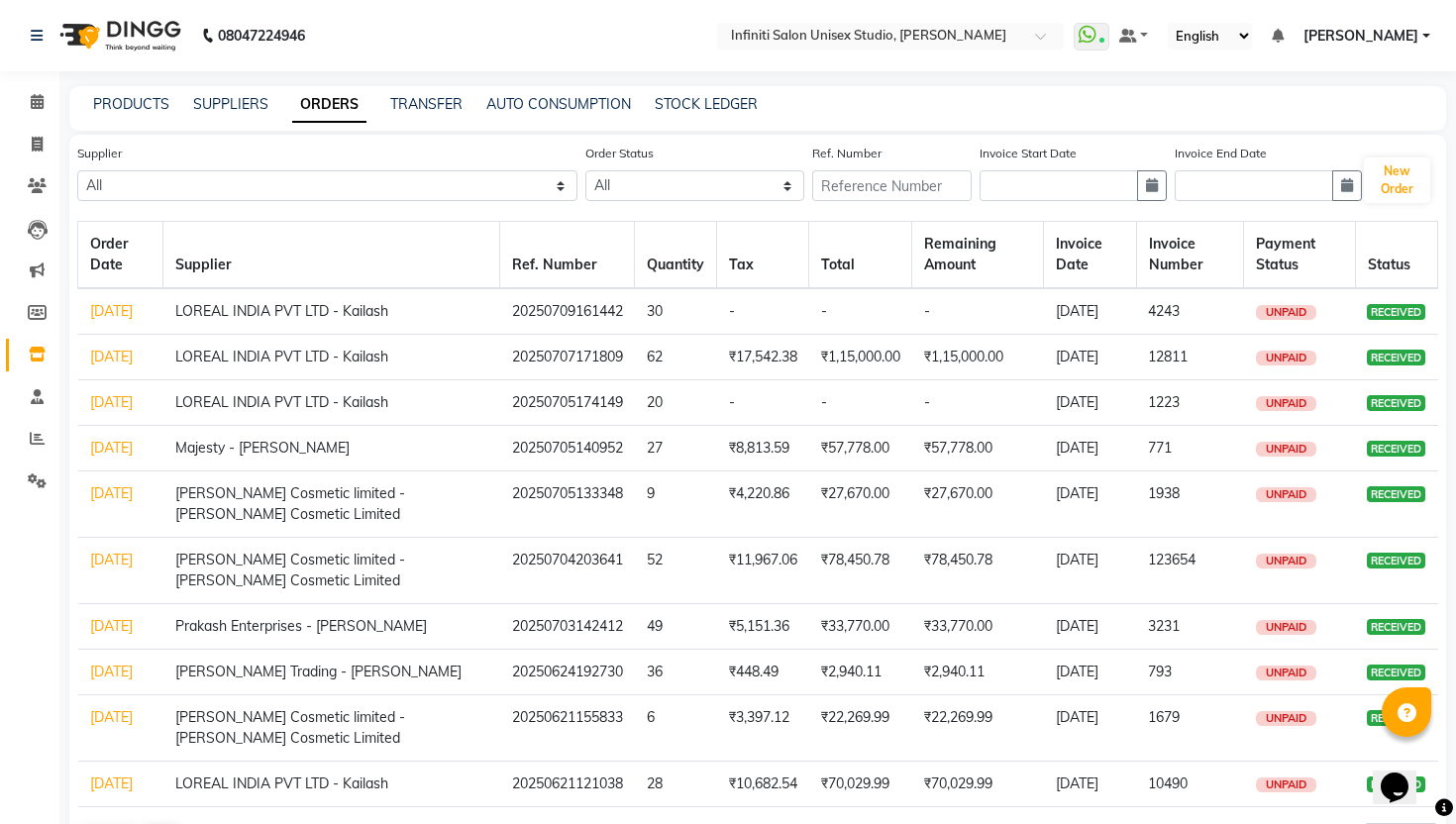 click on "[DATE]" 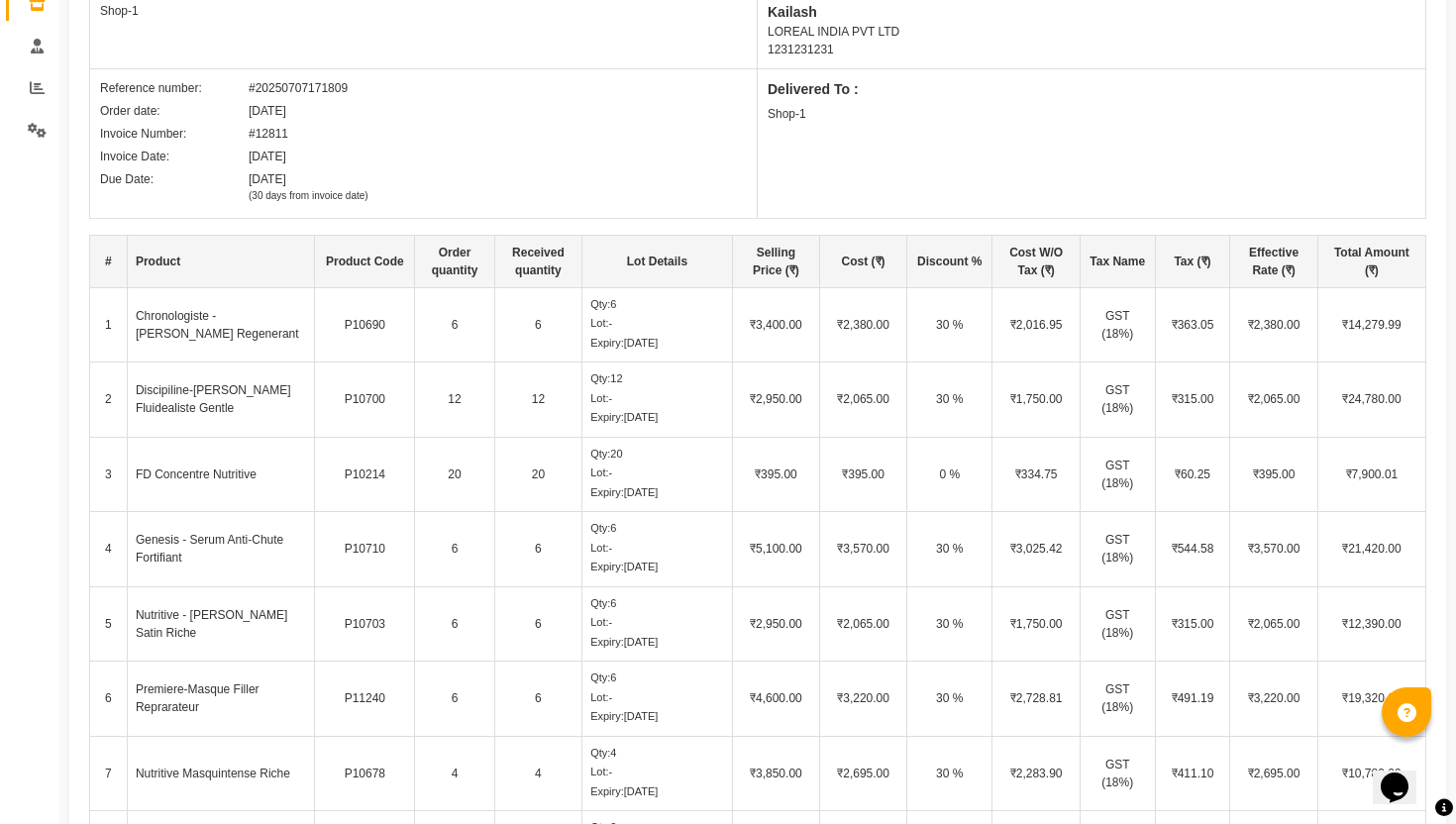 scroll, scrollTop: 350, scrollLeft: 0, axis: vertical 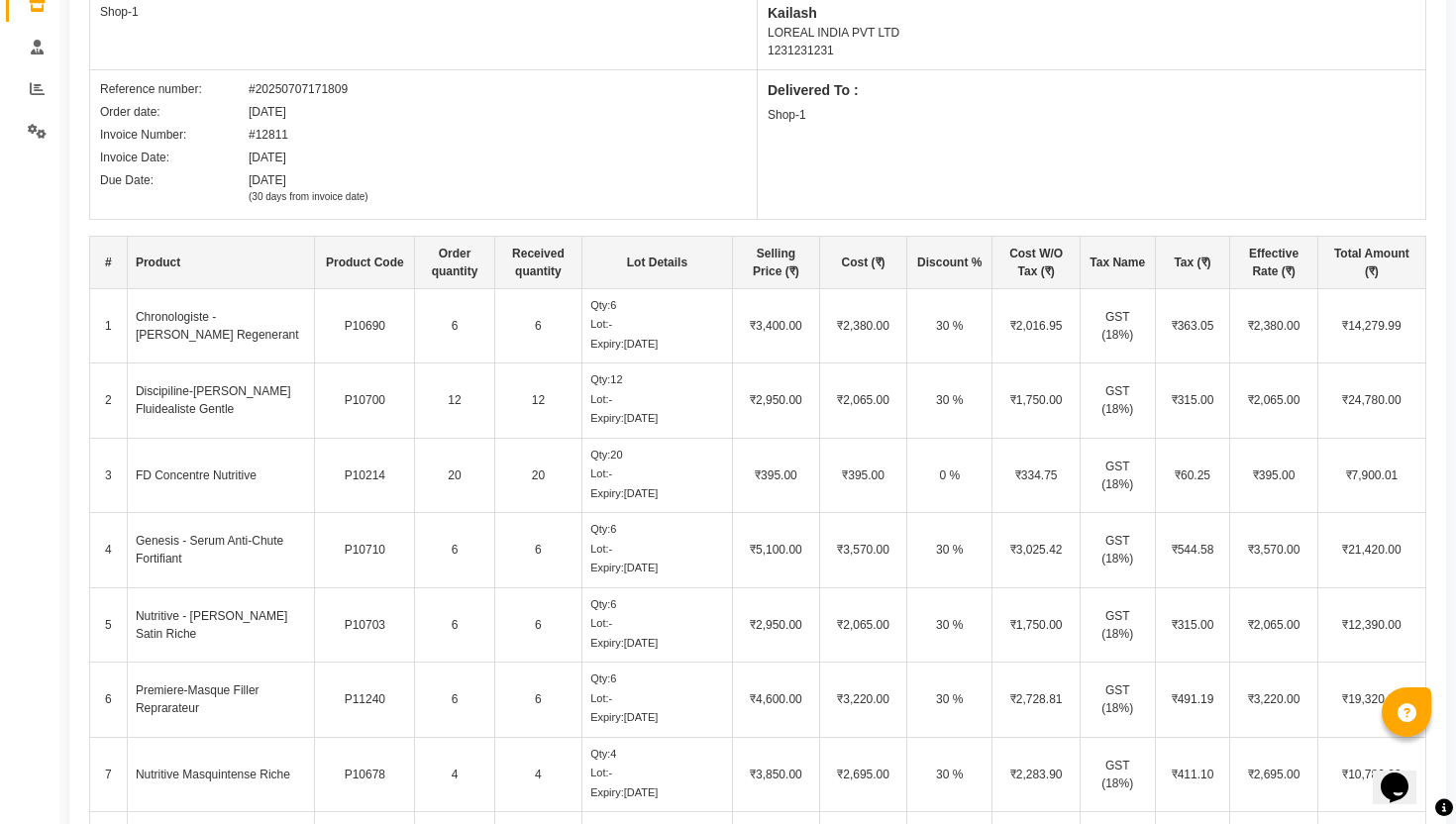 click on "6" 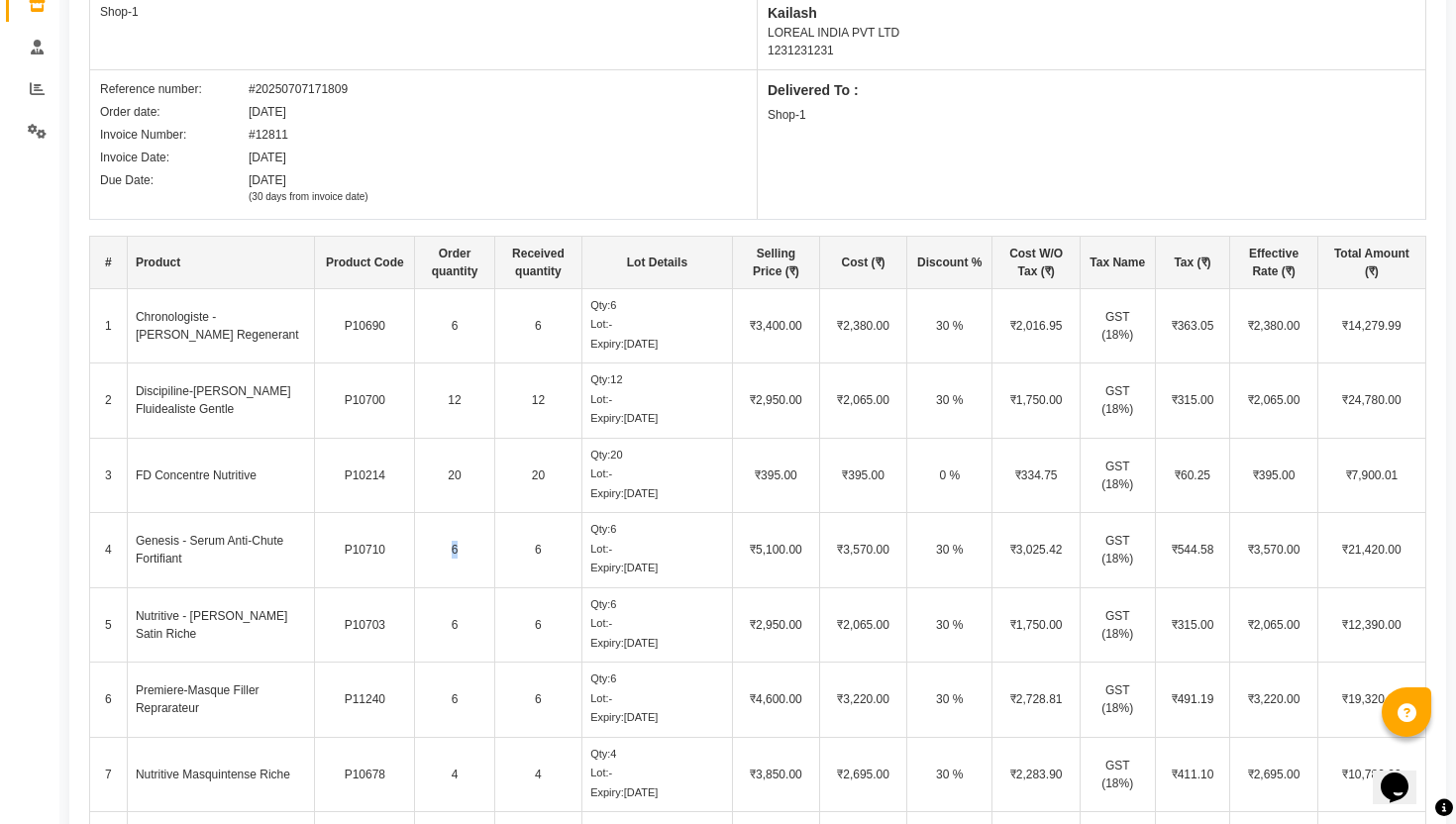 click on "6" 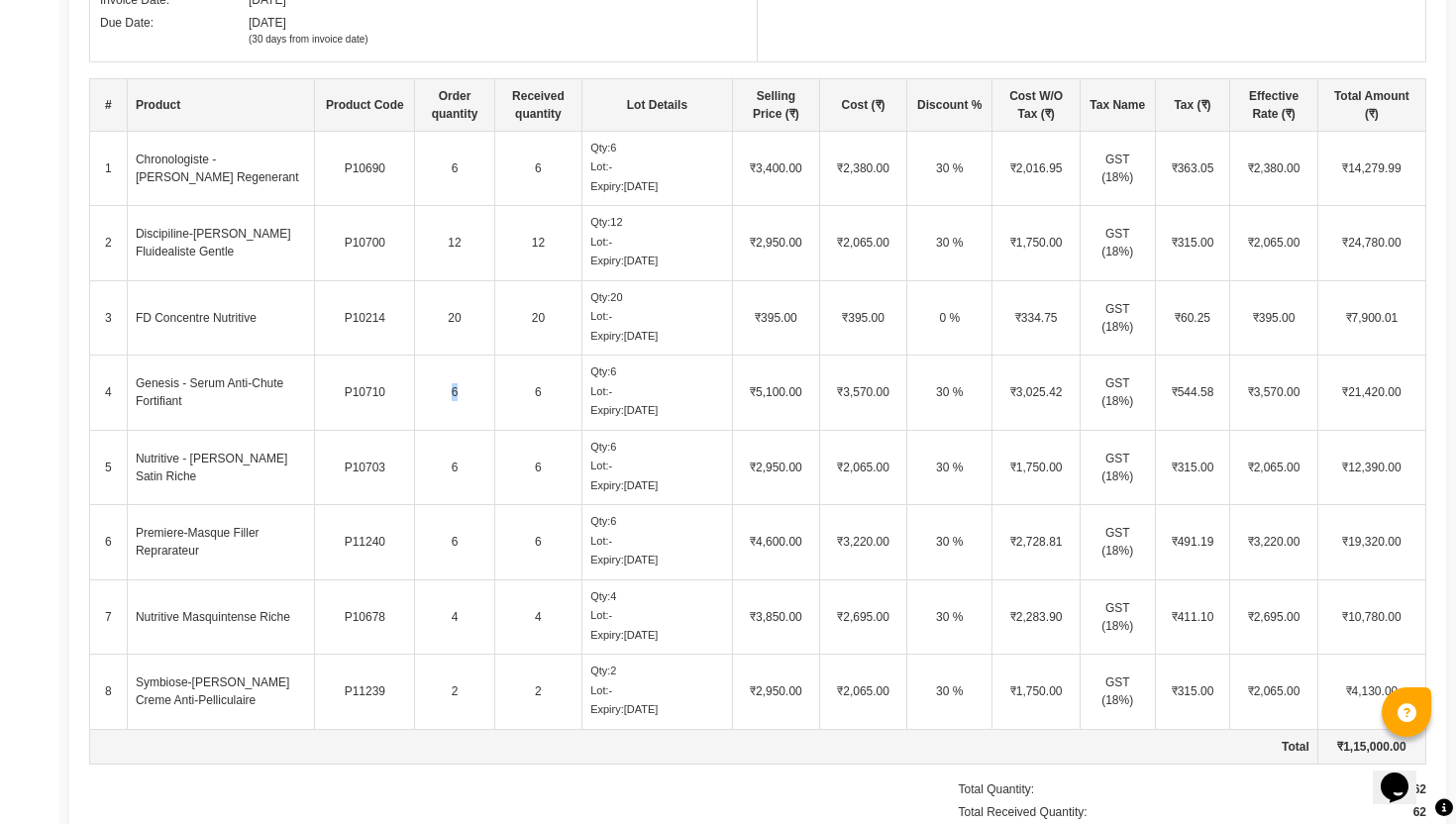 scroll, scrollTop: 533, scrollLeft: 0, axis: vertical 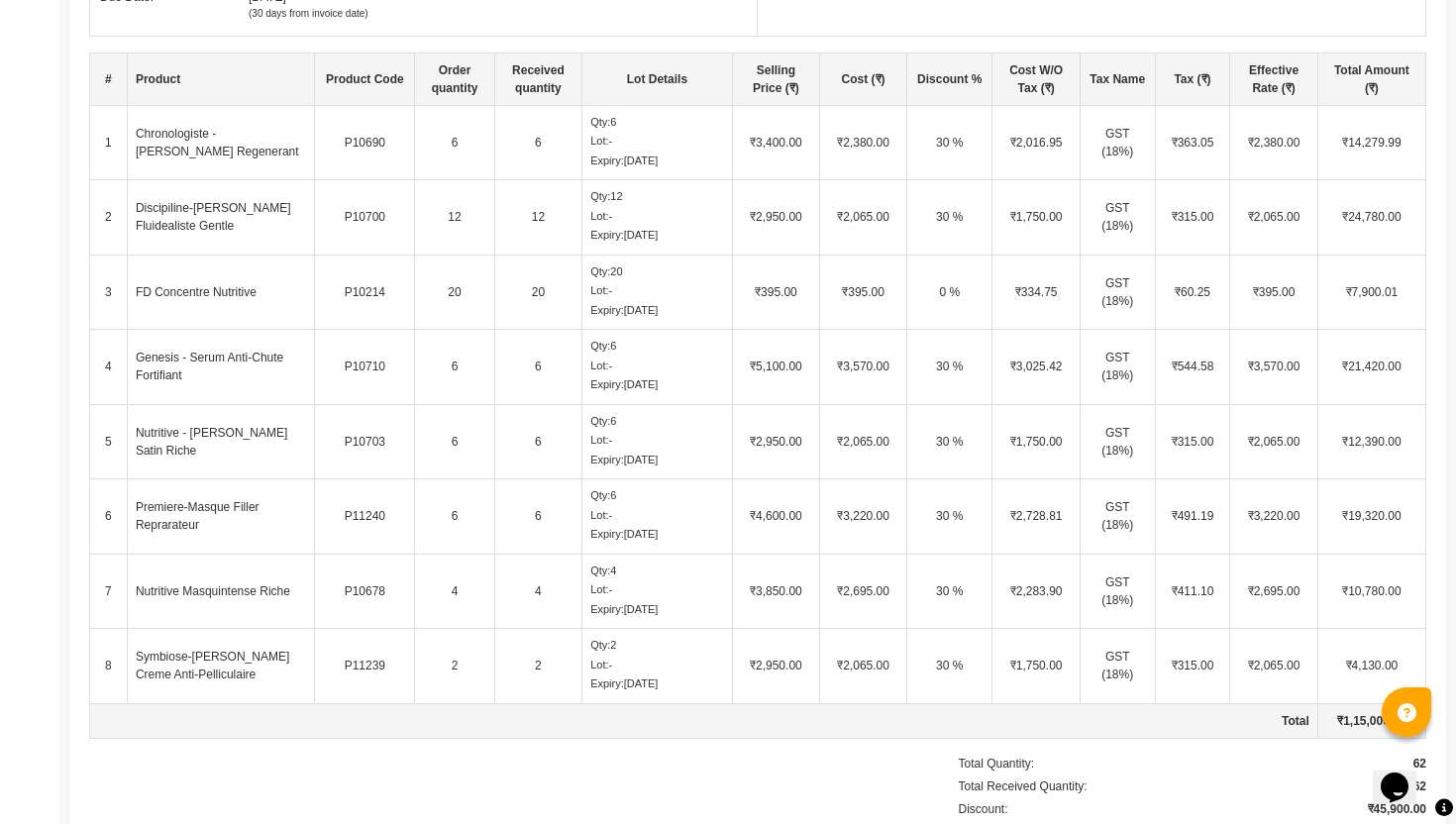 click on "6" 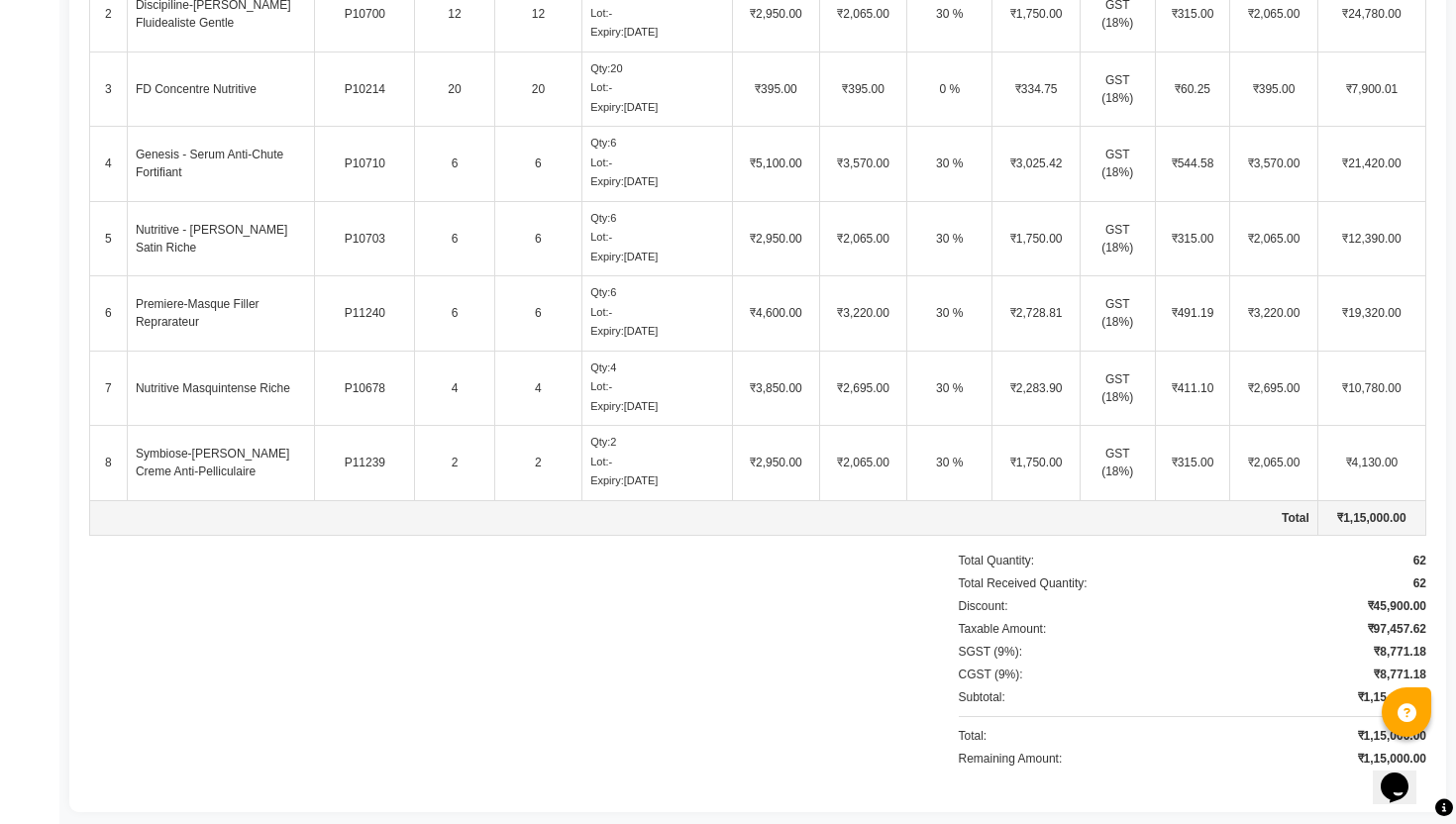 scroll, scrollTop: 714, scrollLeft: 0, axis: vertical 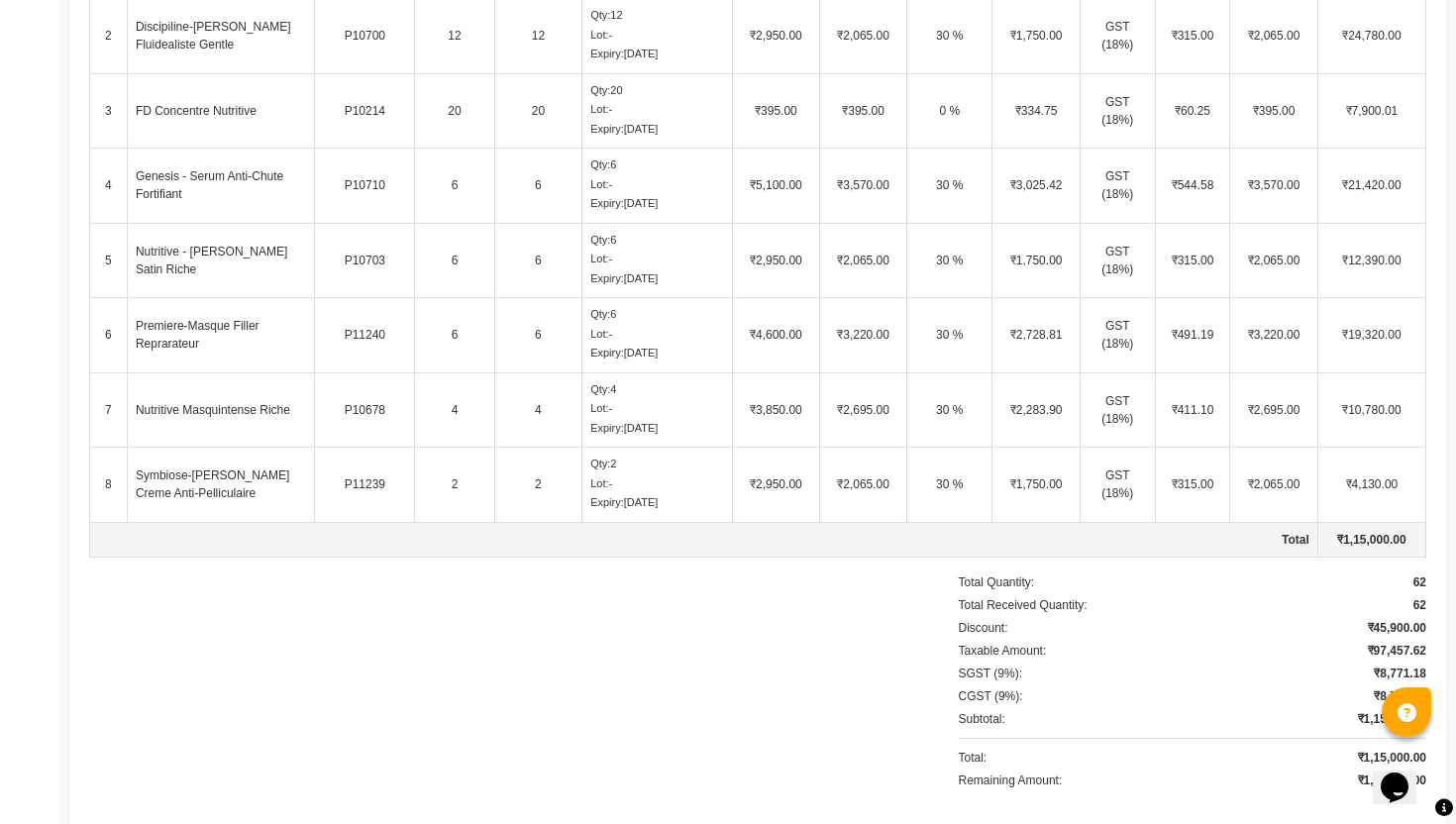 click on "4" 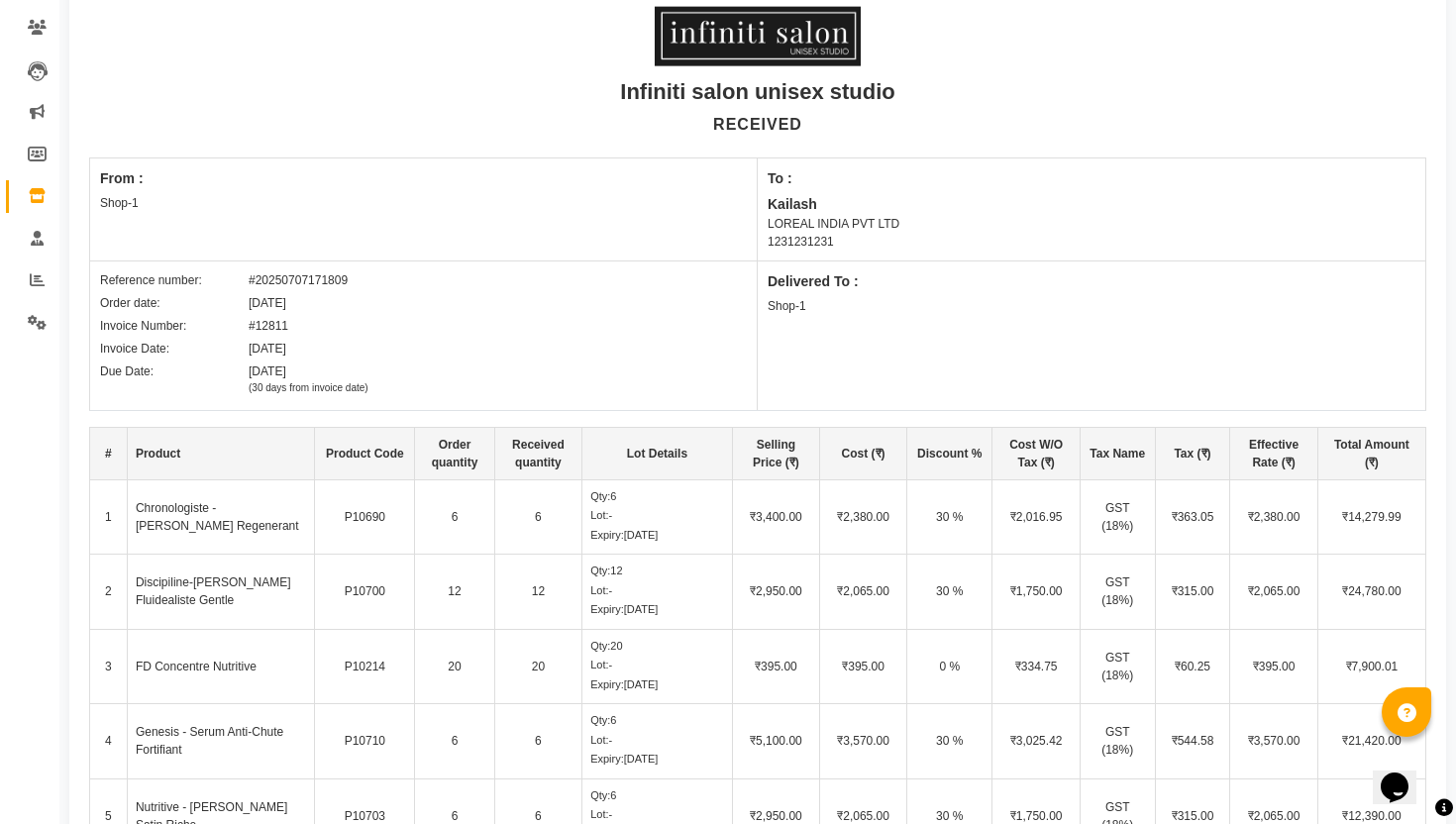 scroll, scrollTop: 0, scrollLeft: 0, axis: both 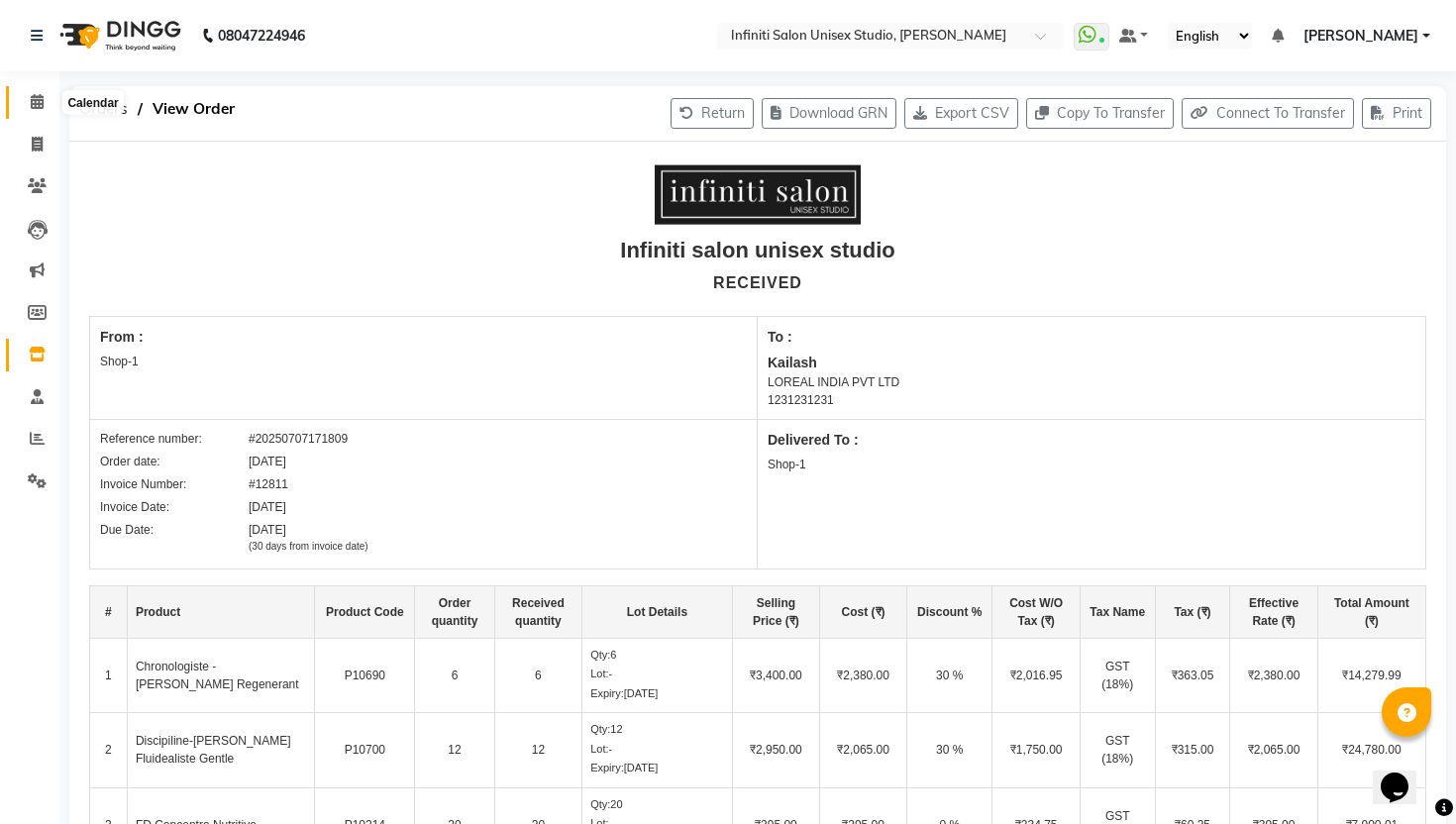 click 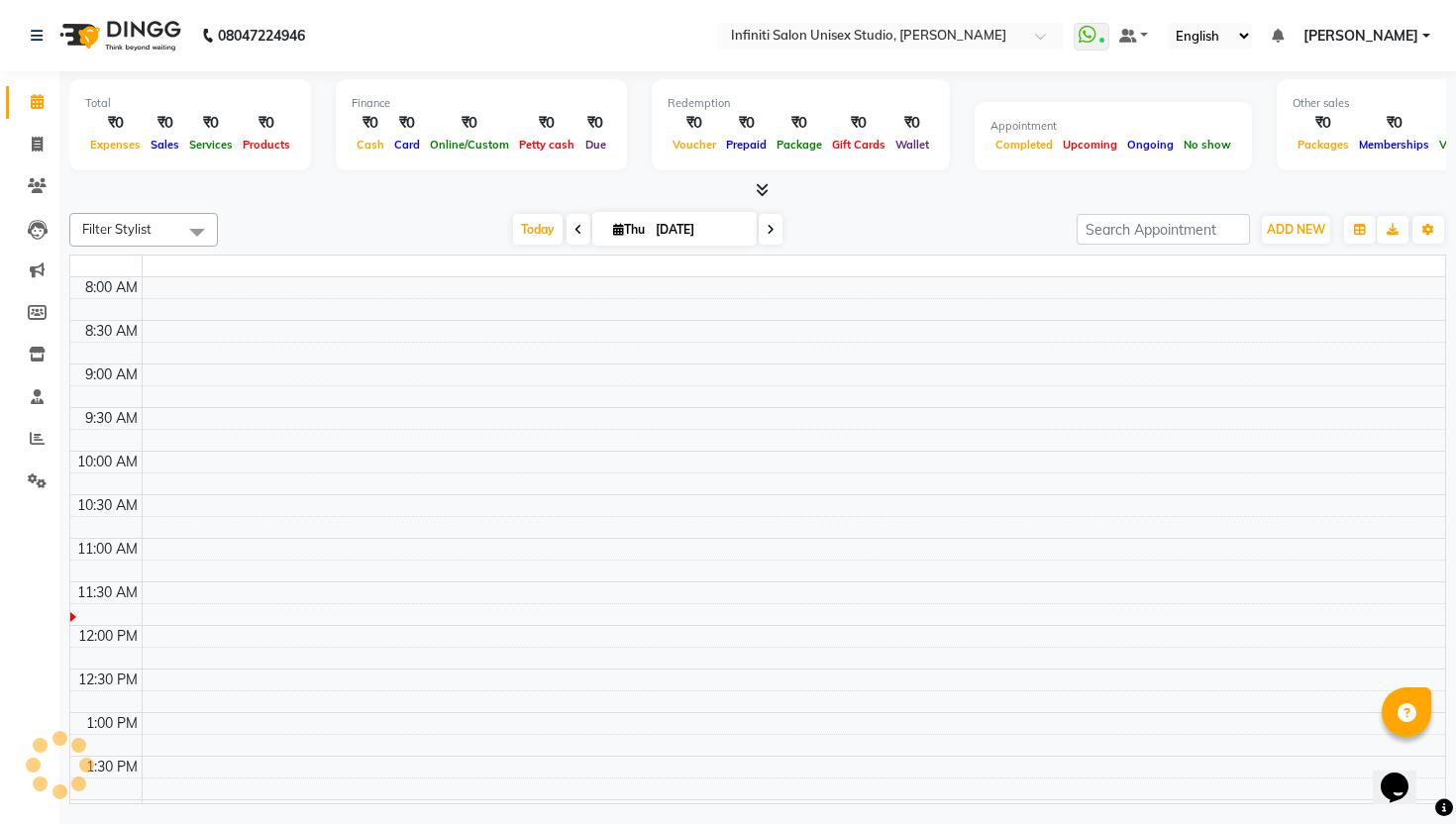 scroll, scrollTop: 0, scrollLeft: 0, axis: both 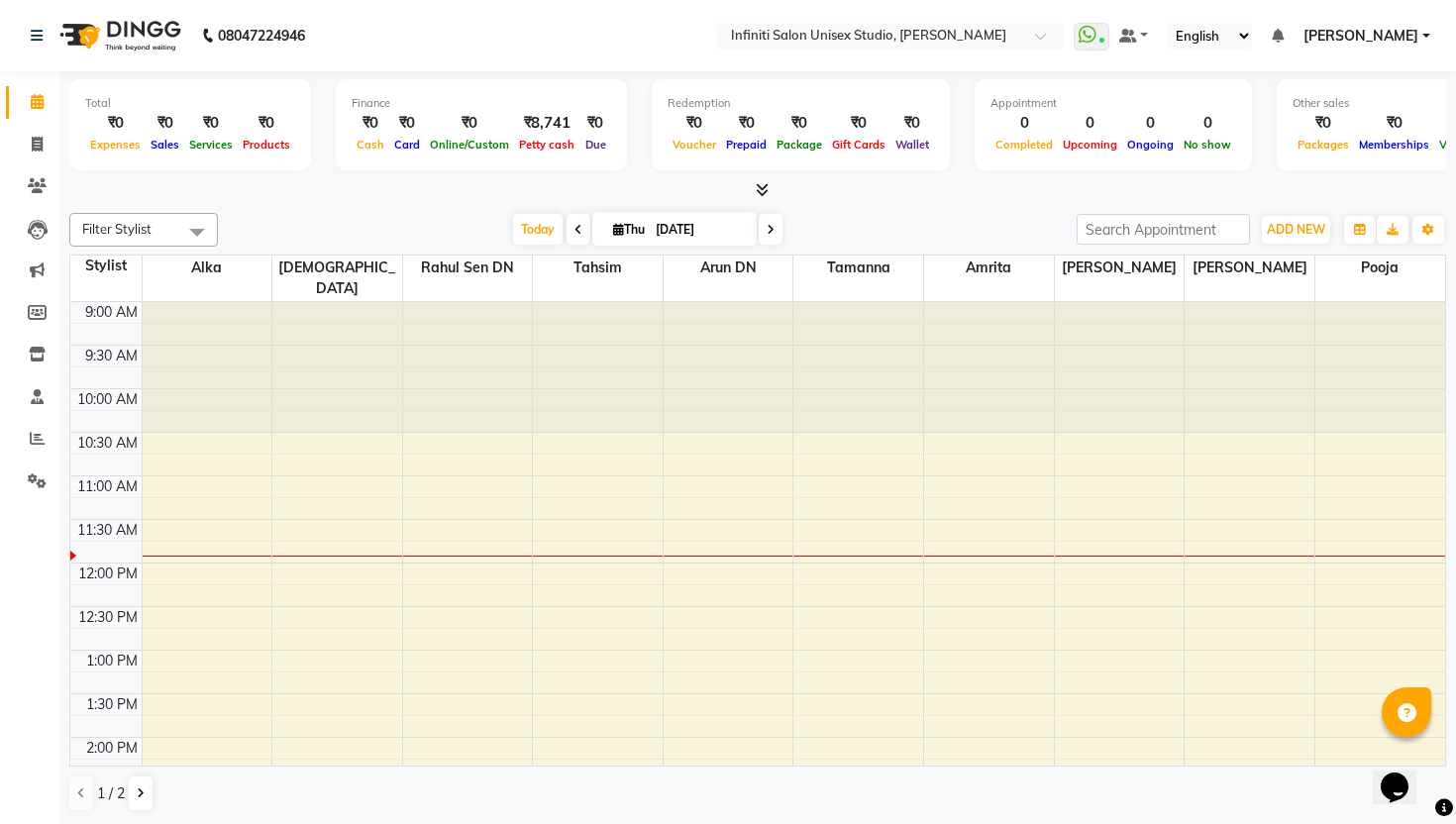 click at bounding box center [762, 189] 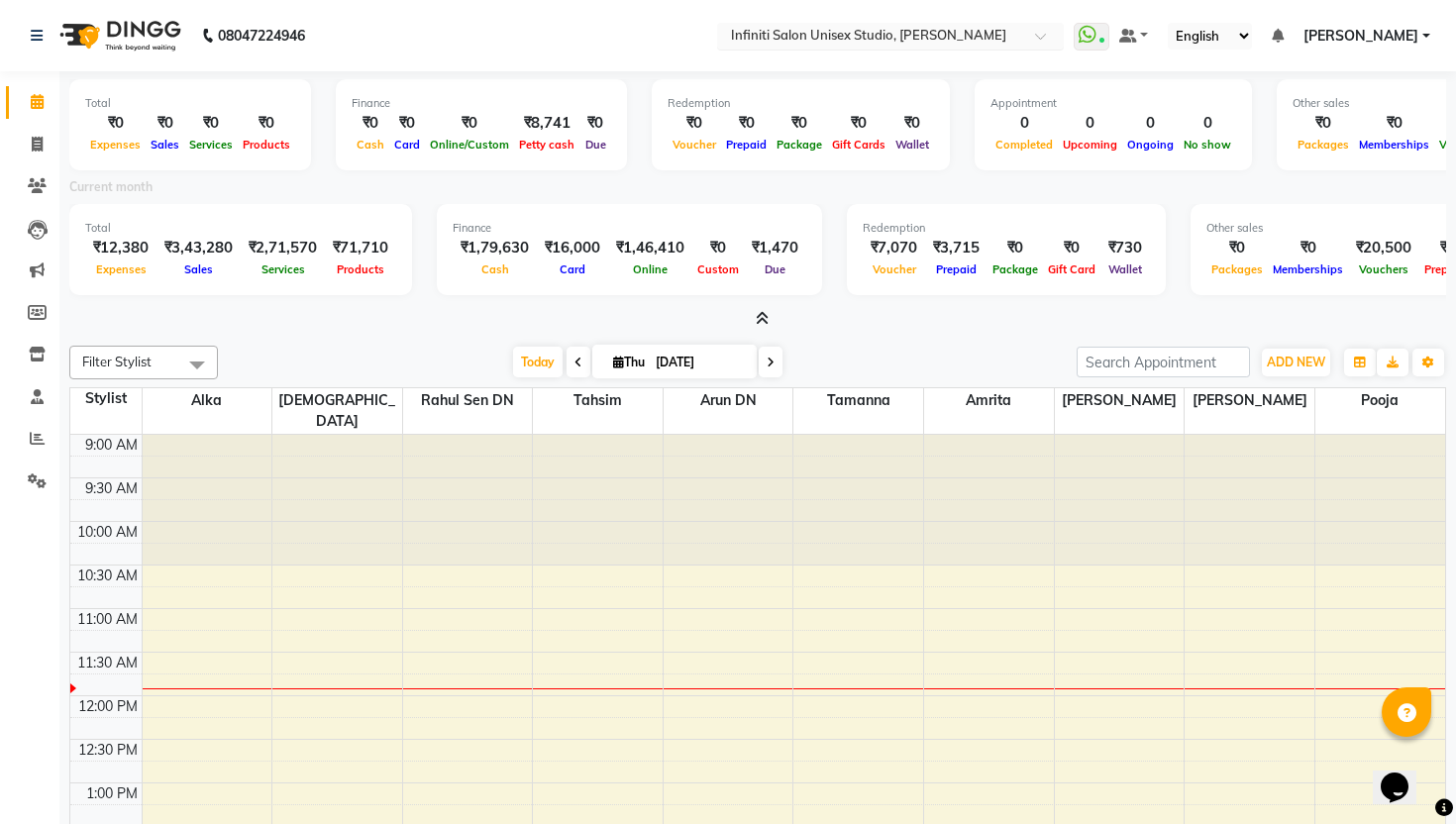 click at bounding box center [871, 38] 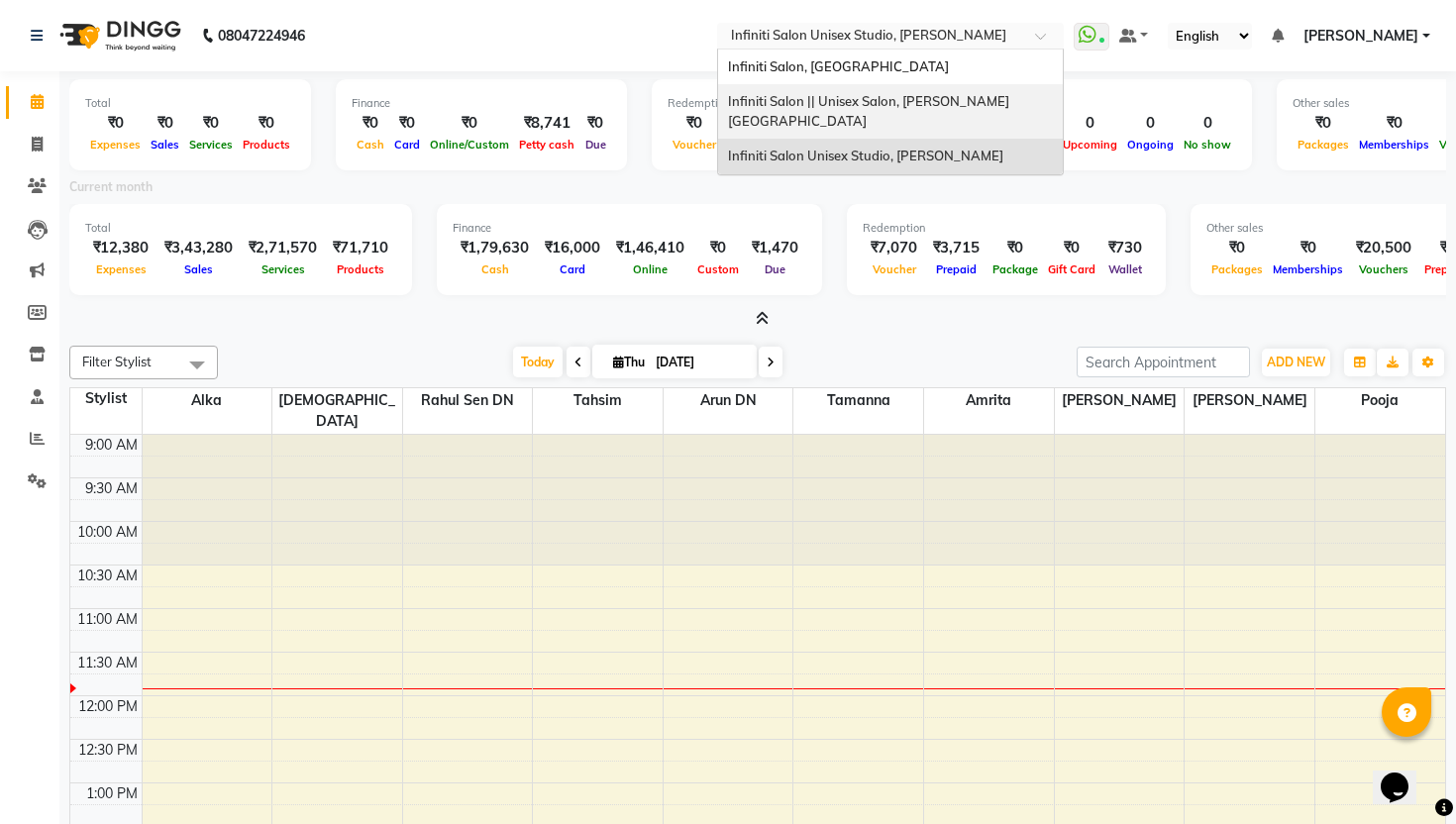 click on "Infiniti Salon || Unisex Salon, [PERSON_NAME][GEOGRAPHIC_DATA]" at bounding box center [890, 111] 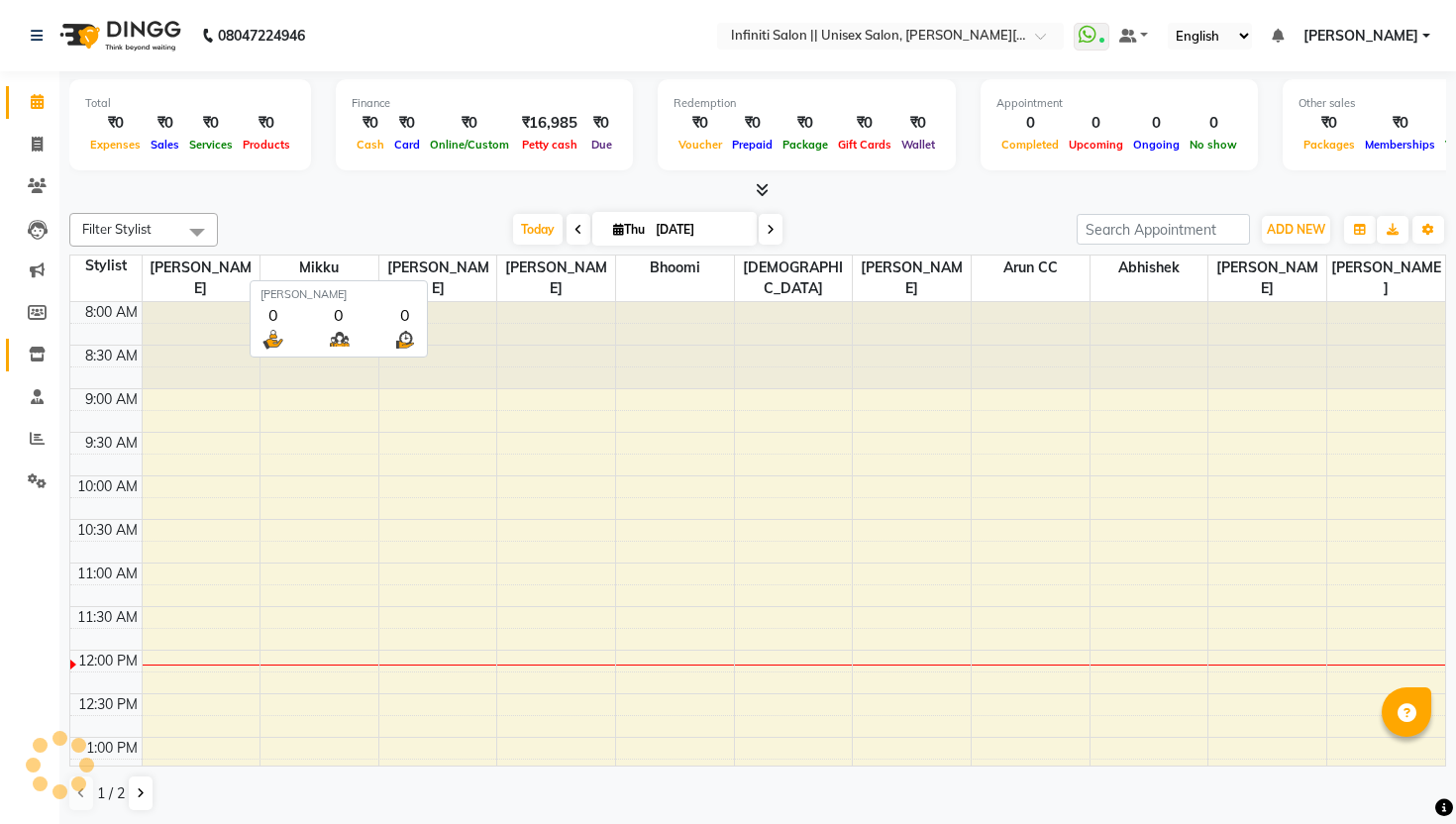 scroll, scrollTop: 0, scrollLeft: 0, axis: both 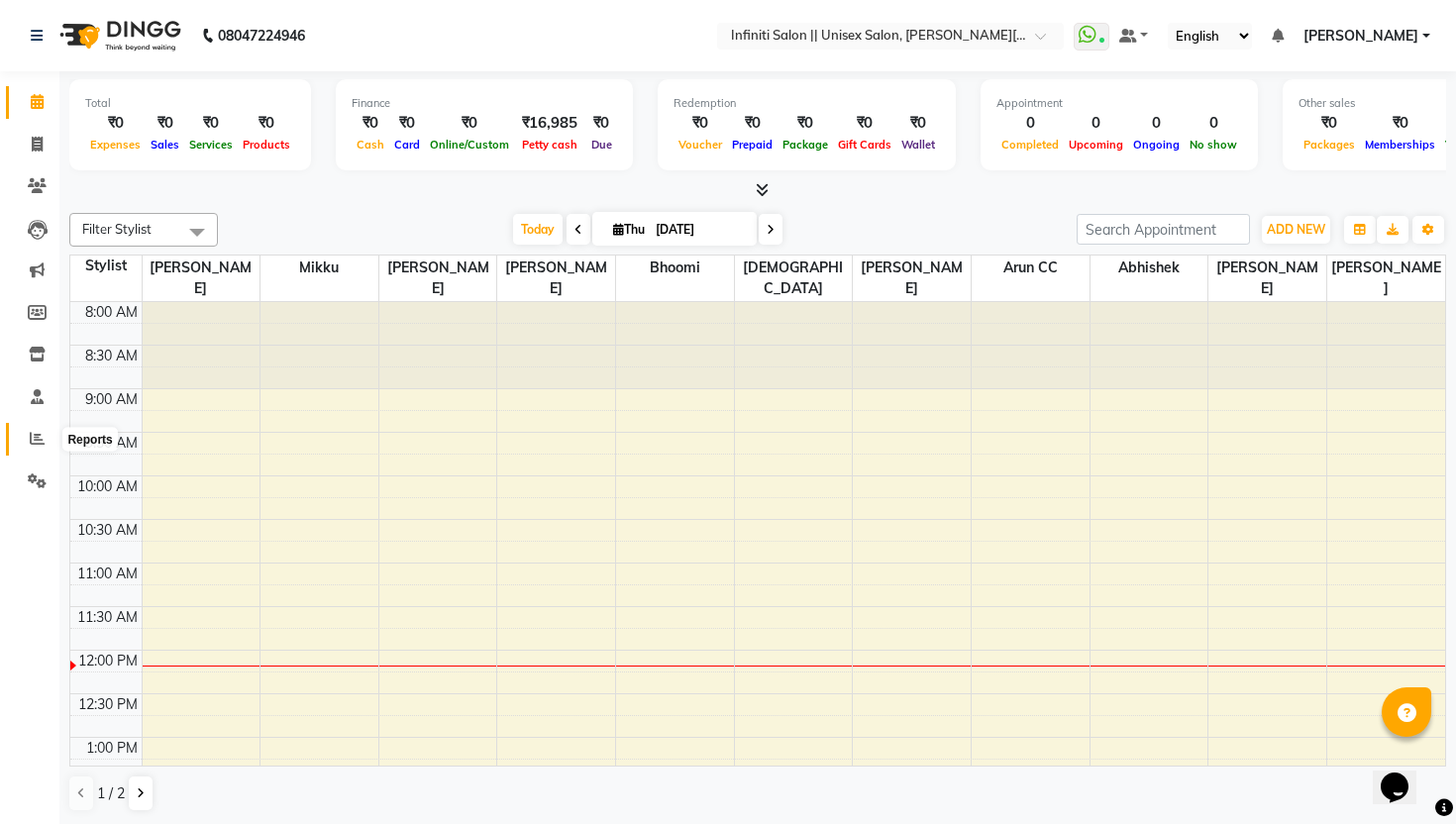 click 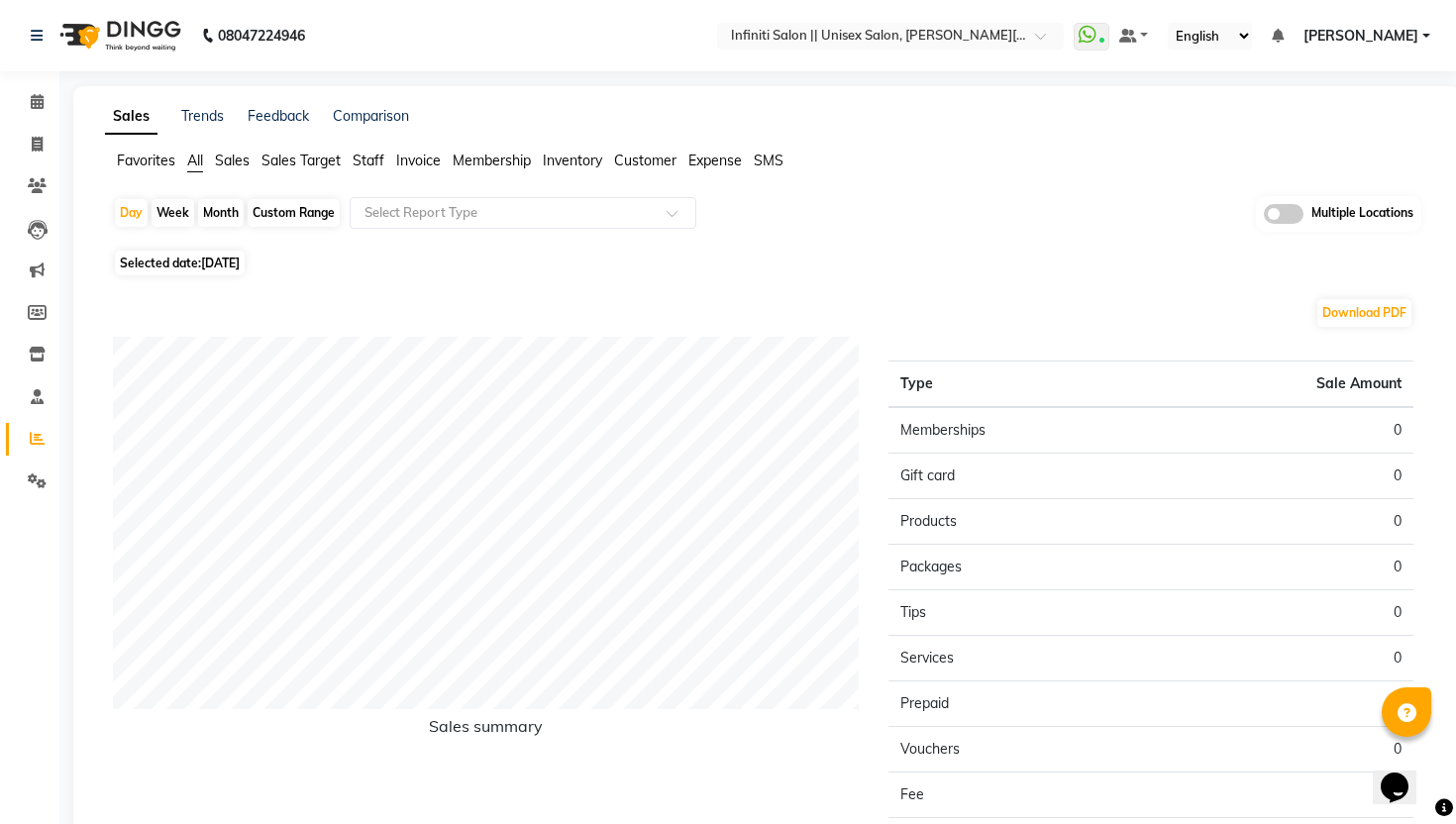 click on "[DATE]" 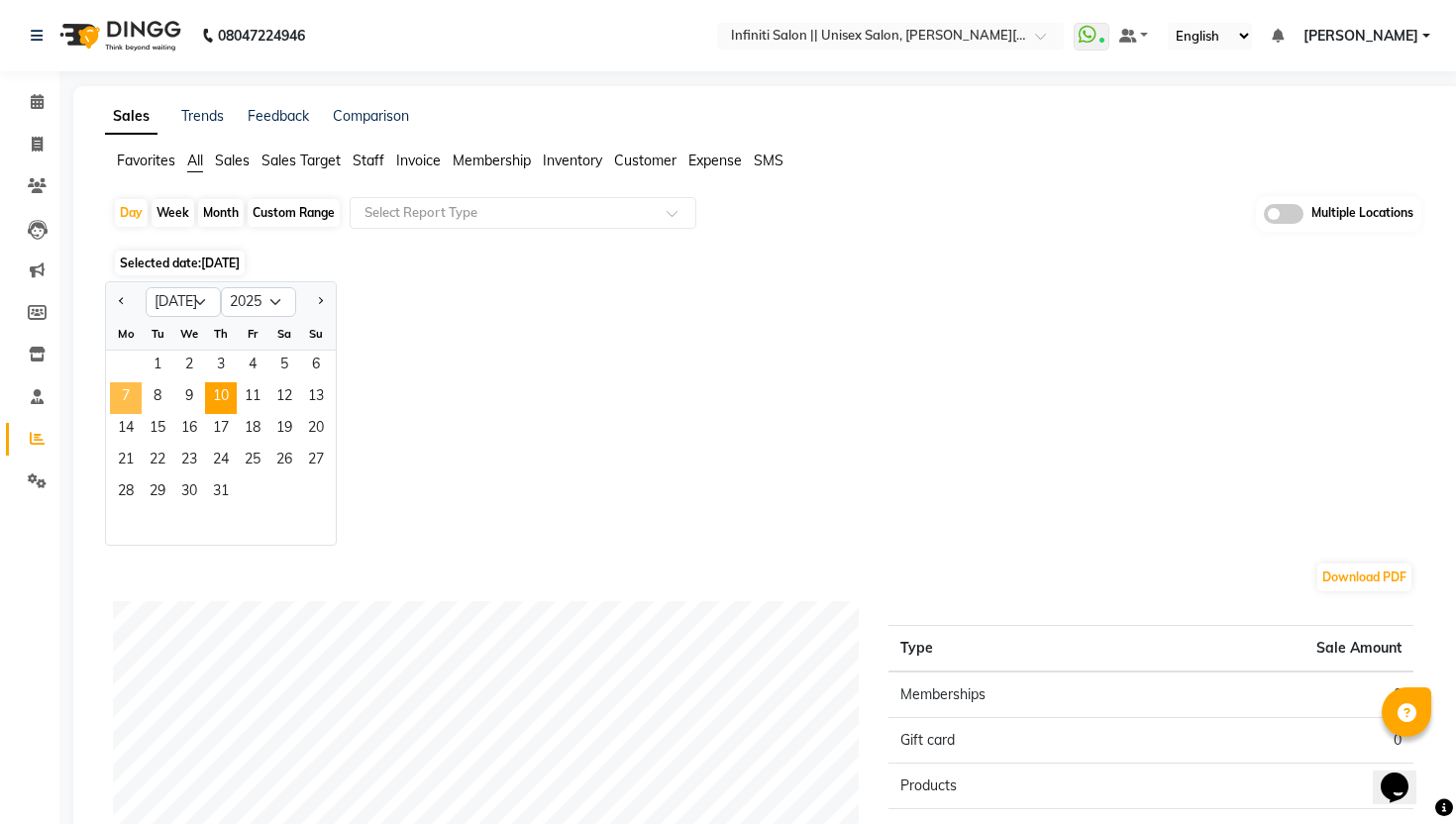 click on "7" 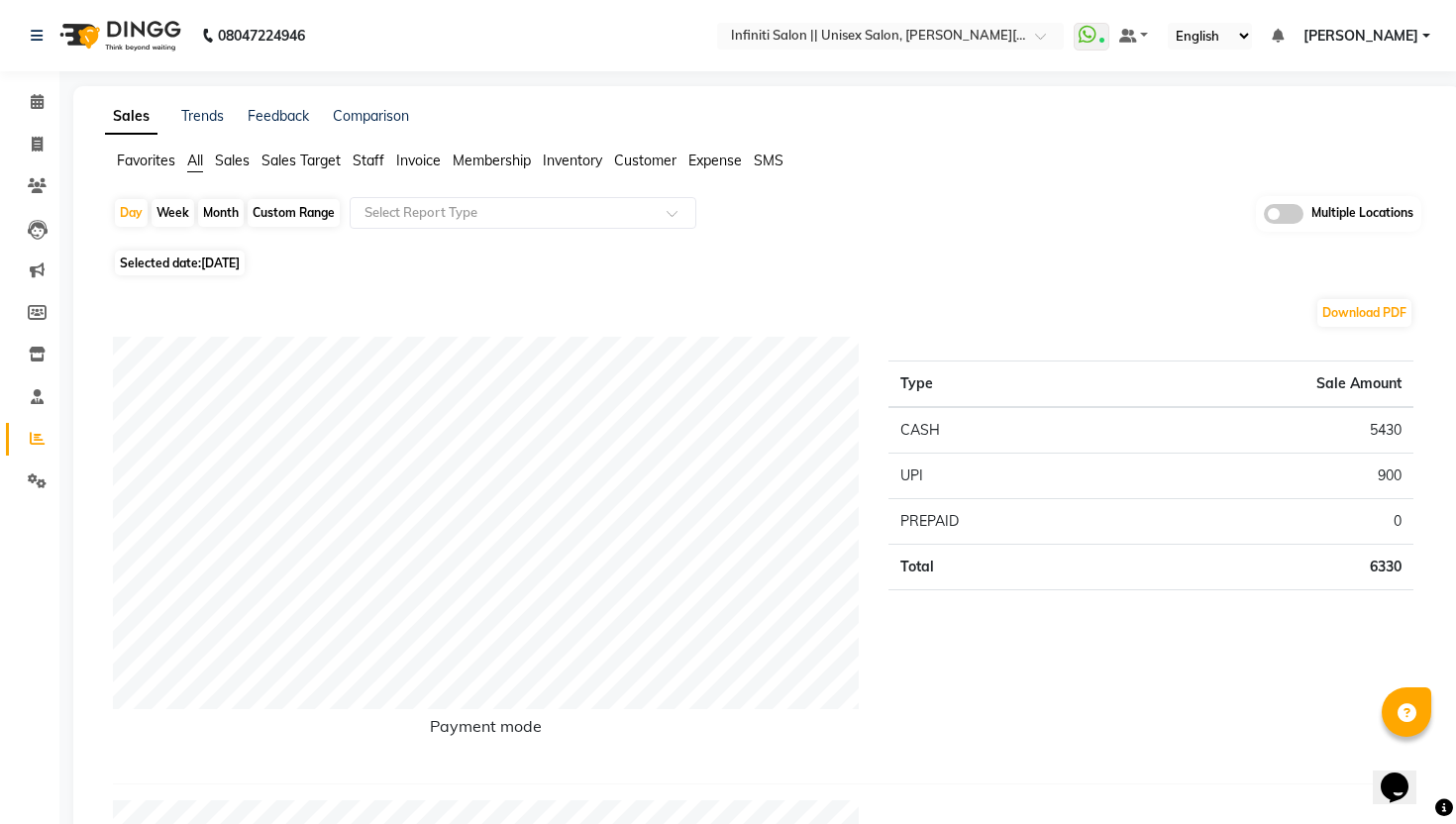 click on "[DATE]" 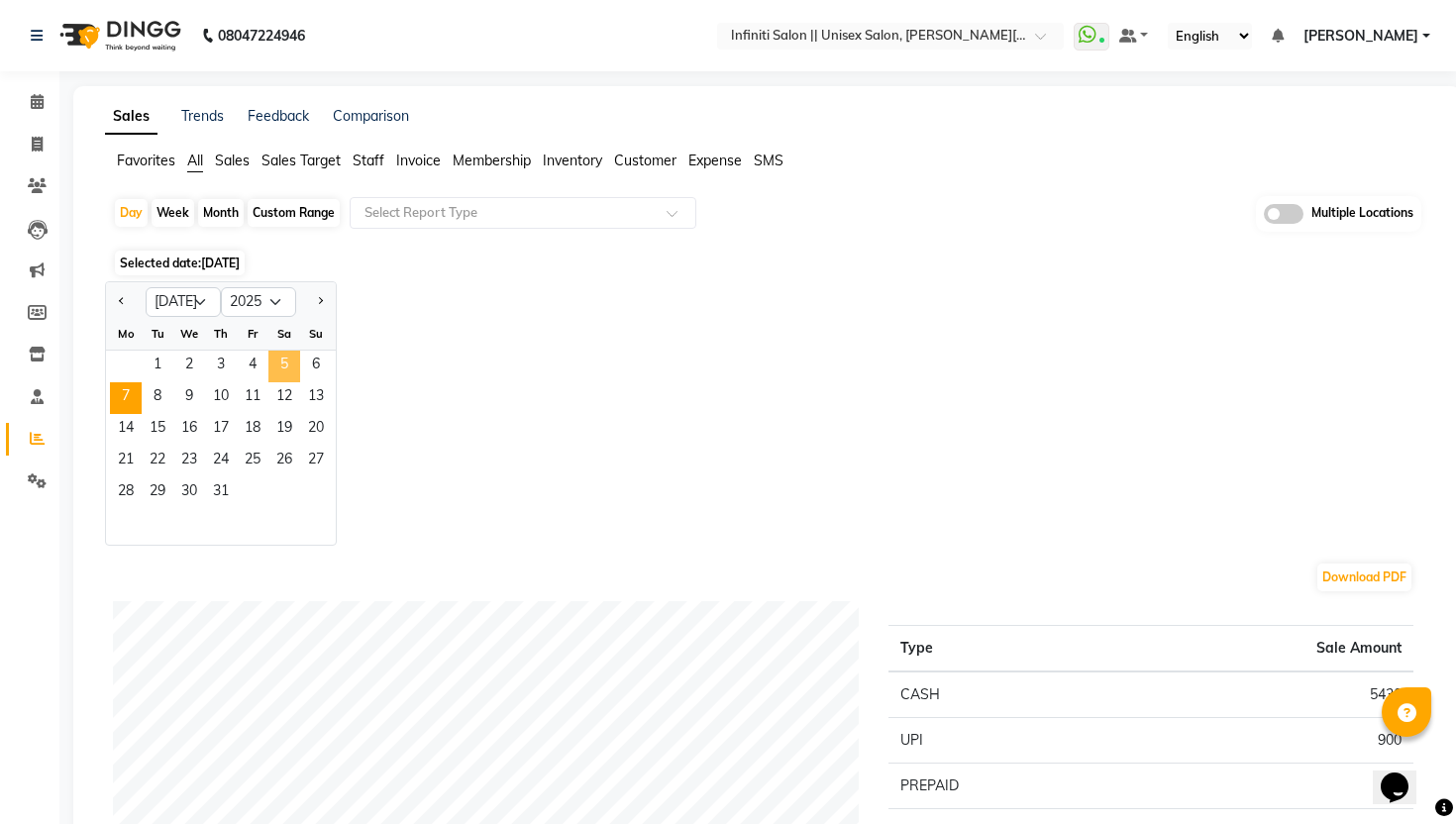 click on "5" 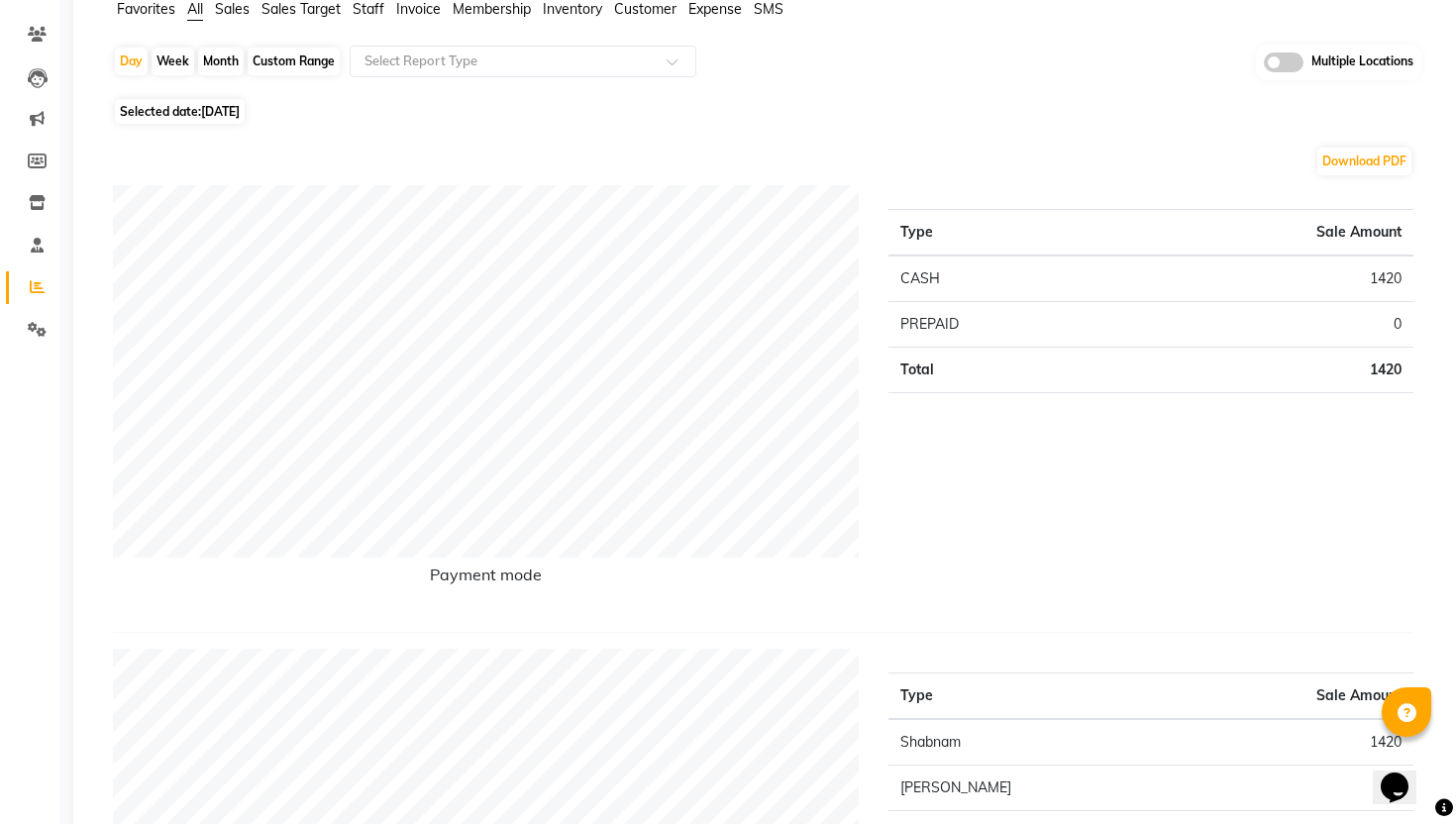 scroll, scrollTop: 0, scrollLeft: 0, axis: both 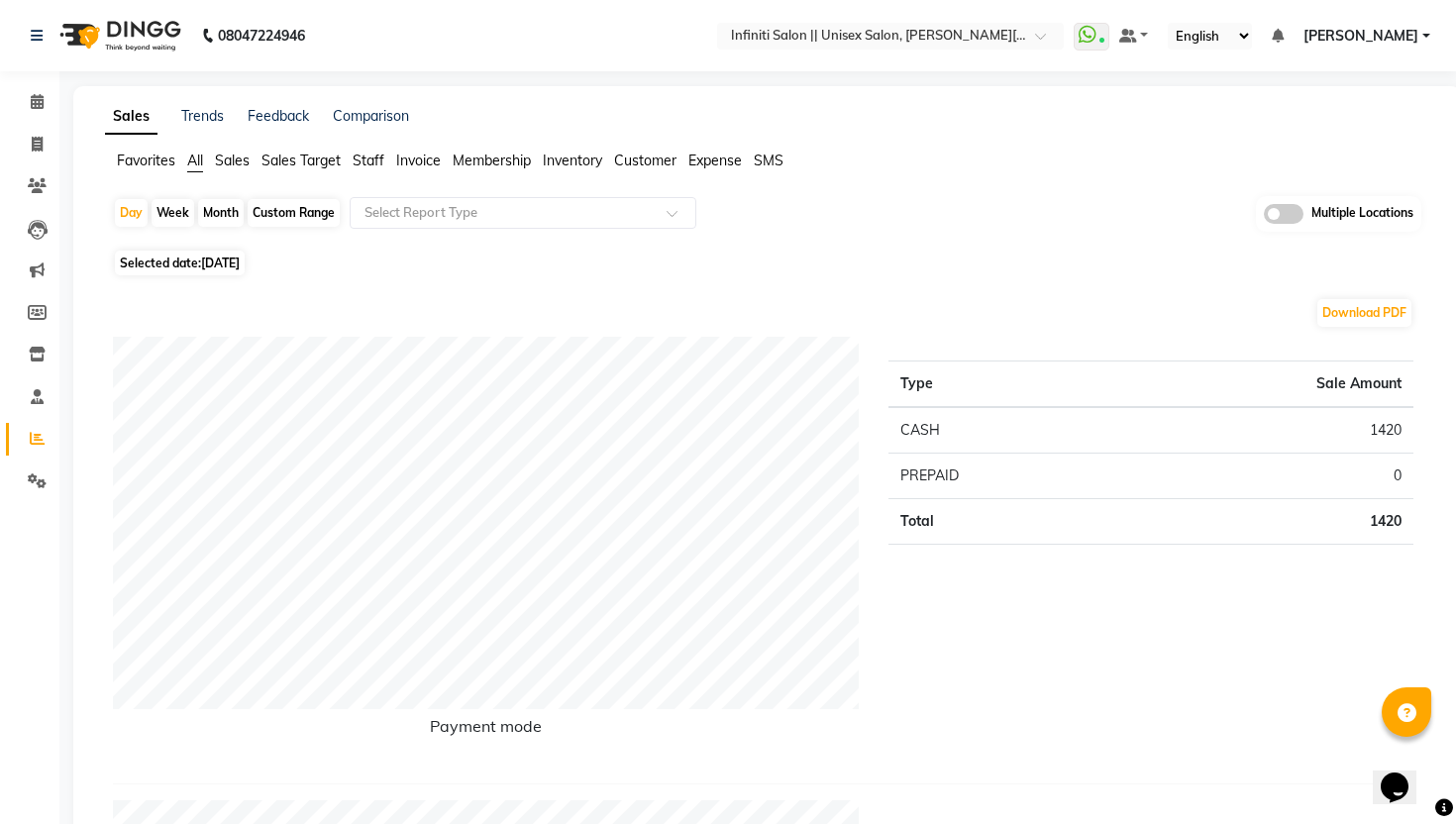 click on "[DATE]" 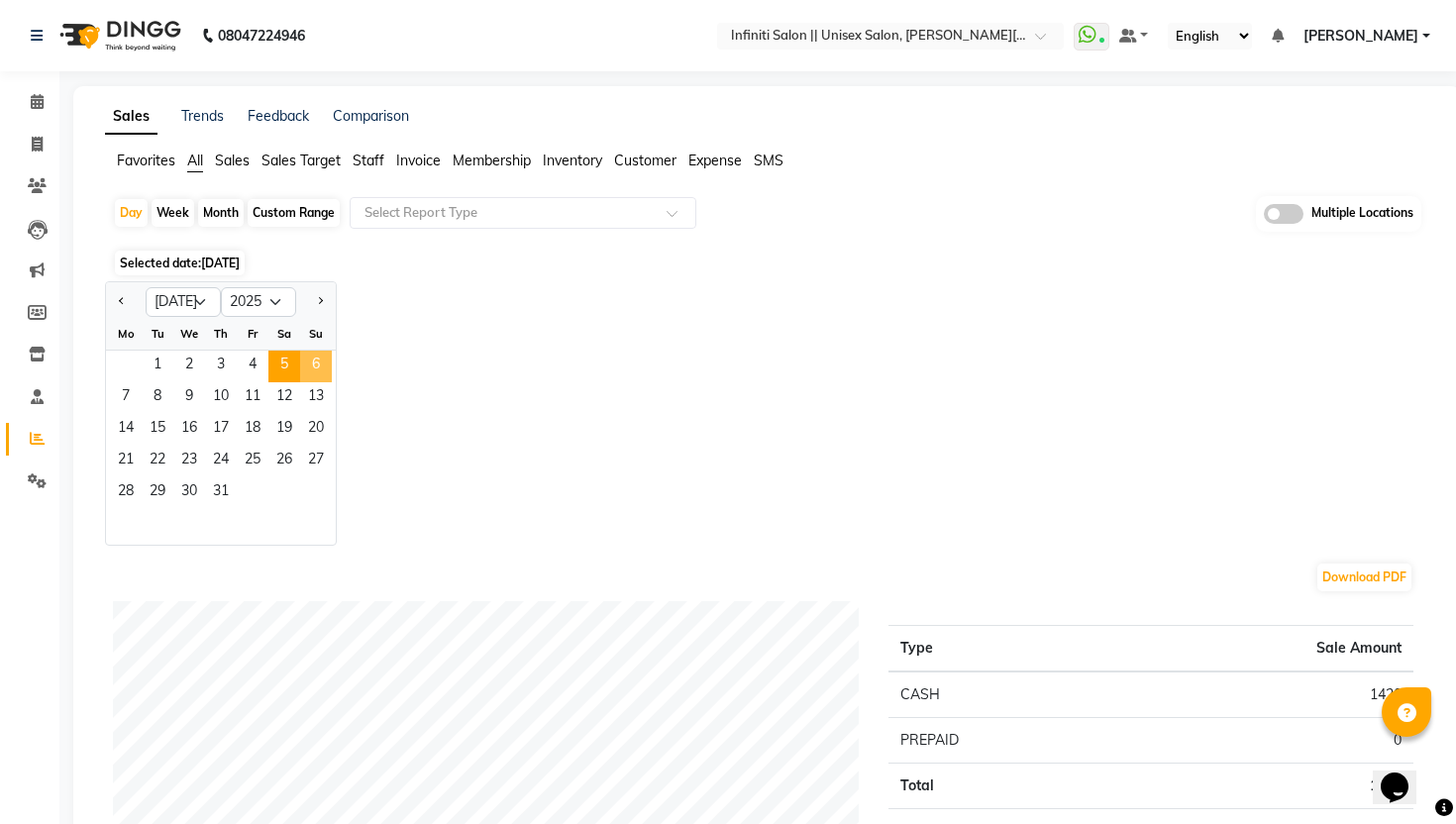 click on "6" 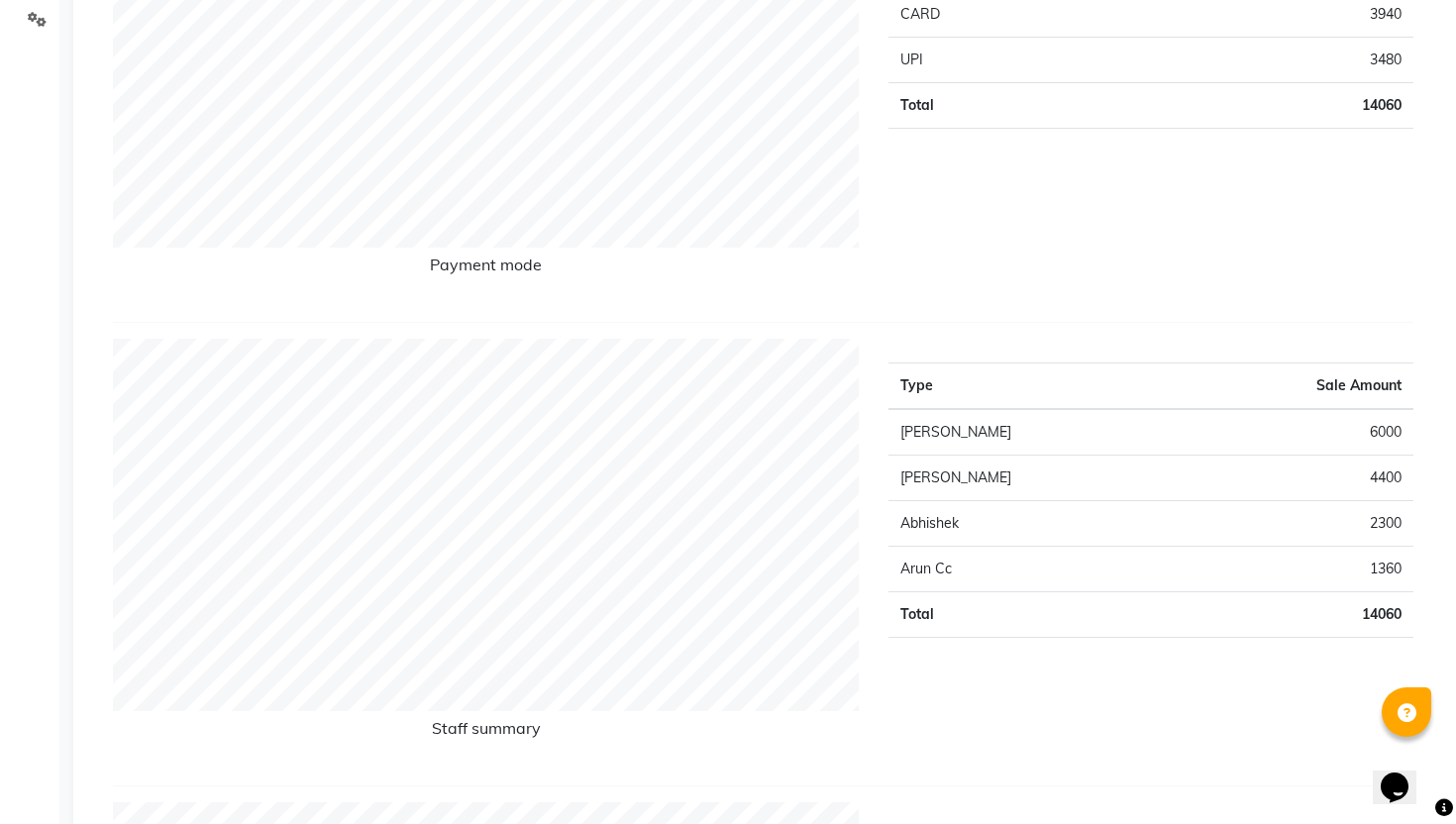 scroll, scrollTop: 0, scrollLeft: 0, axis: both 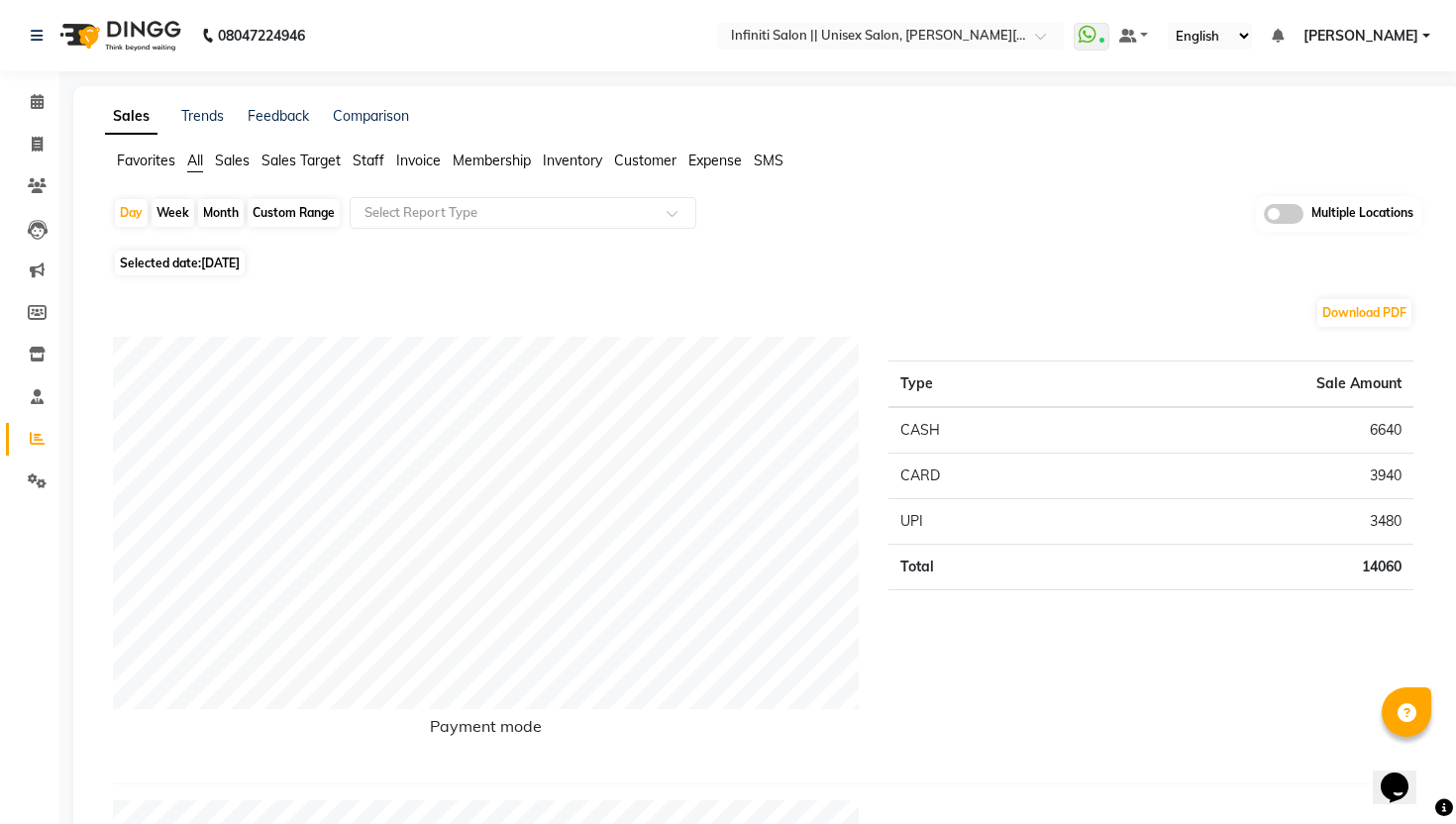 click on "Selected date:  [DATE]" 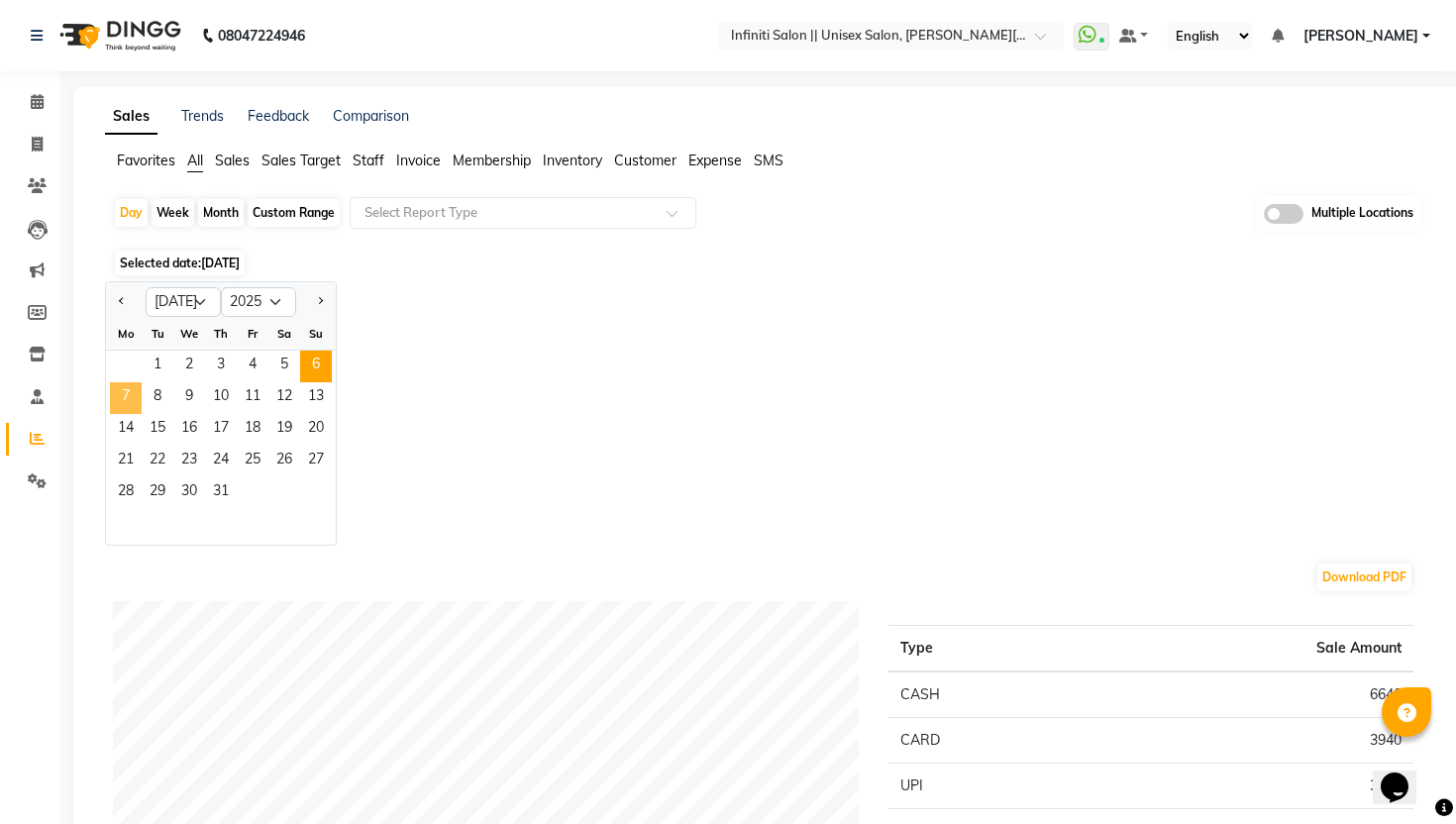 click on "7" 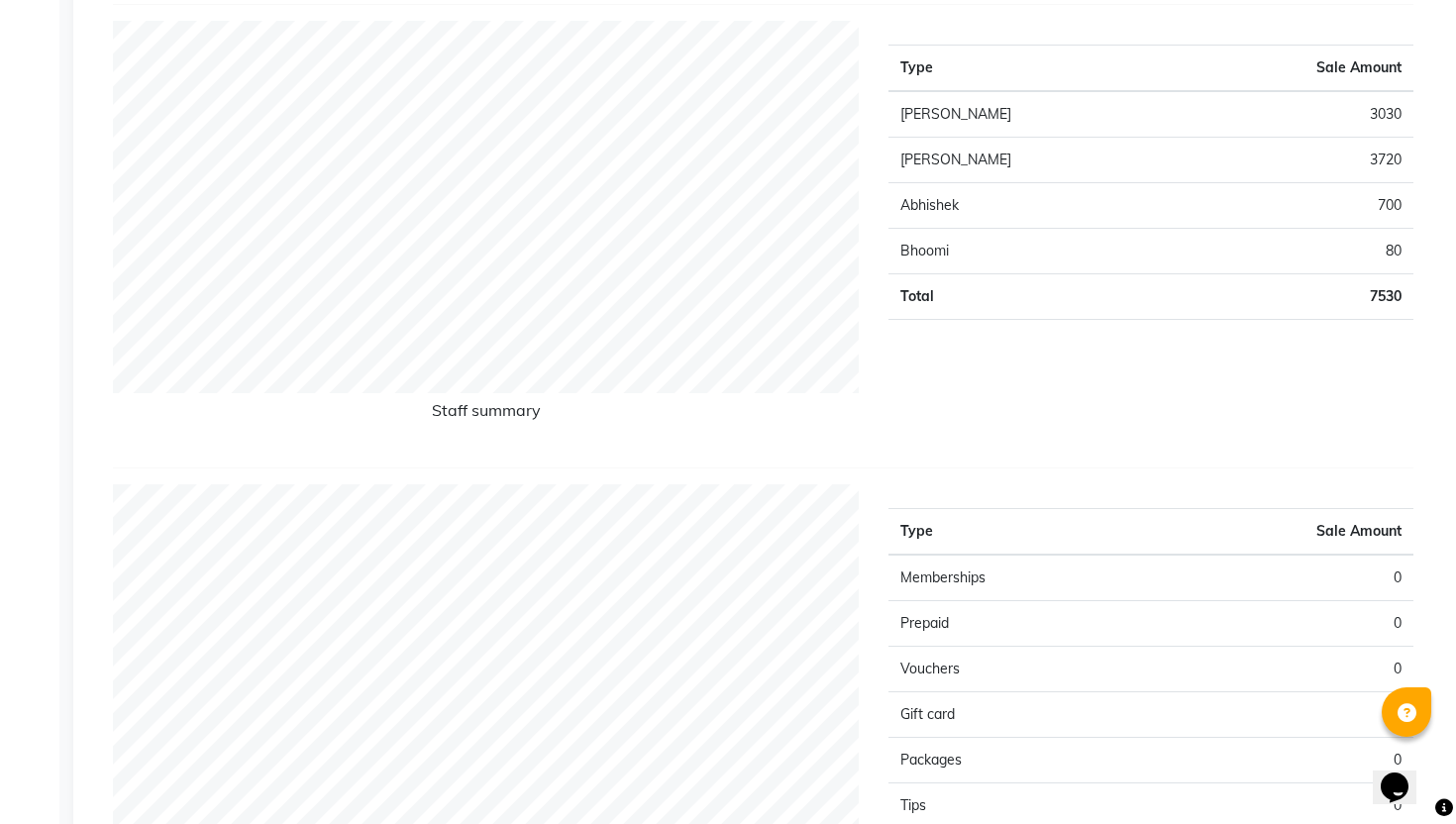 scroll, scrollTop: 0, scrollLeft: 0, axis: both 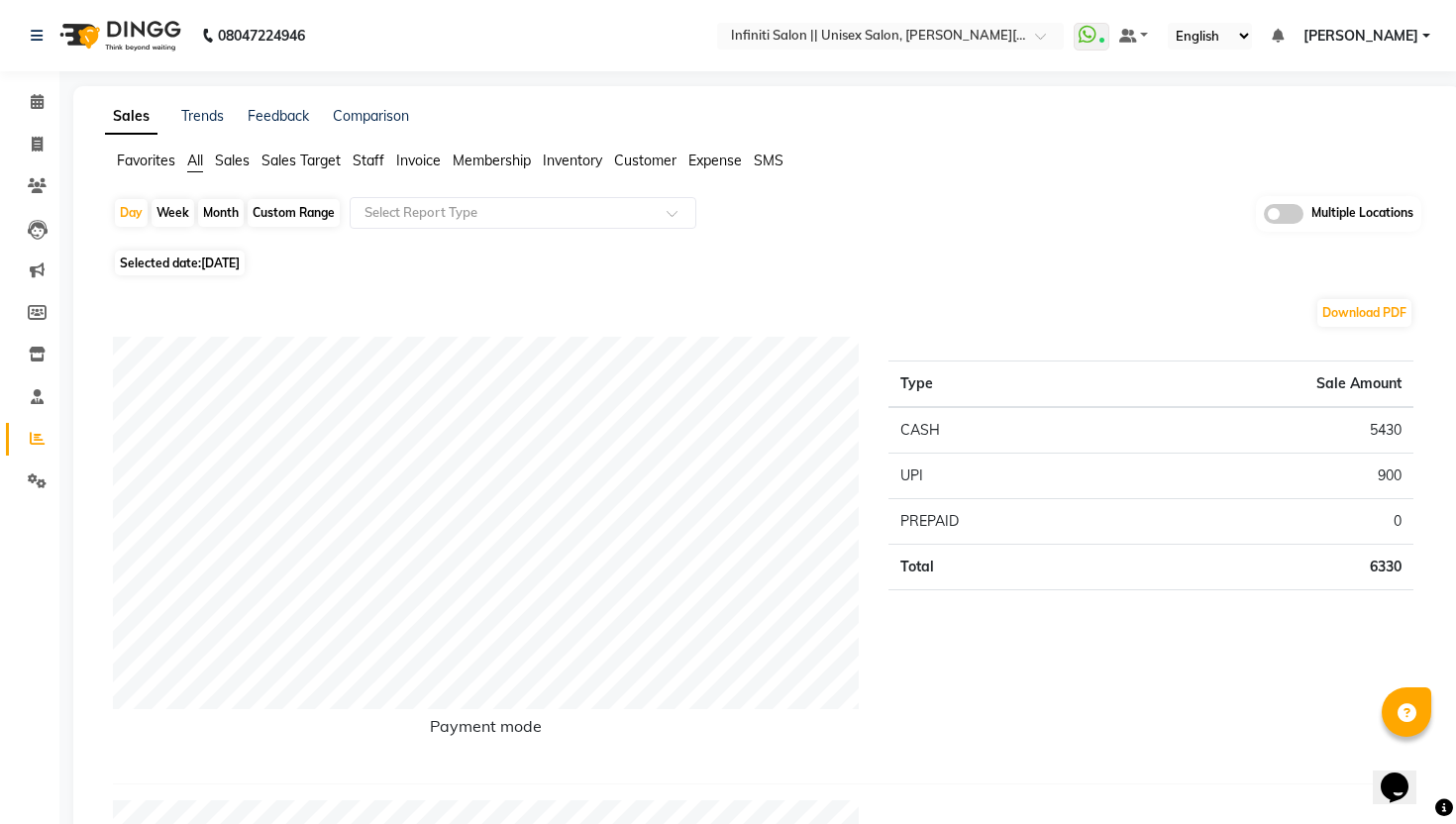 click on "Expense" 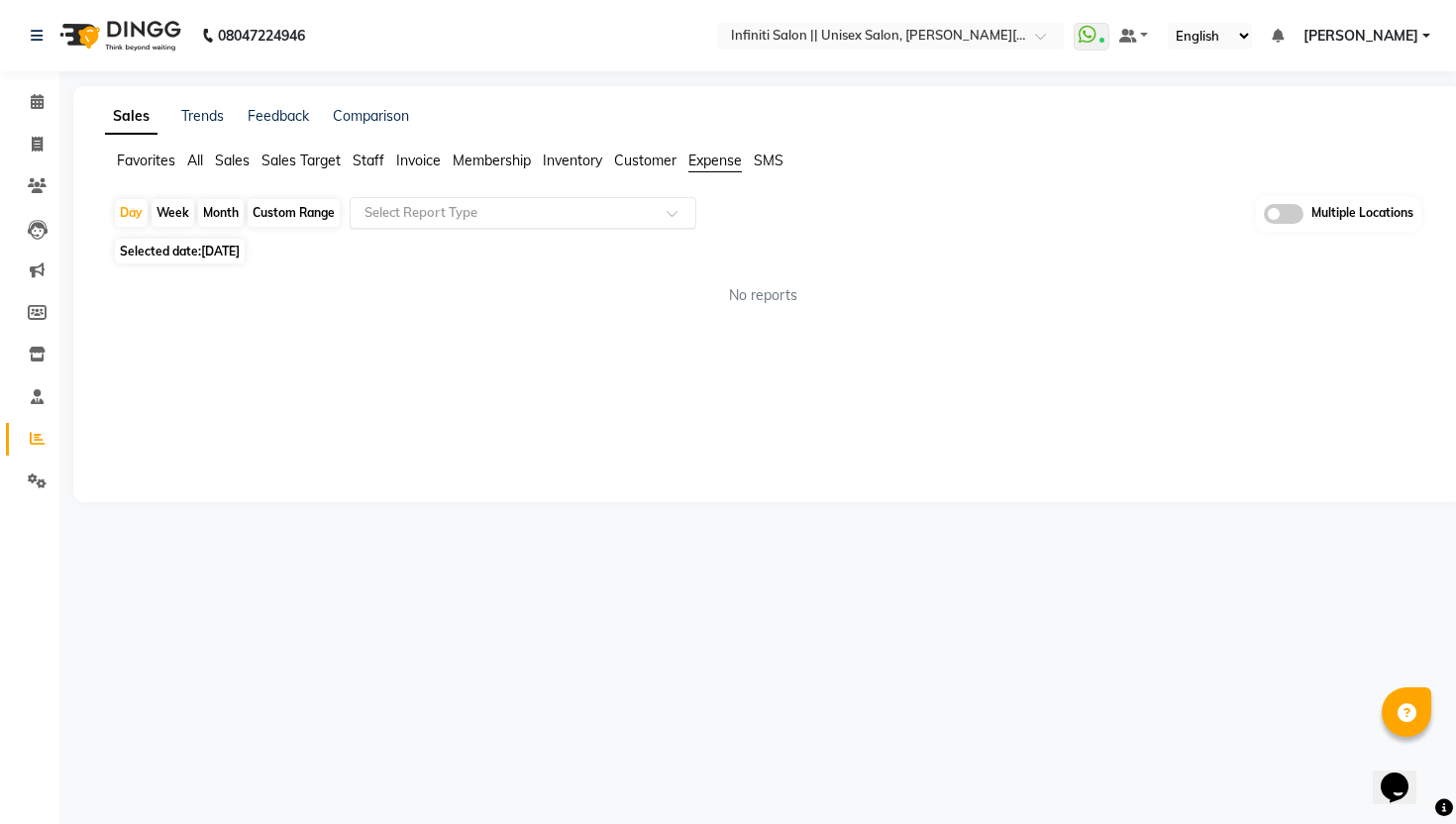 click on "Select Report Type" 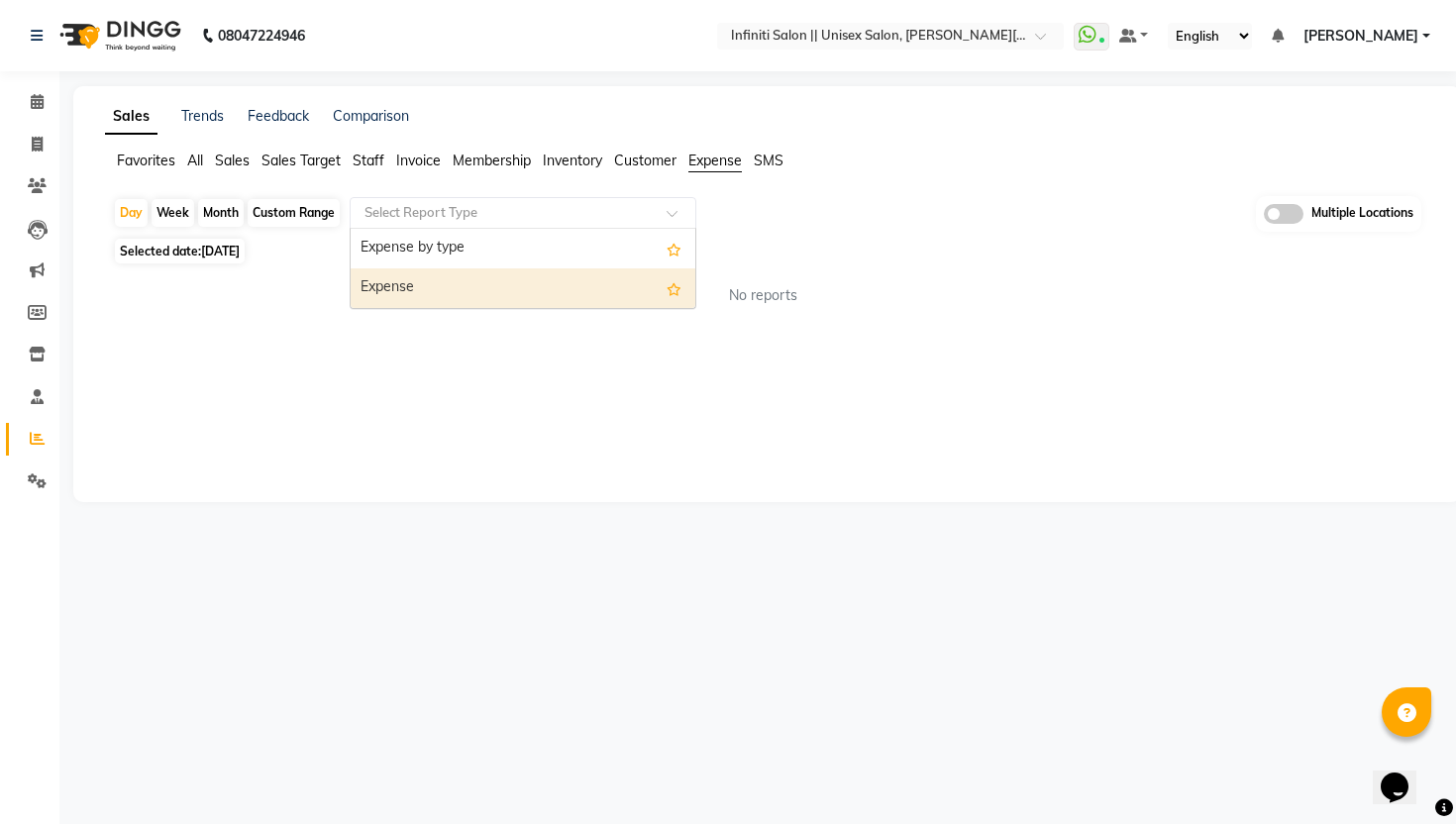 click on "Expense" at bounding box center (523, 288) 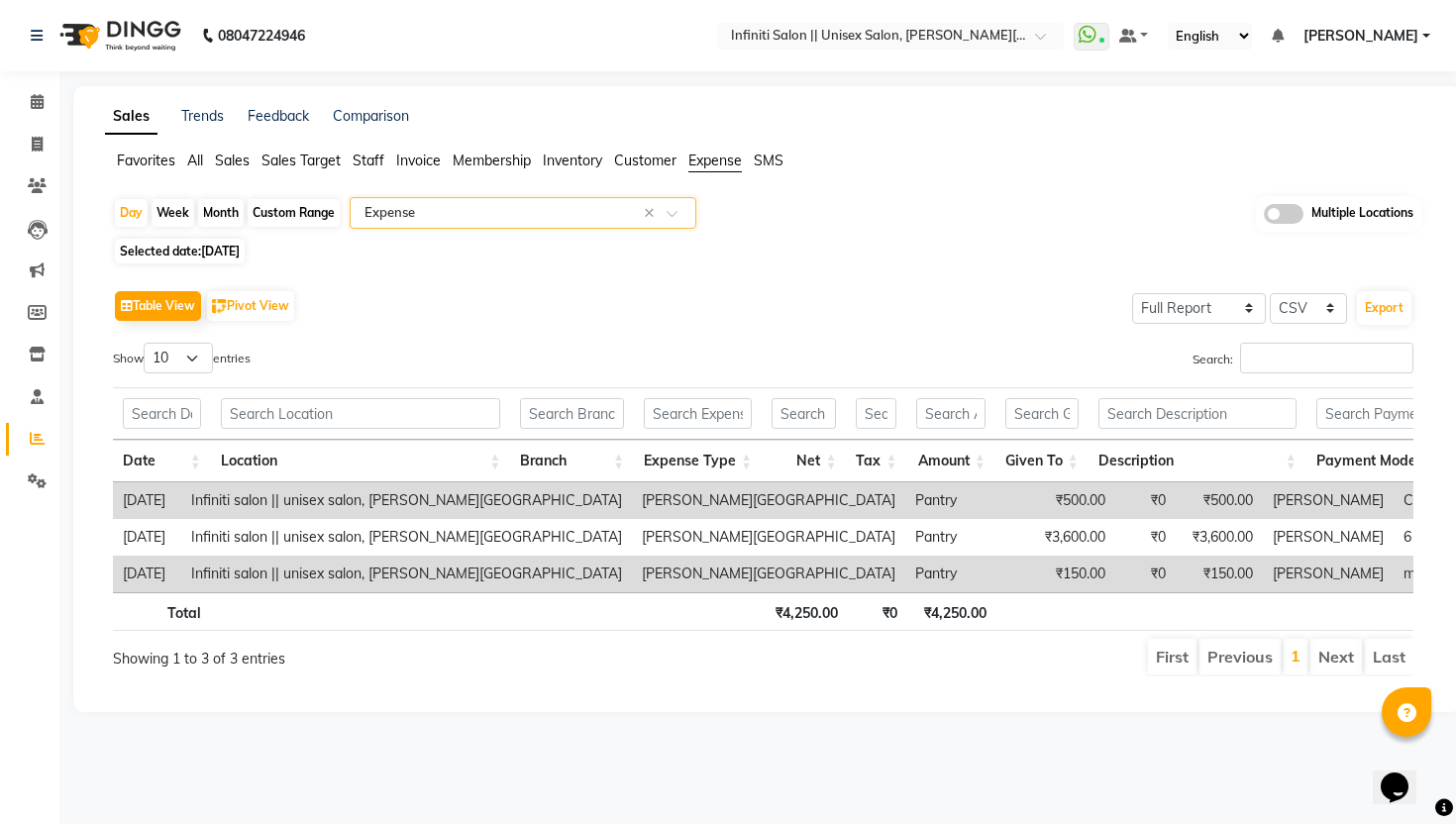 scroll, scrollTop: 0, scrollLeft: 16, axis: horizontal 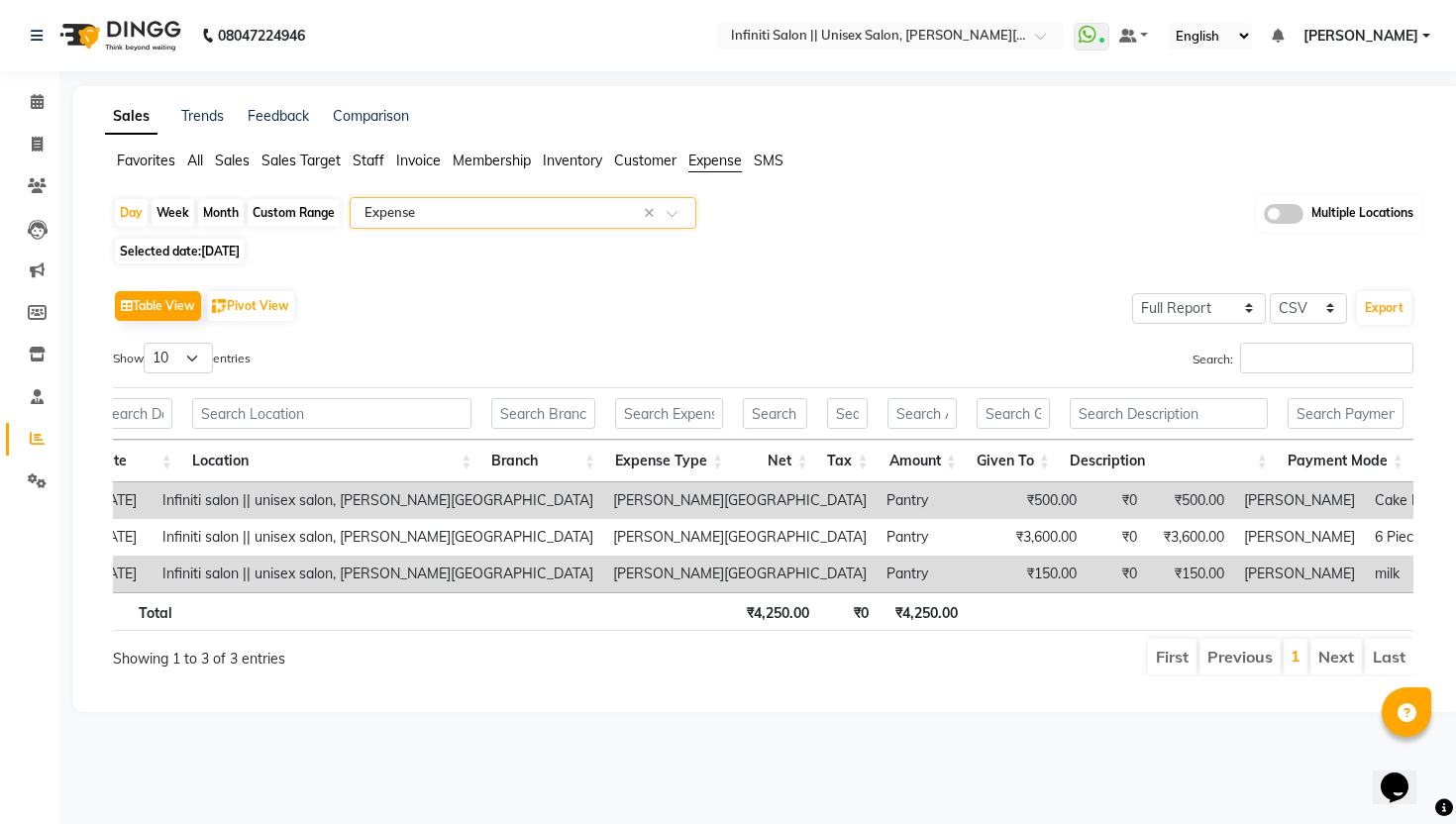 click on "Favorites All Sales Sales Target Staff Invoice Membership Inventory Customer Expense SMS" 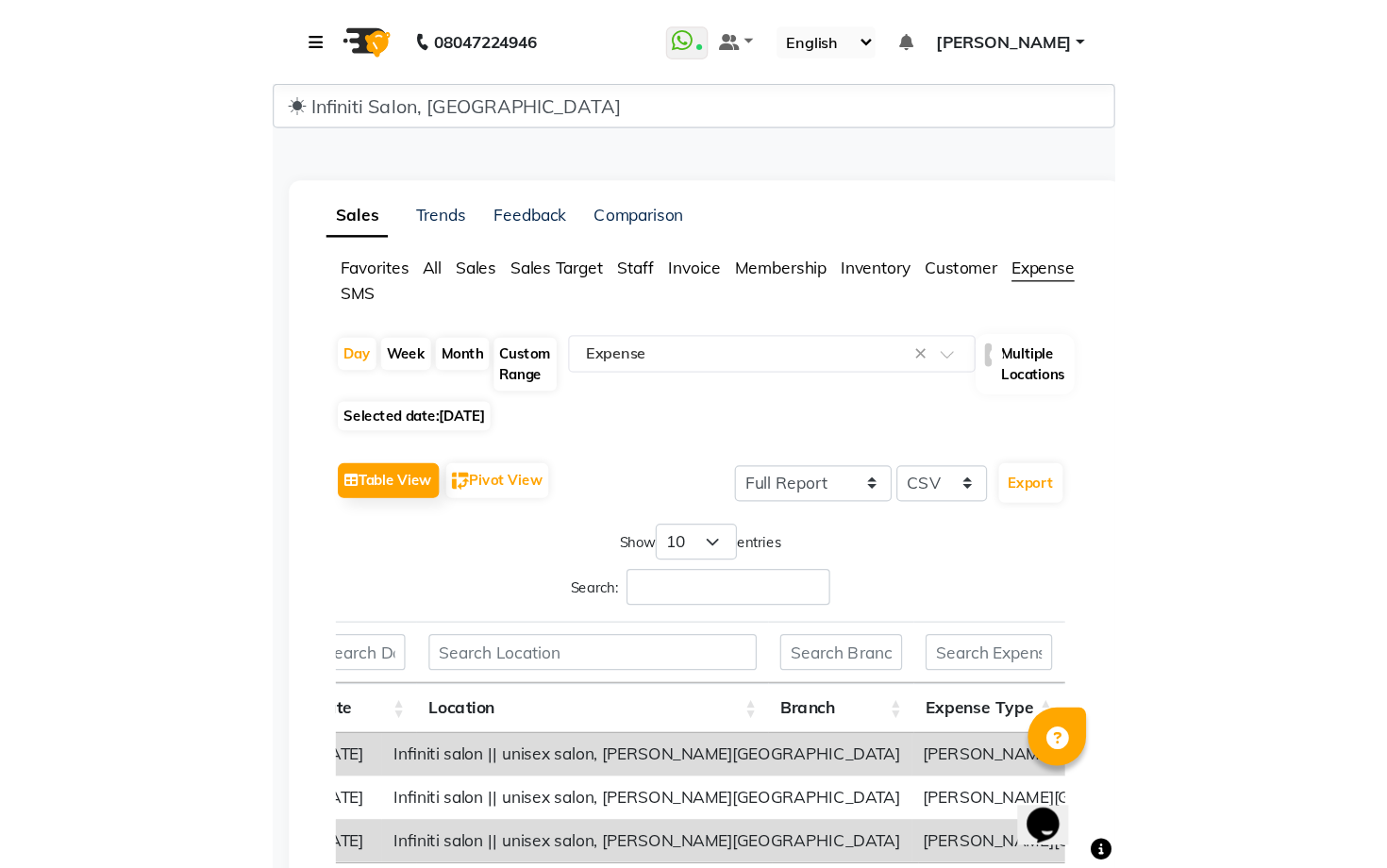 scroll, scrollTop: 0, scrollLeft: 0, axis: both 